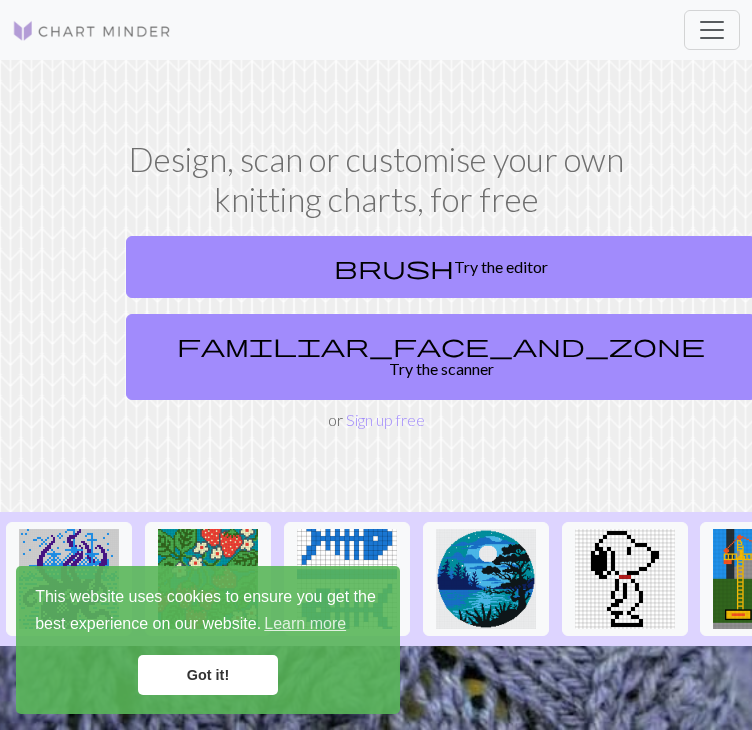 scroll, scrollTop: 0, scrollLeft: 0, axis: both 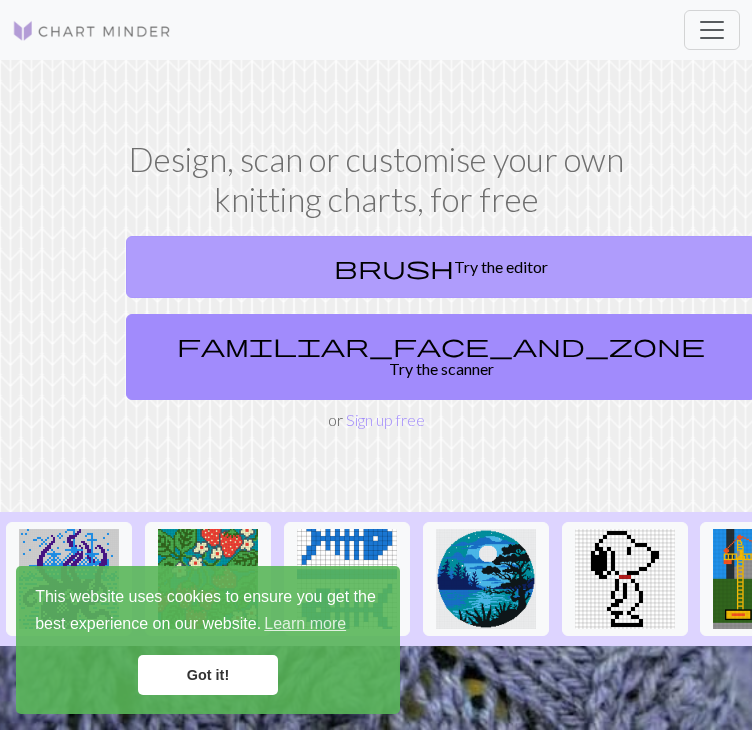 click on "brush  Try the editor" at bounding box center (441, 267) 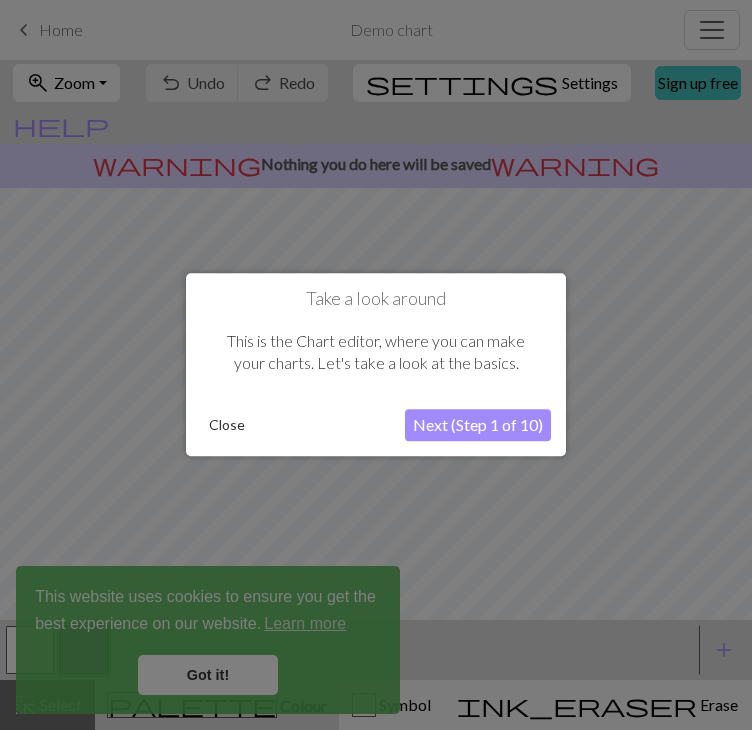 click on "Close" at bounding box center (227, 426) 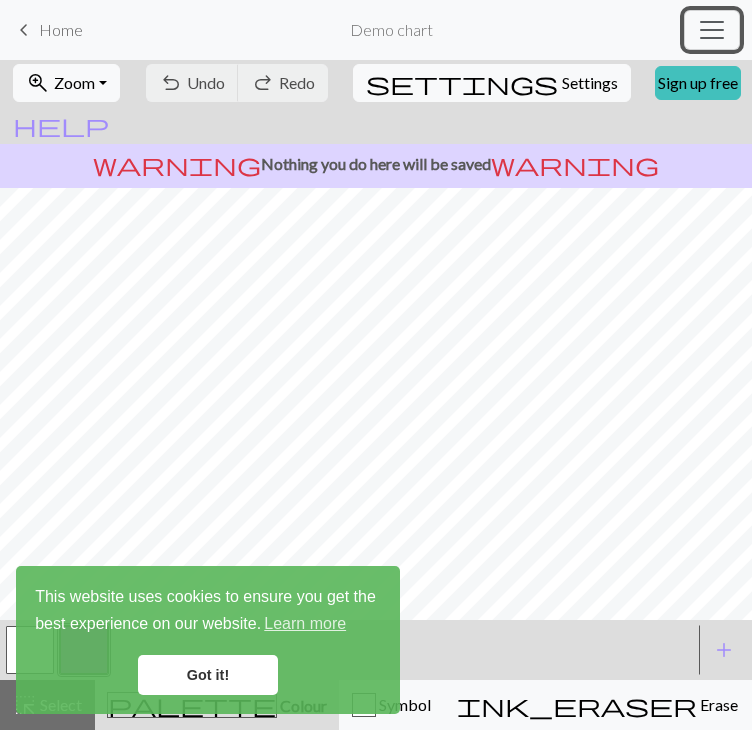click at bounding box center (712, 30) 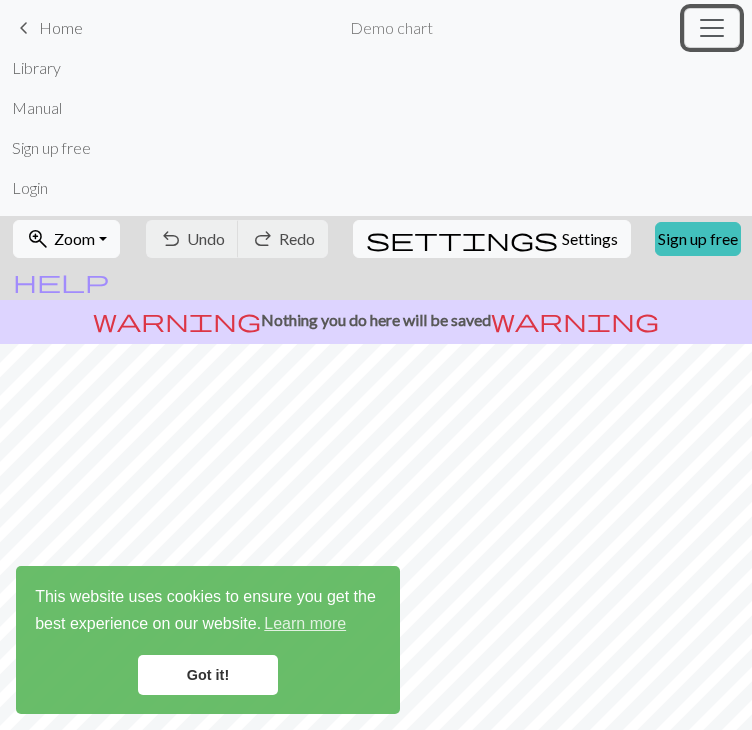 click at bounding box center [712, 28] 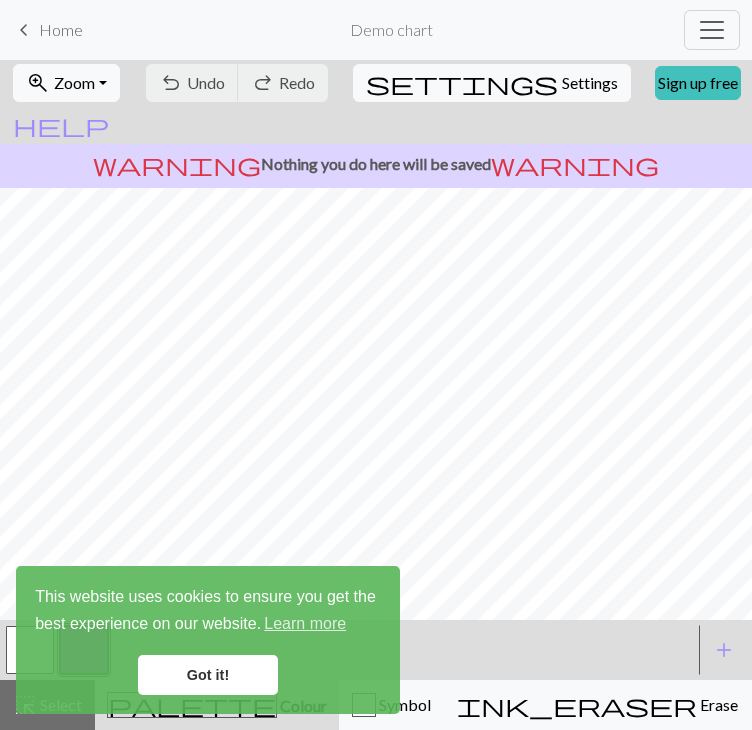 click on "keyboard_arrow_left" at bounding box center (24, 30) 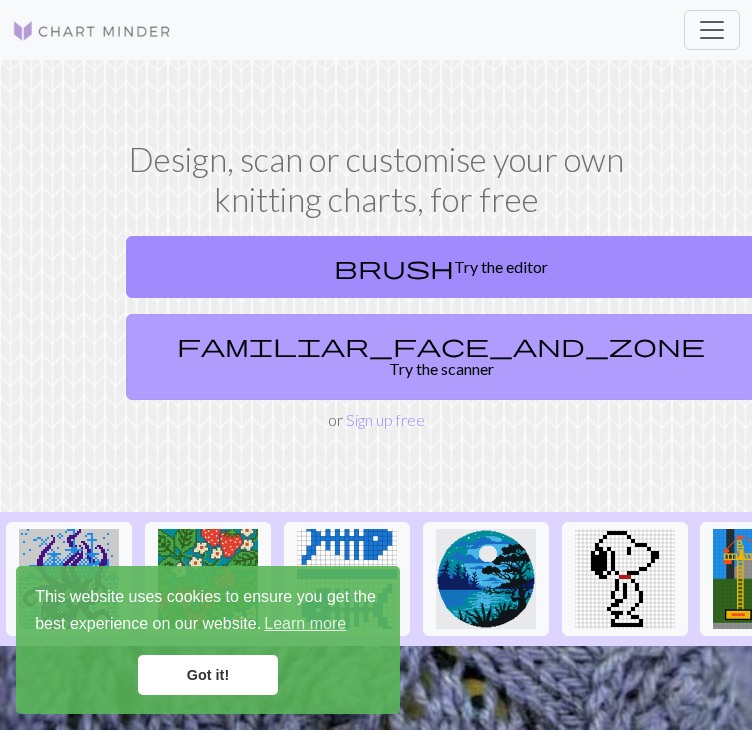 click on "familiar_face_and_zone  Try the scanner" at bounding box center [441, 357] 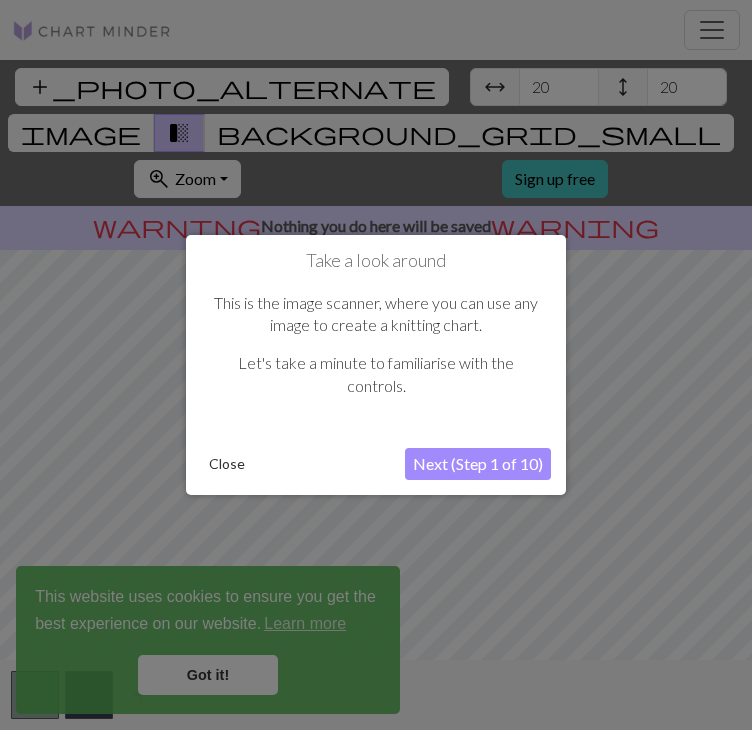click on "Next (Step 1 of 10)" at bounding box center (478, 464) 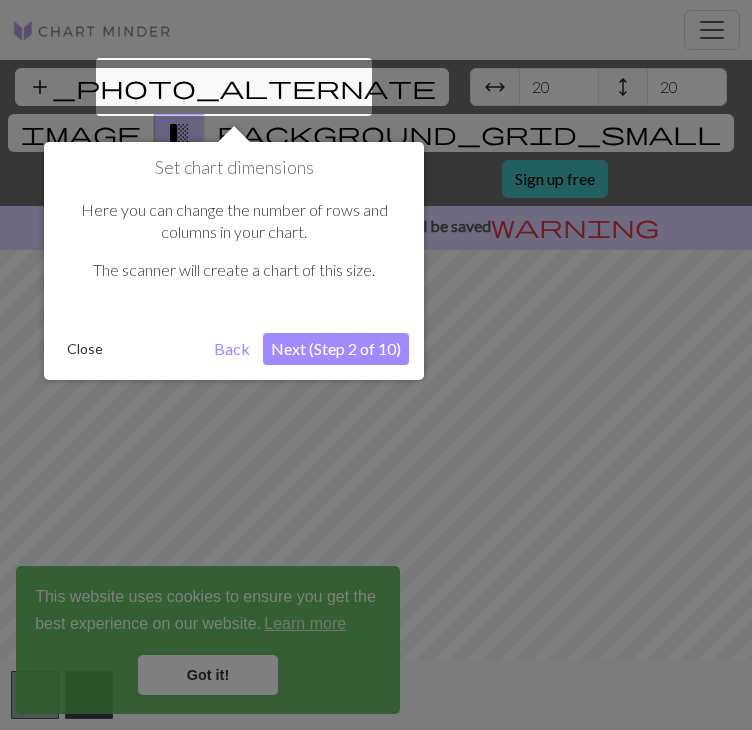 scroll, scrollTop: 0, scrollLeft: 0, axis: both 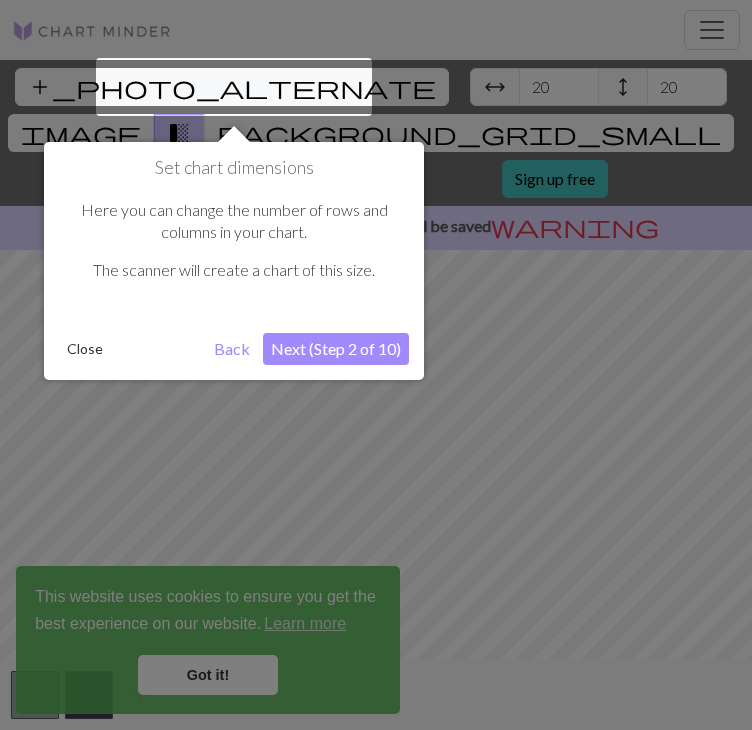click on "Next (Step 2 of 10)" at bounding box center (336, 349) 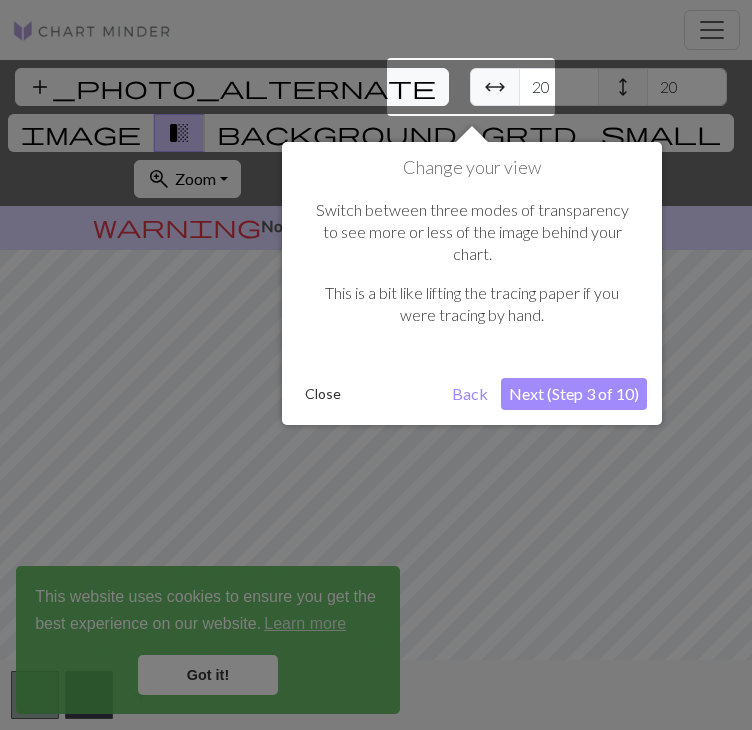 click on "Next (Step 3 of 10)" at bounding box center [574, 394] 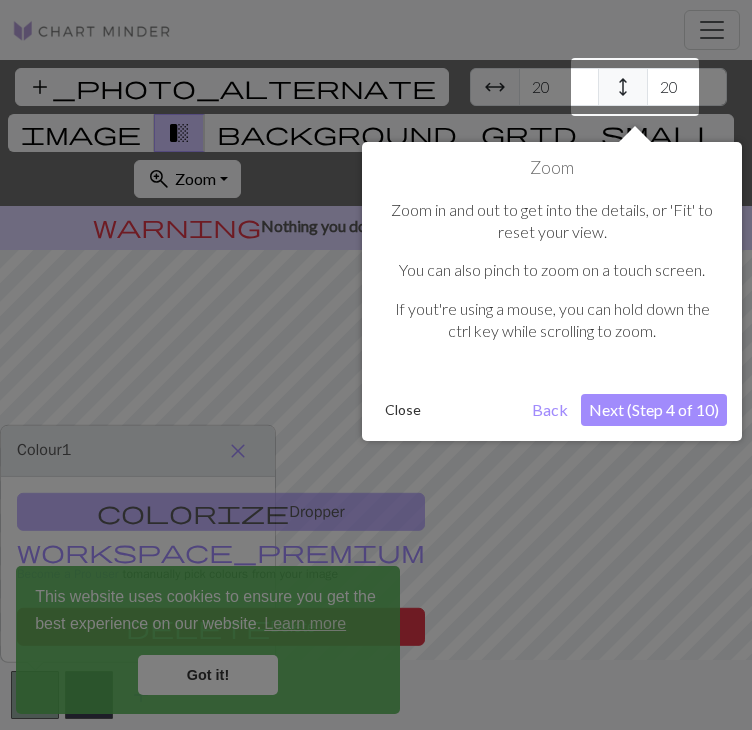 click on "Next (Step 4 of 10)" at bounding box center (654, 410) 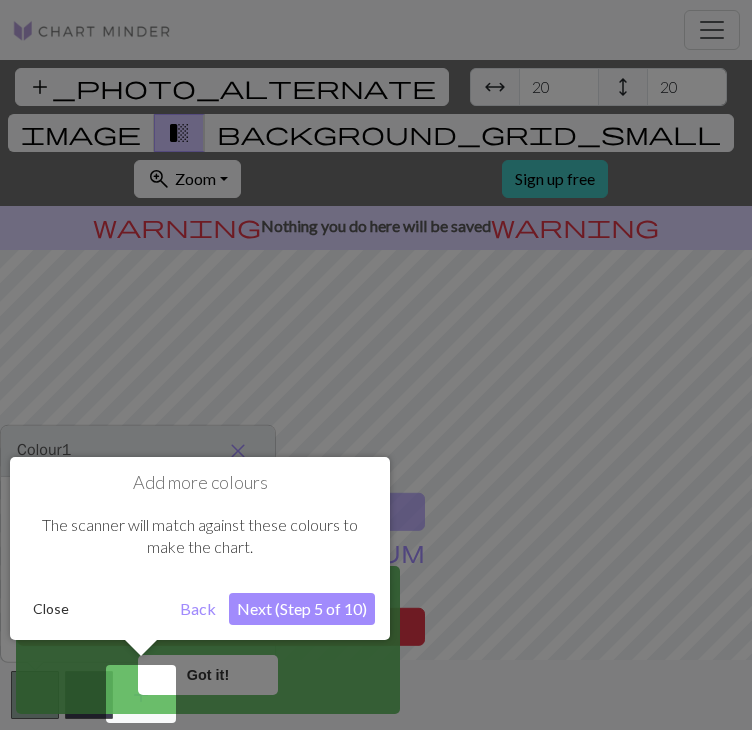 click on "Next (Step 5 of 10)" at bounding box center (302, 609) 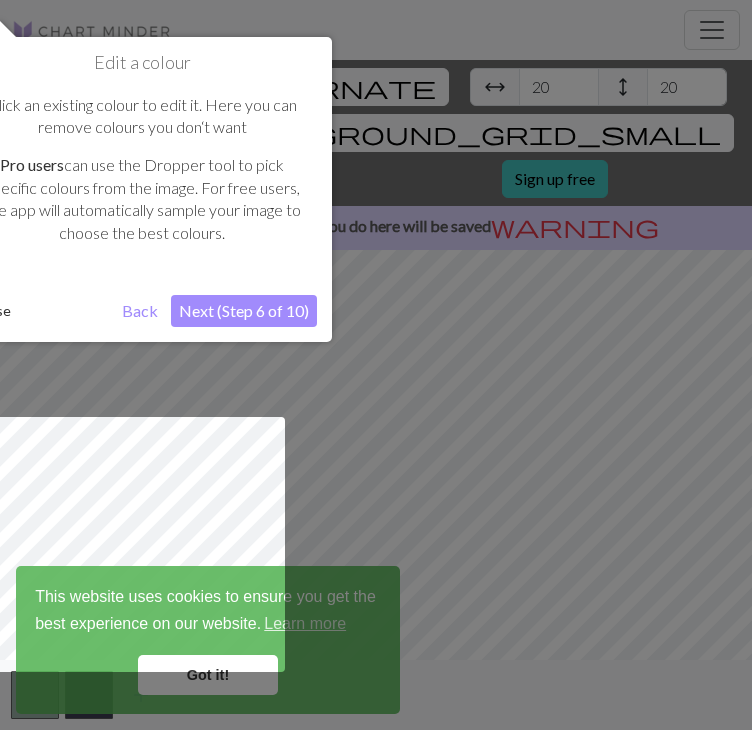 click on "Next (Step 6 of 10)" at bounding box center (244, 311) 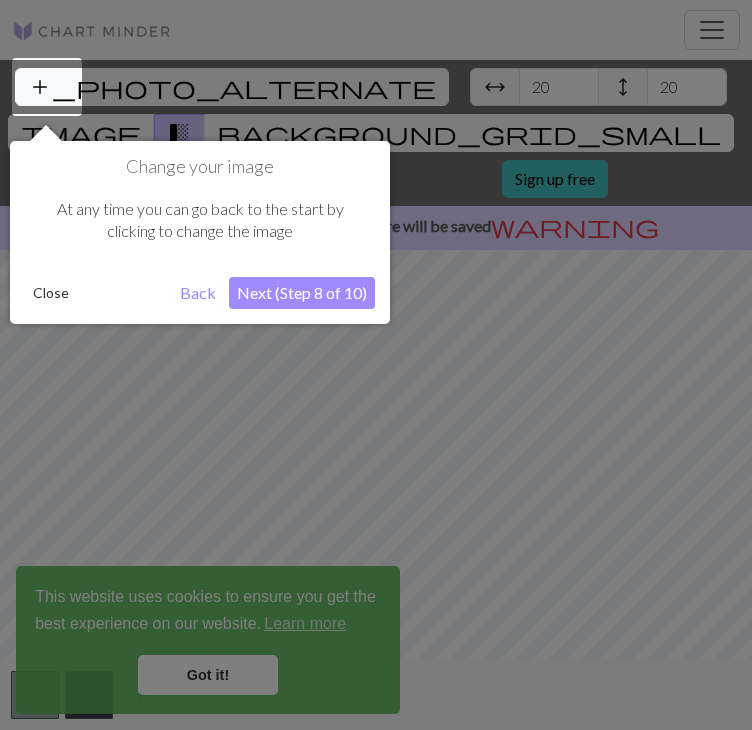 click on "Next (Step 8 of 10)" at bounding box center [302, 293] 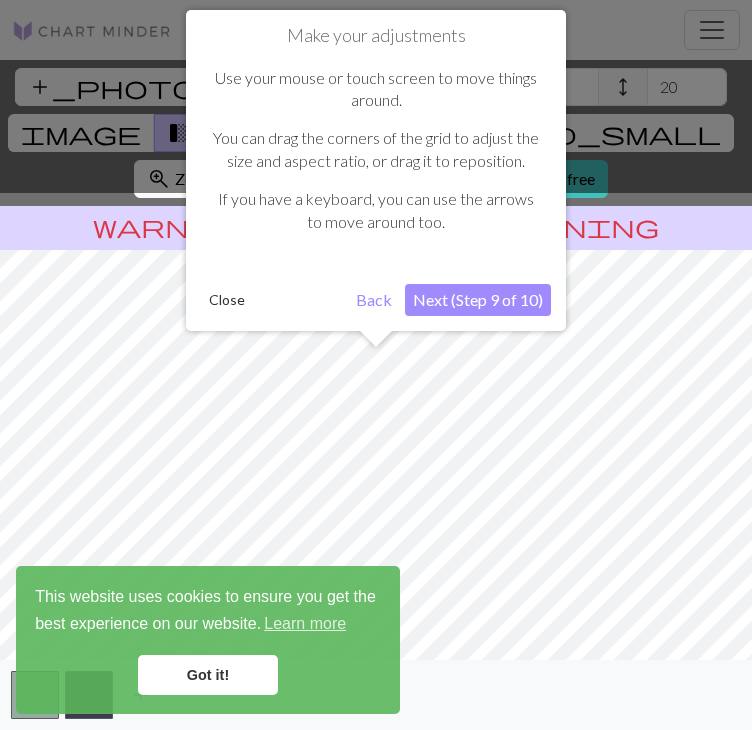 click on "Next (Step 9 of 10)" at bounding box center (478, 300) 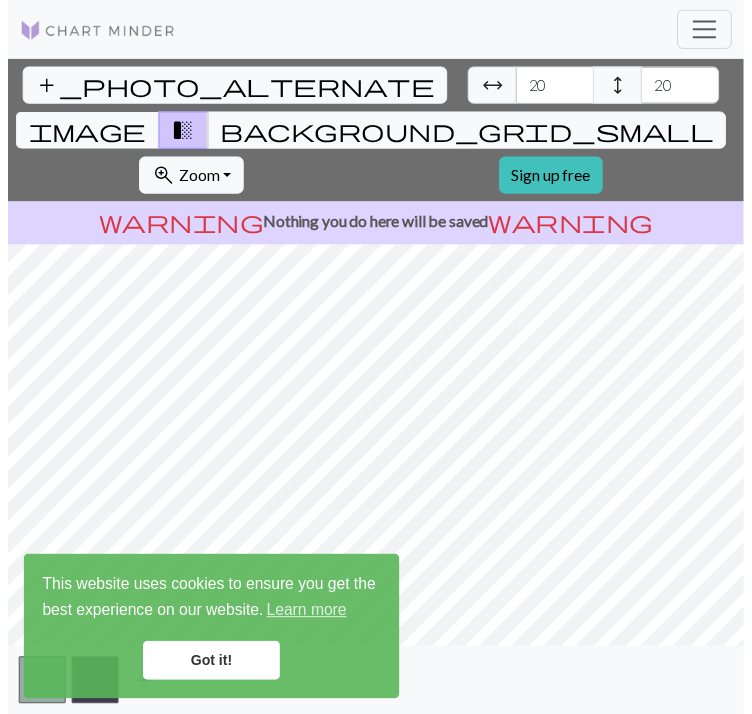scroll, scrollTop: 0, scrollLeft: 0, axis: both 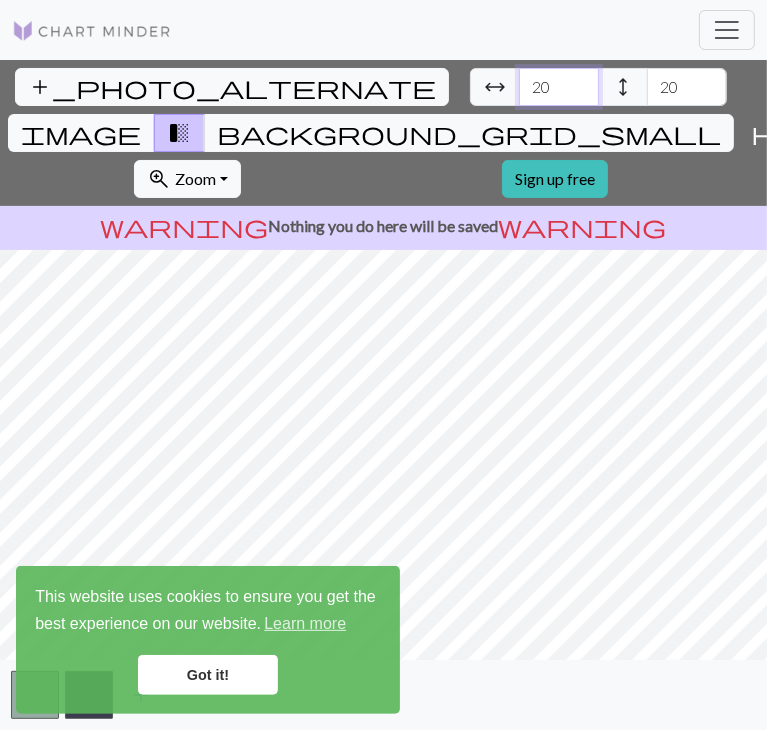 click on "20" at bounding box center [559, 87] 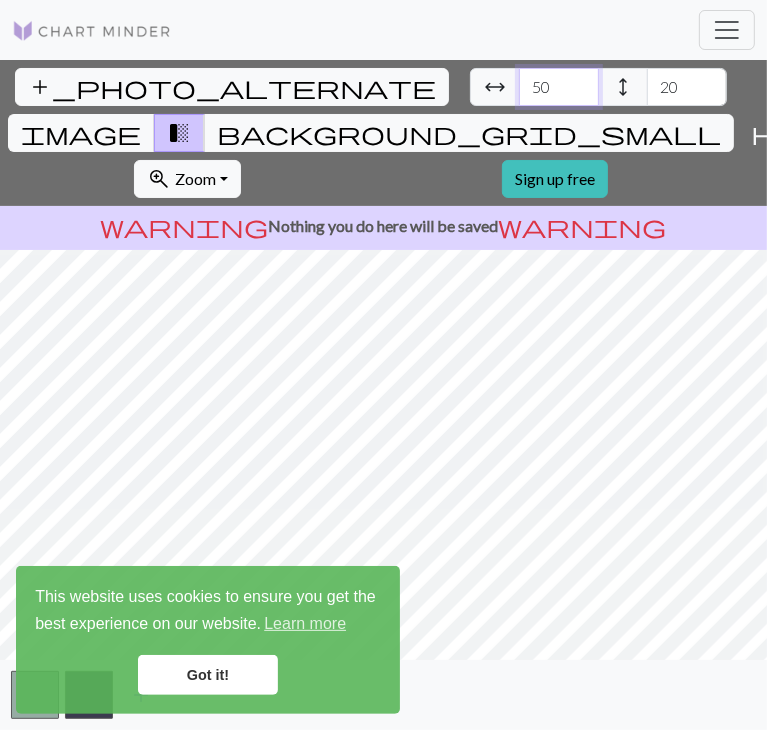 type on "50" 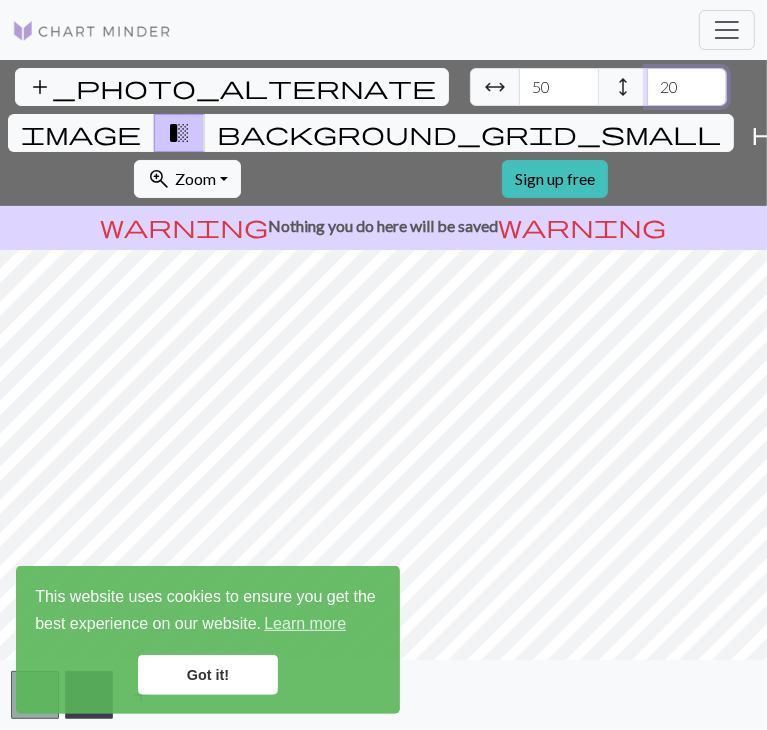 click on "20" at bounding box center [687, 87] 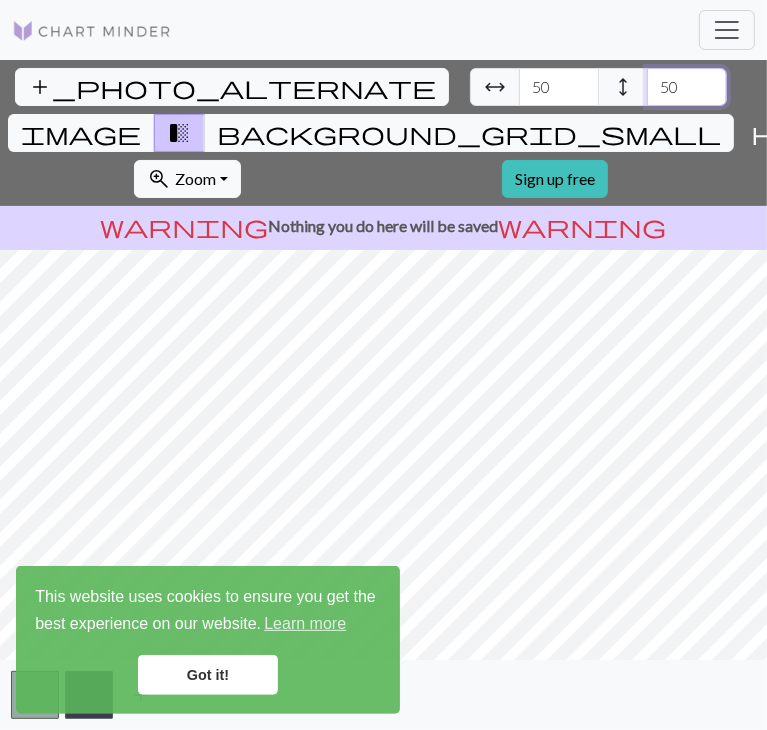 type on "50" 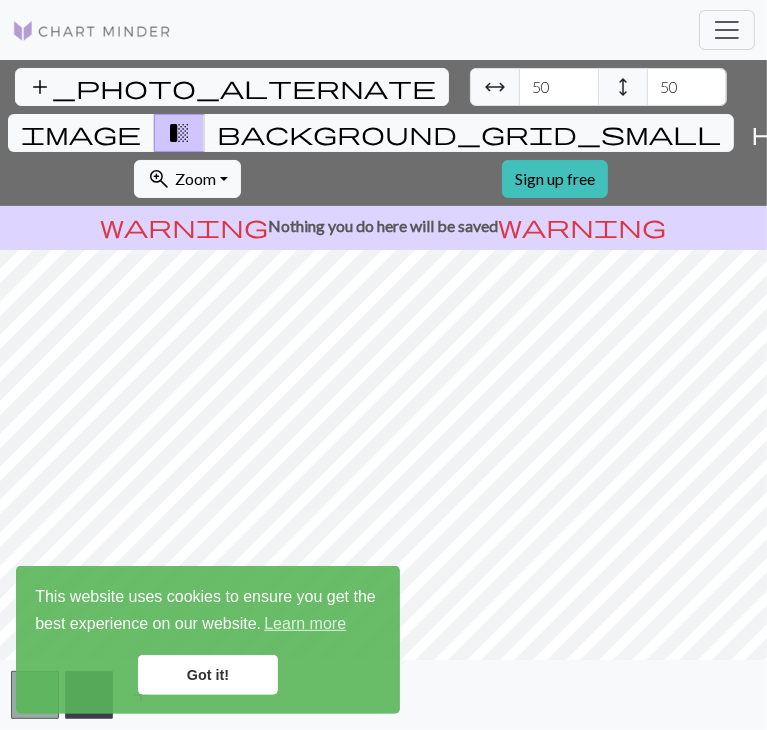 click on "Got it!" at bounding box center (208, 675) 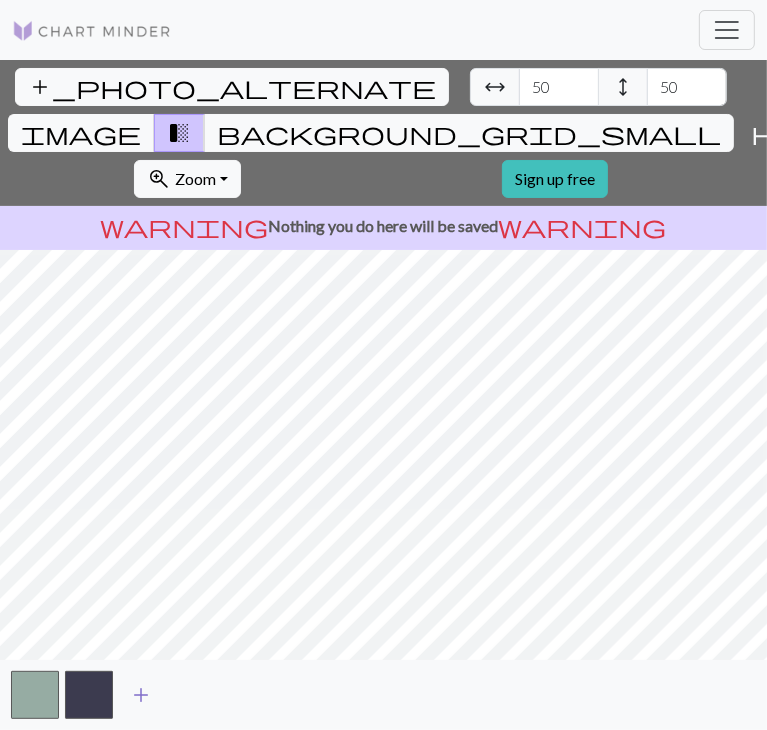 click on "add" at bounding box center (141, 695) 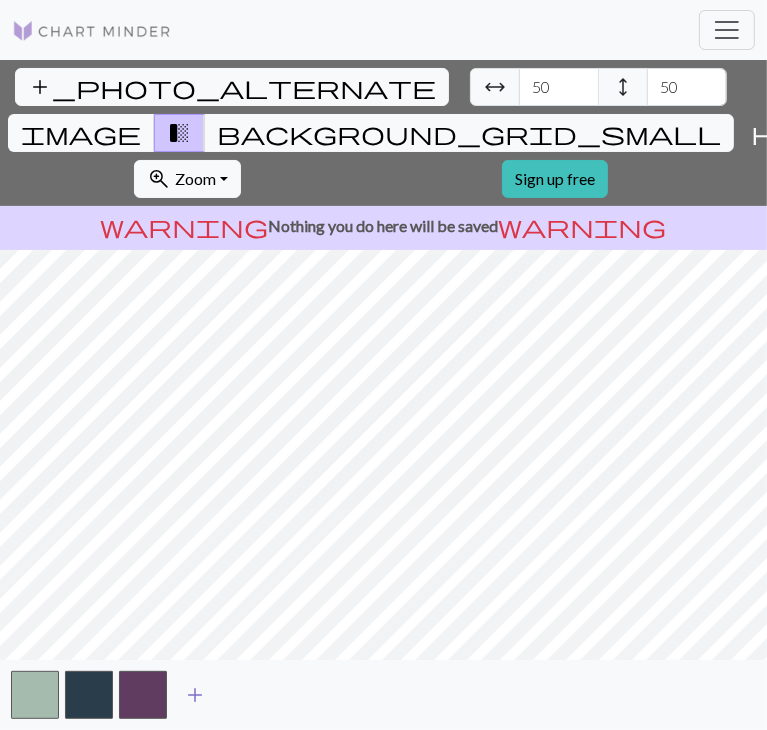 click on "add" at bounding box center [195, 695] 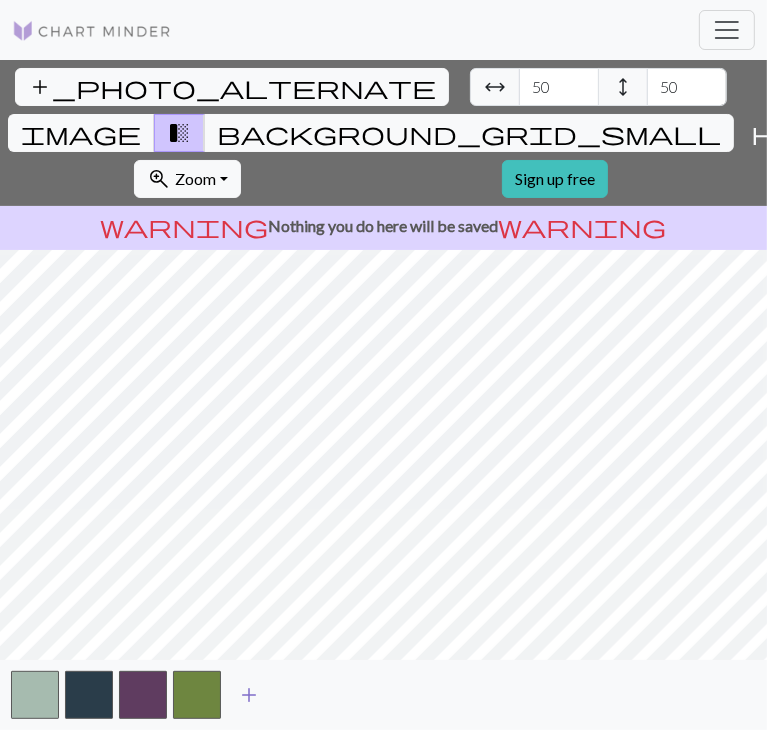 click on "add" at bounding box center [249, 695] 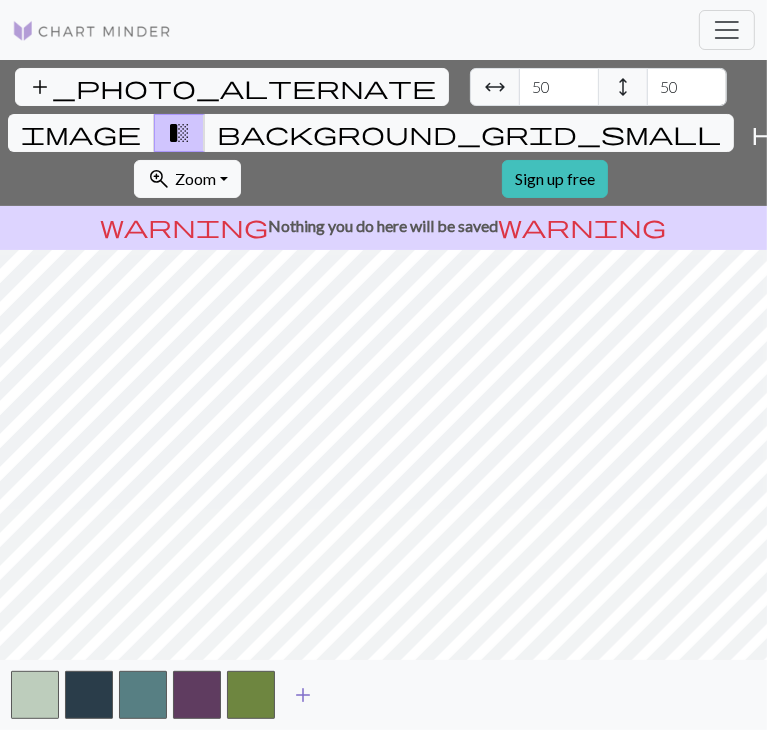 click on "add" at bounding box center (303, 695) 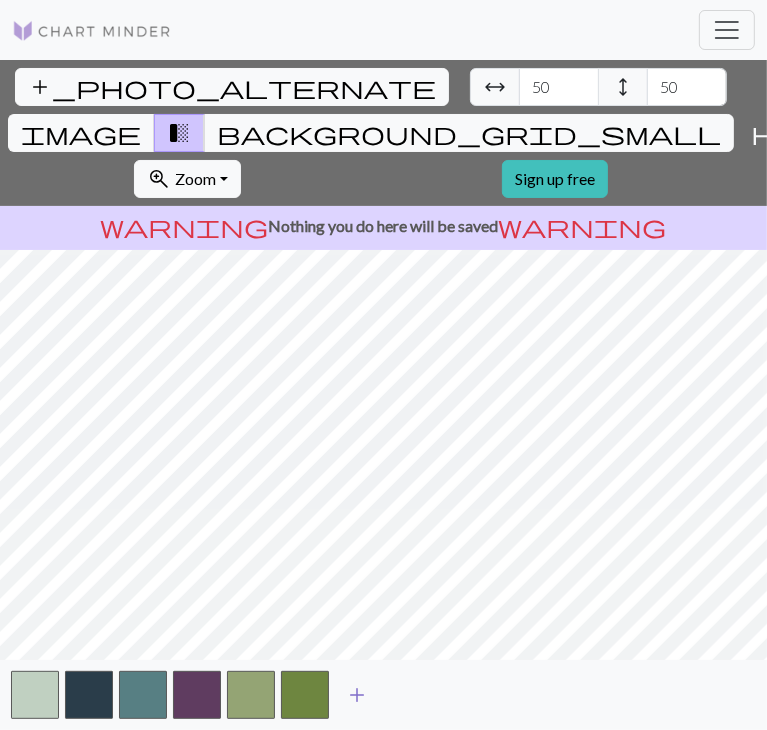 click on "add" at bounding box center (357, 695) 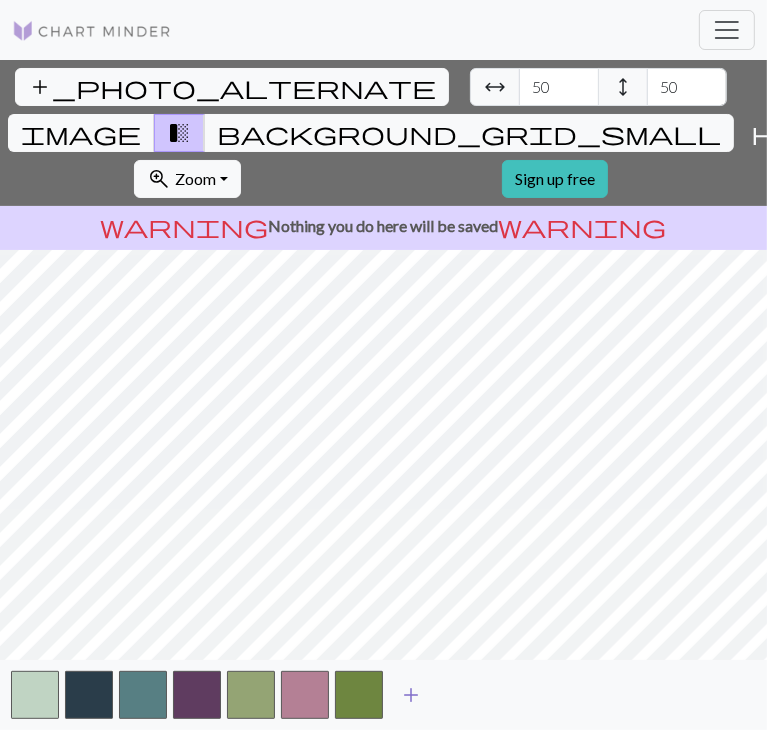 click on "add" at bounding box center (411, 695) 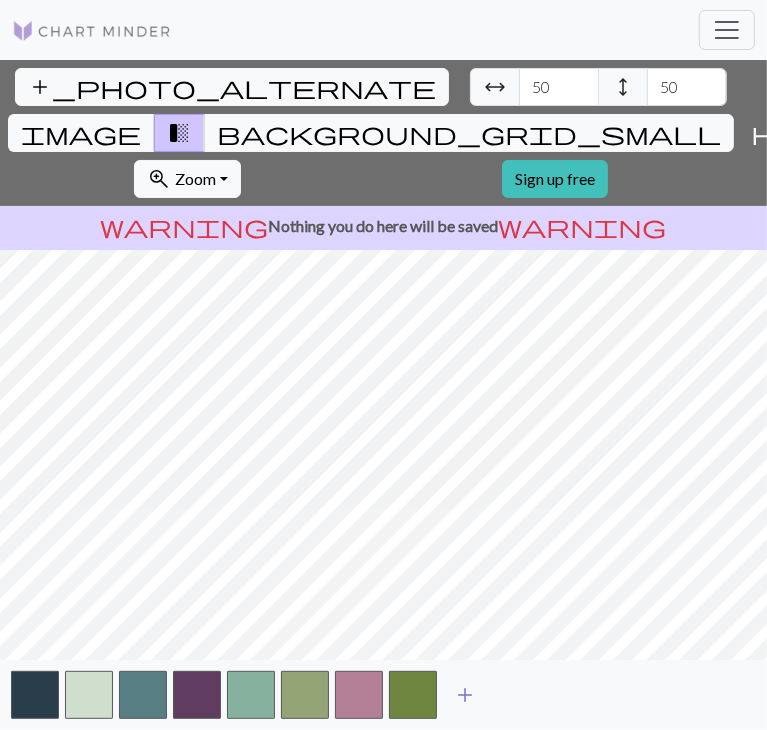 click at bounding box center [413, 695] 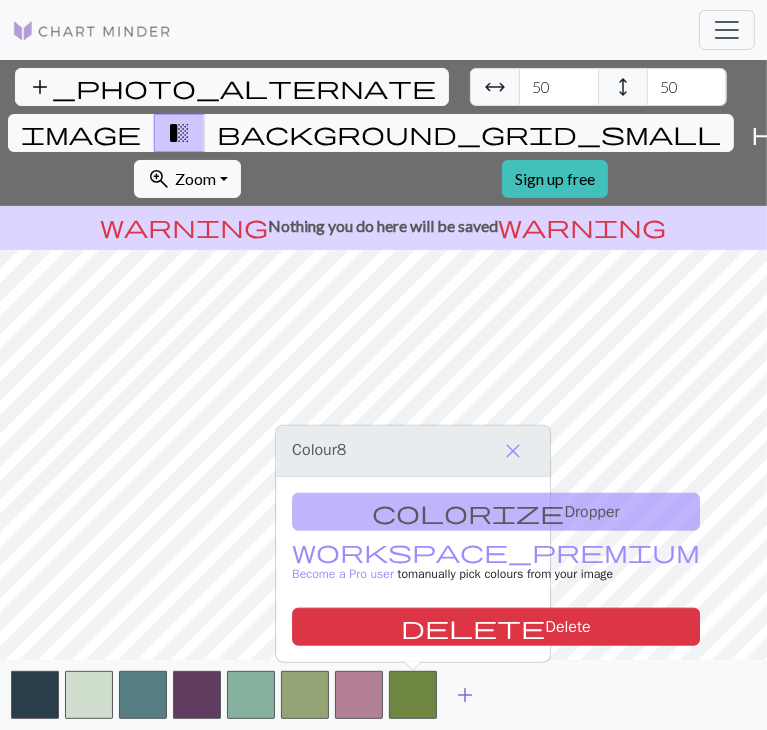 click on "add" at bounding box center (465, 695) 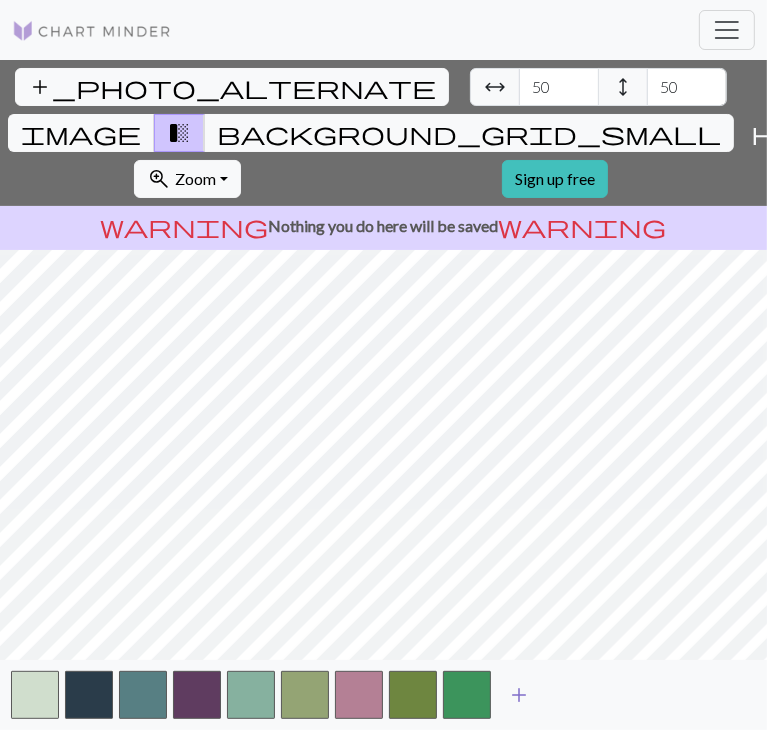 click on "add" at bounding box center (519, 695) 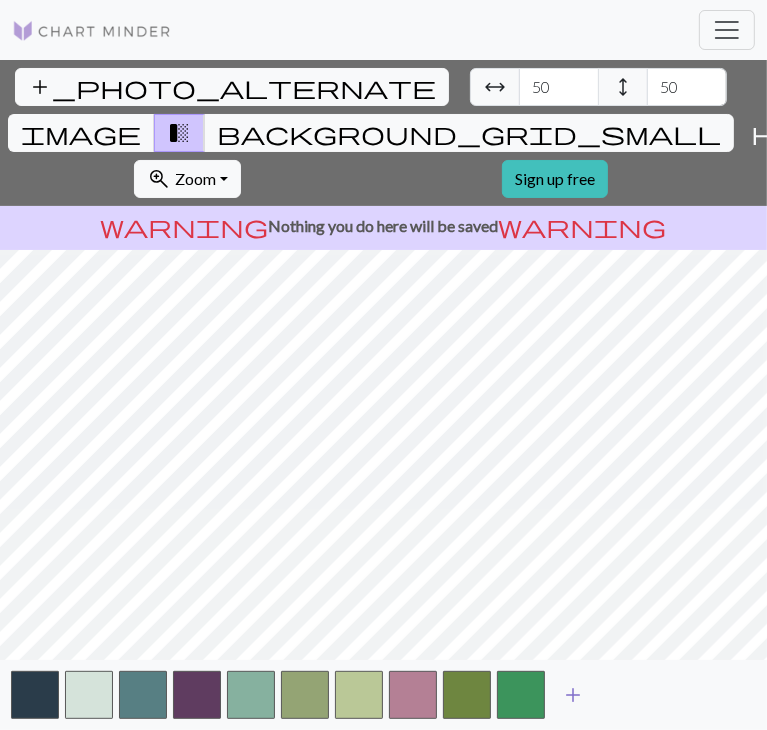 click on "add" at bounding box center [573, 695] 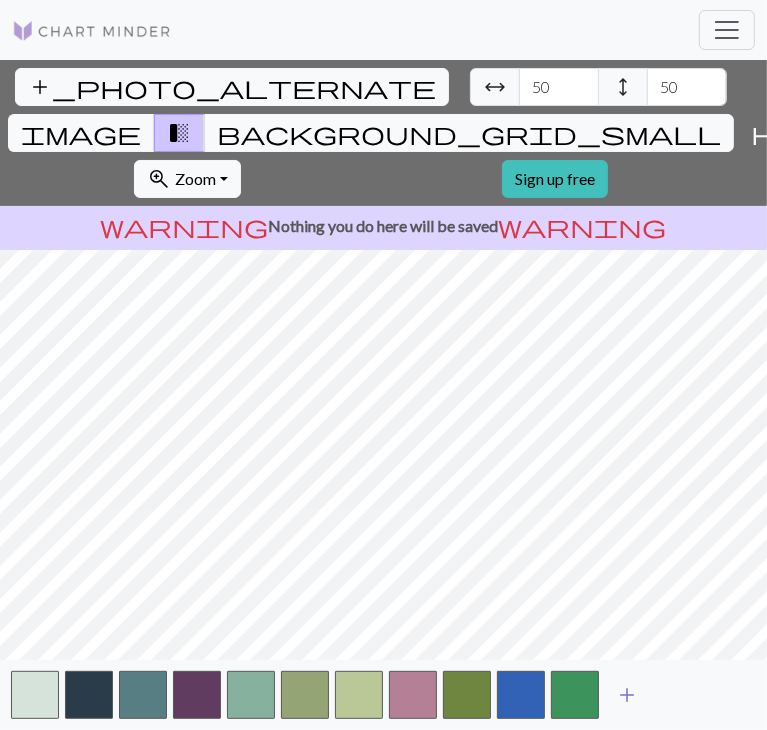 click on "add" at bounding box center [627, 695] 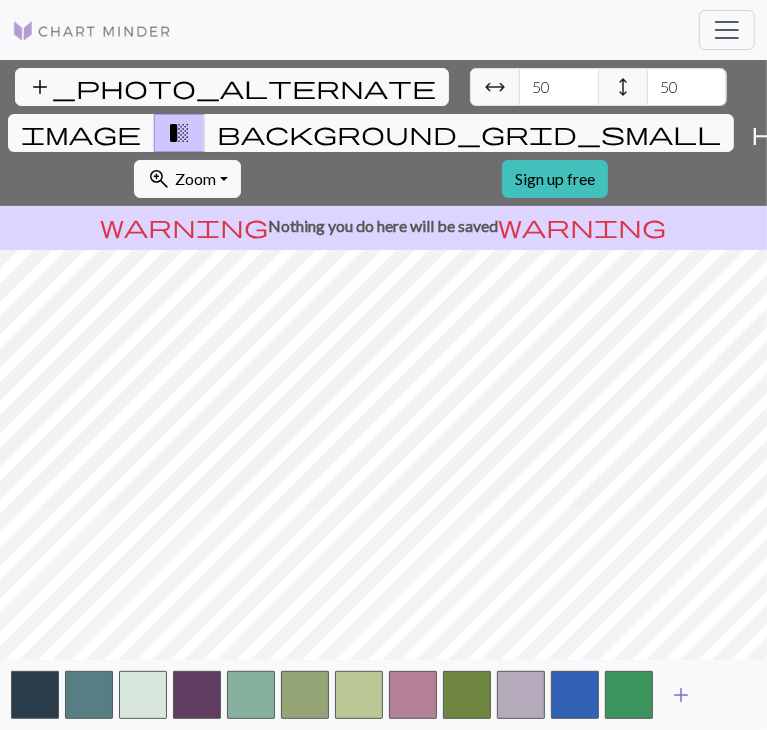 click on "add" at bounding box center [681, 695] 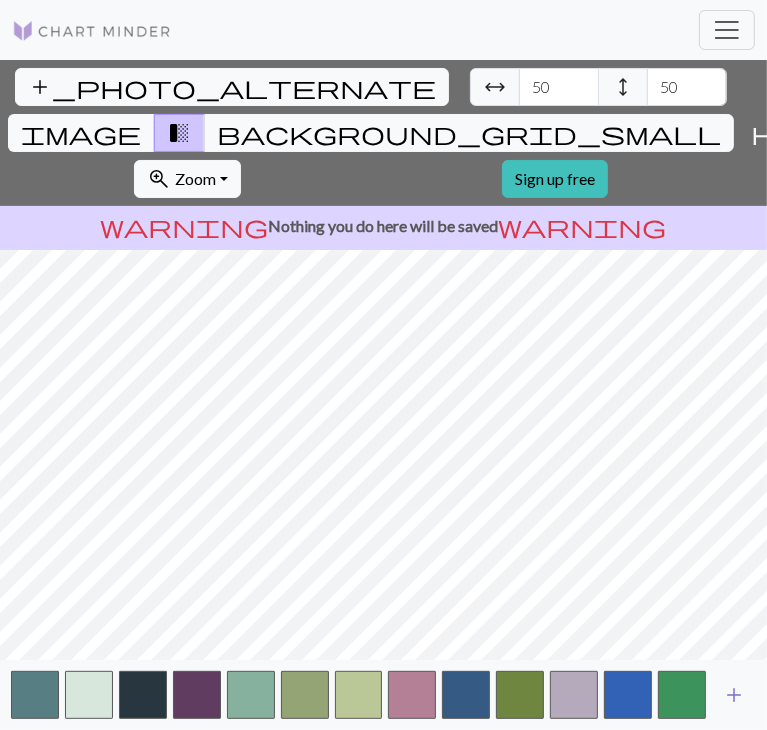 click on "add" at bounding box center (734, 695) 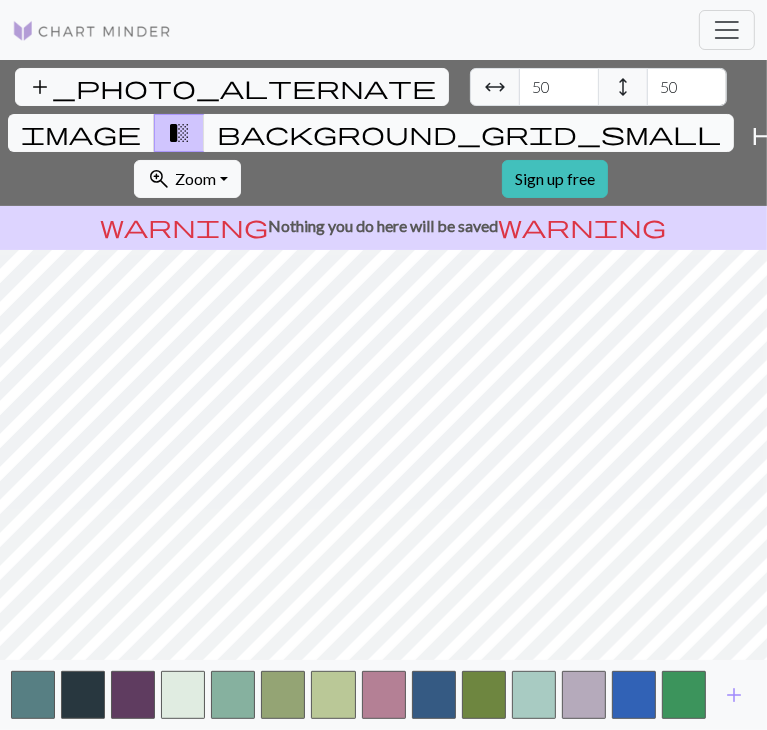 click on "background_grid_small" at bounding box center (469, 133) 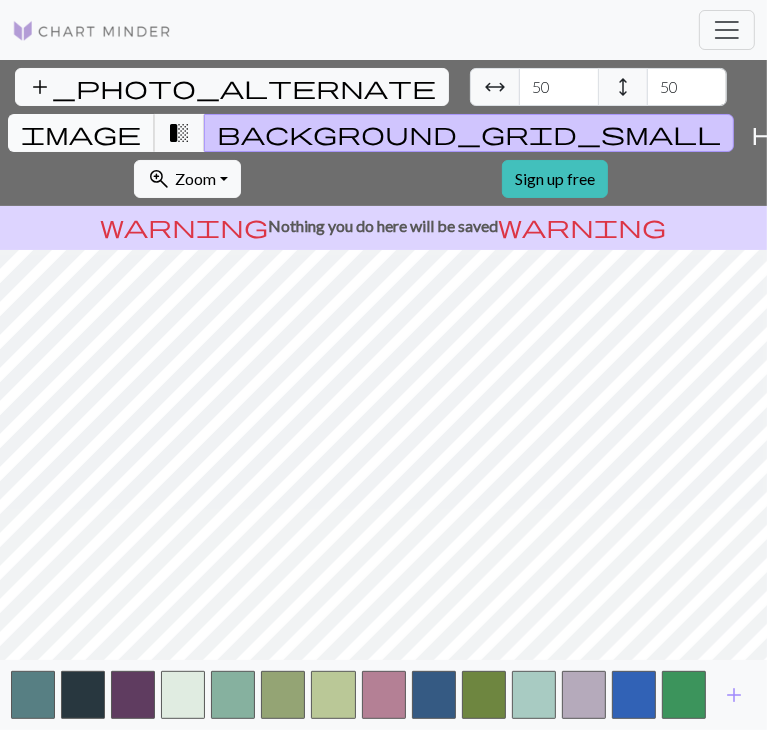 click on "image" at bounding box center [81, 133] 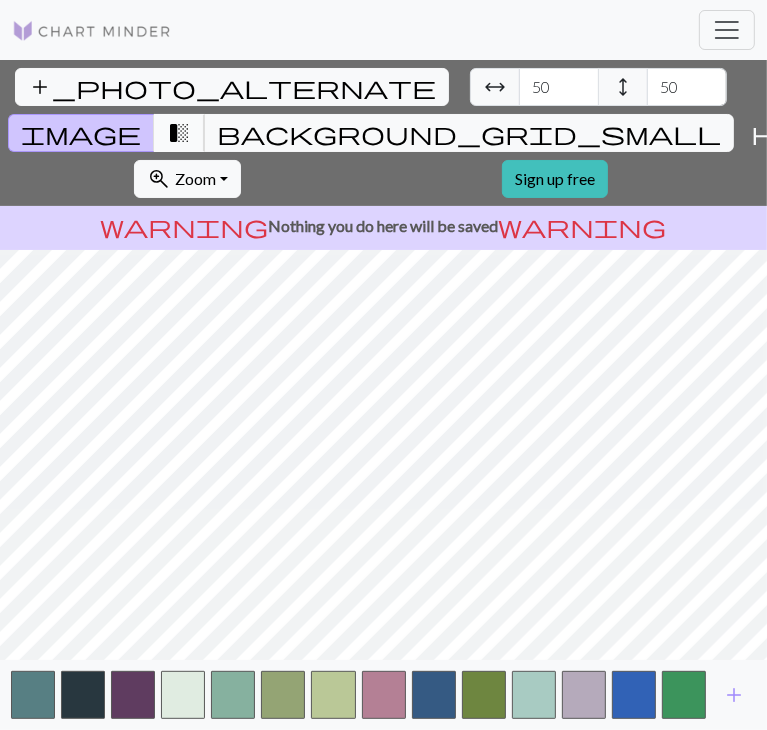 click on "transition_fade" at bounding box center [179, 133] 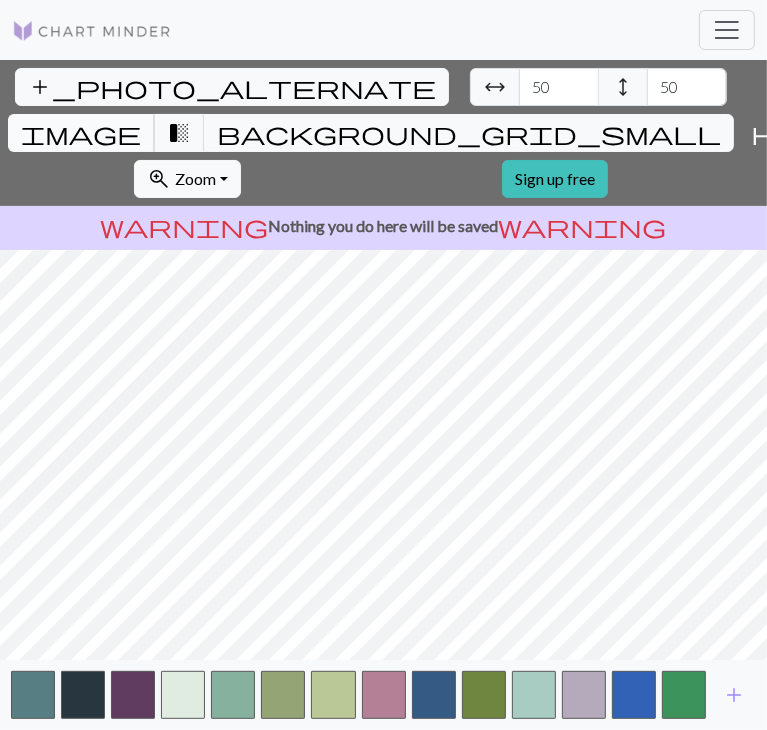 click on "image" at bounding box center [81, 133] 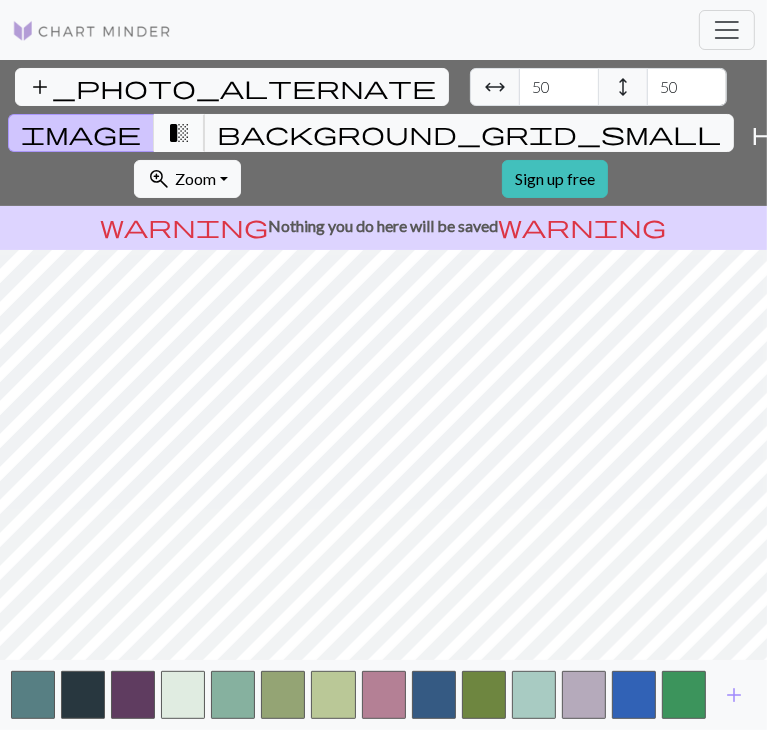 click on "transition_fade" at bounding box center (179, 133) 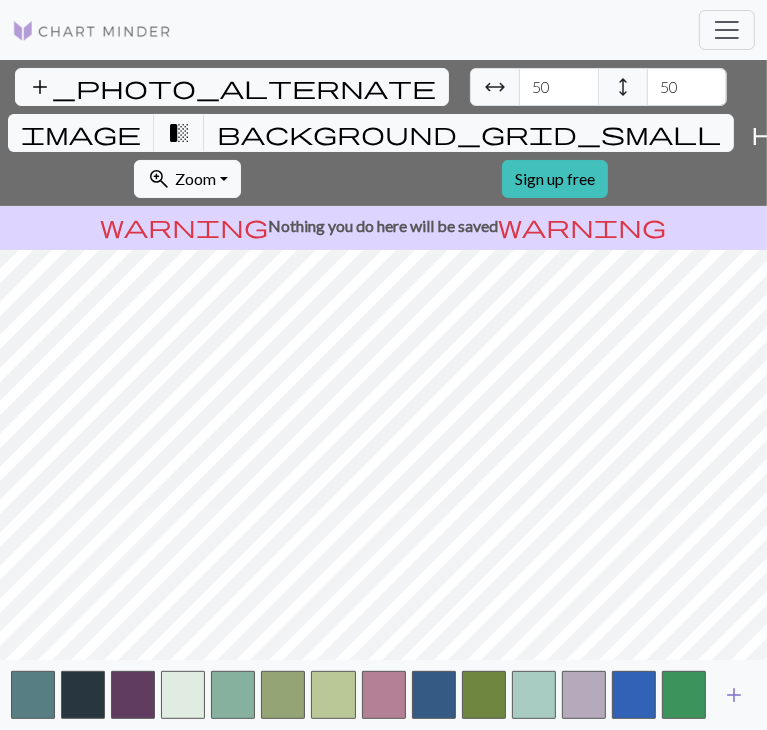 click on "add" at bounding box center (734, 695) 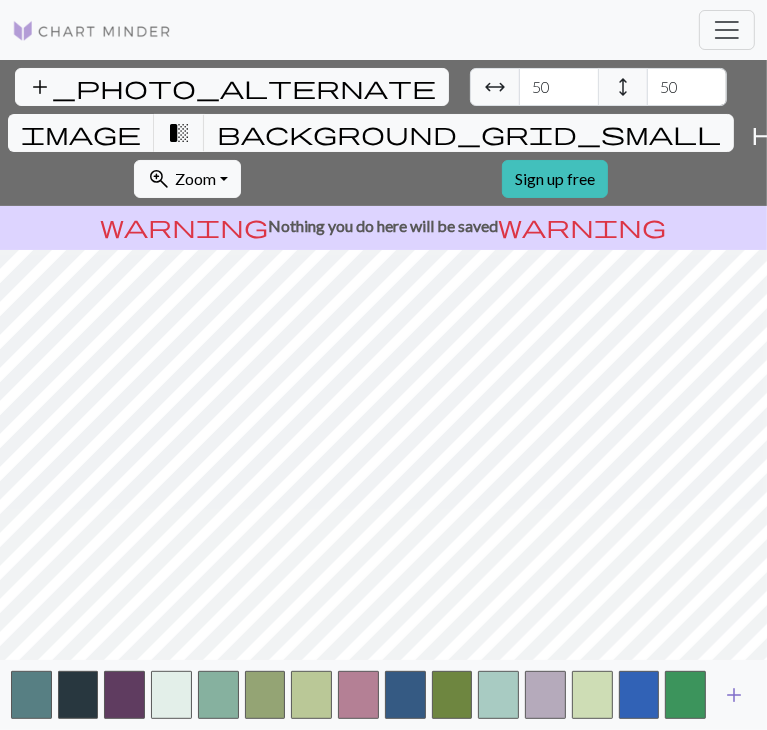 click on "add" at bounding box center (734, 695) 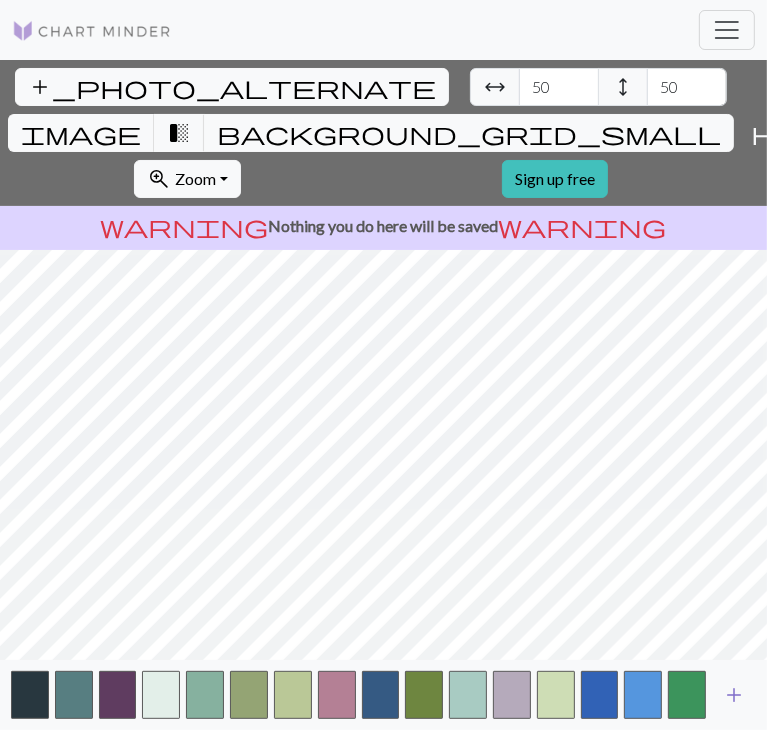 click on "add" at bounding box center (734, 695) 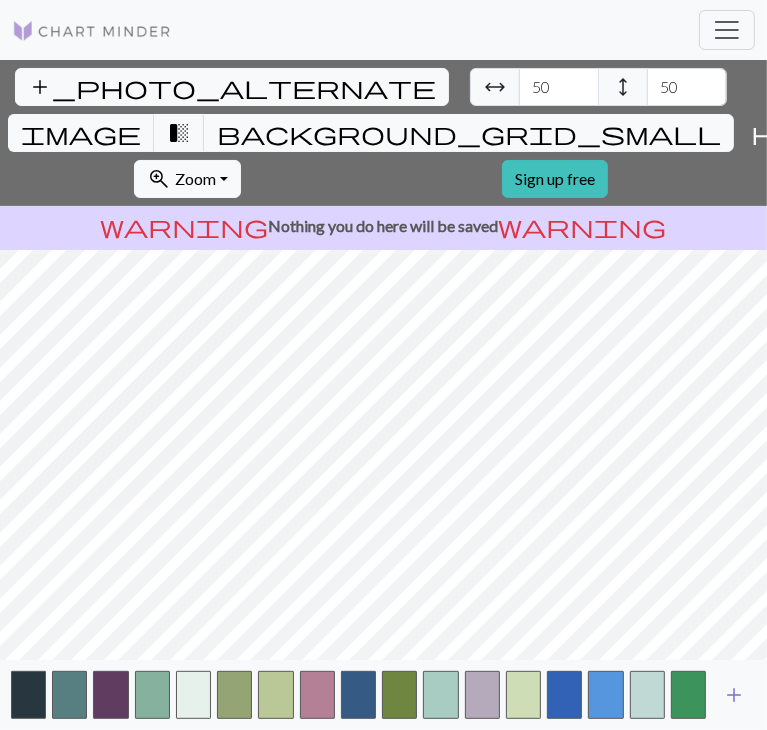 click on "add" at bounding box center [734, 695] 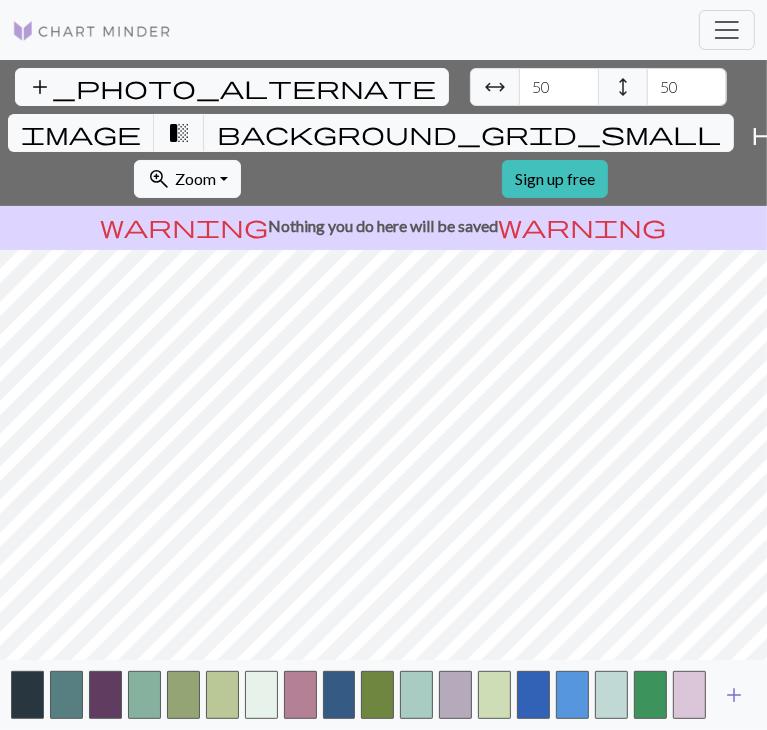click on "add" at bounding box center [734, 695] 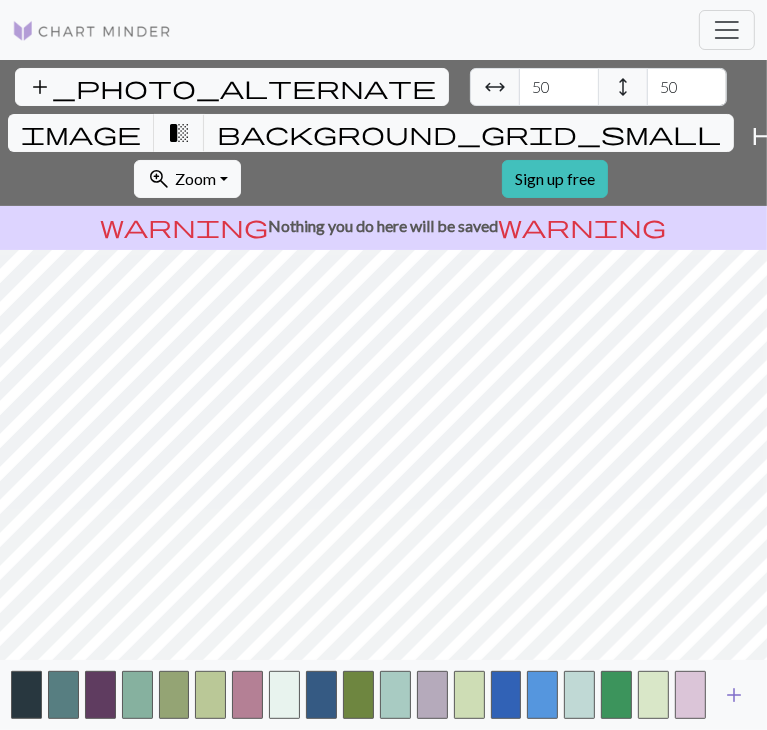 click on "add" at bounding box center (734, 695) 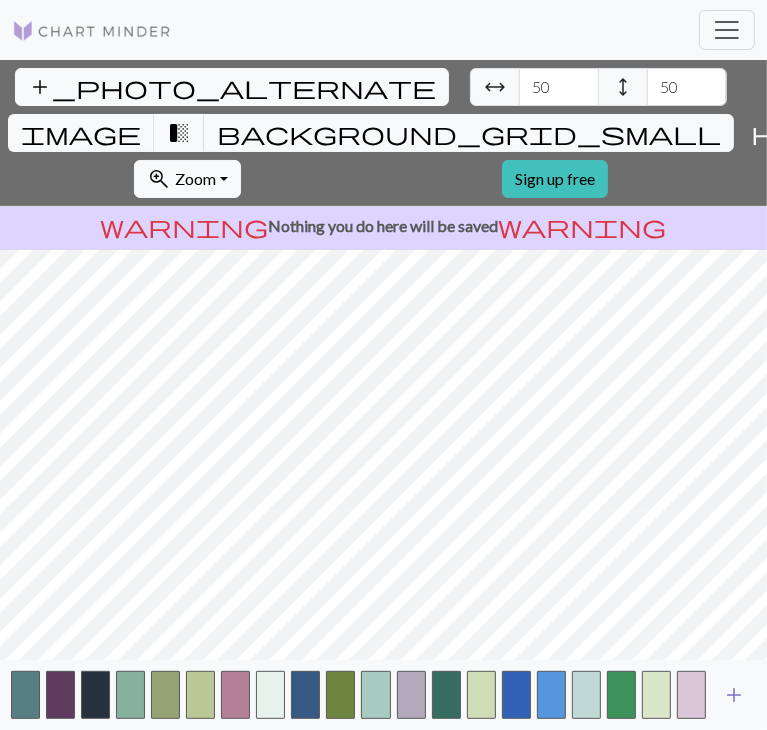 click on "add" at bounding box center (734, 695) 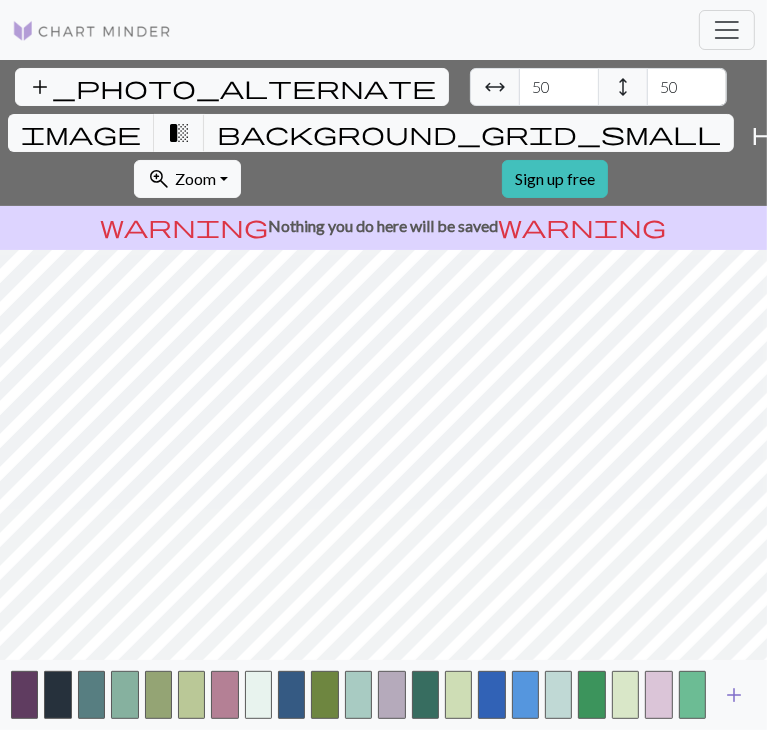 click on "add" at bounding box center [734, 695] 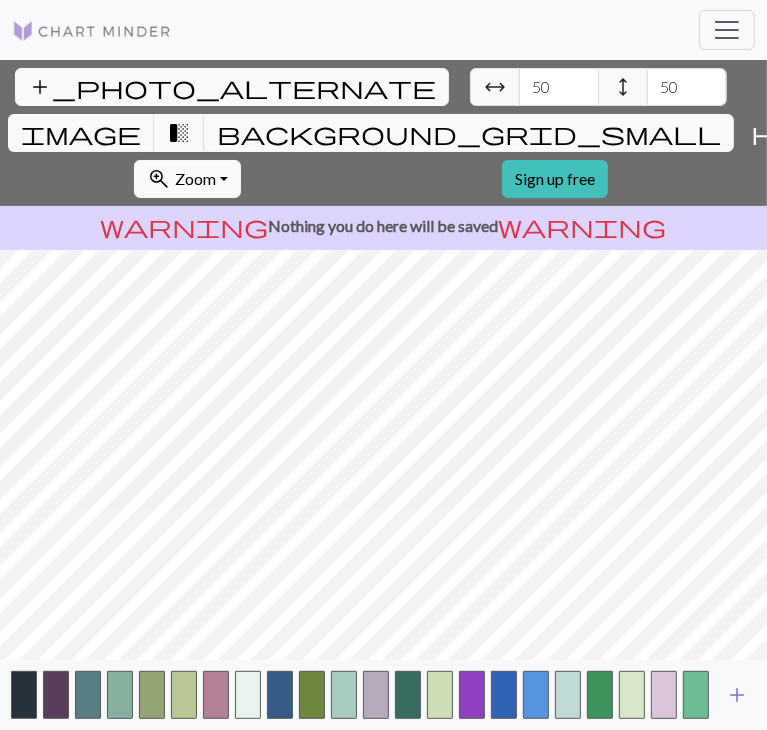 click on "add" at bounding box center (737, 695) 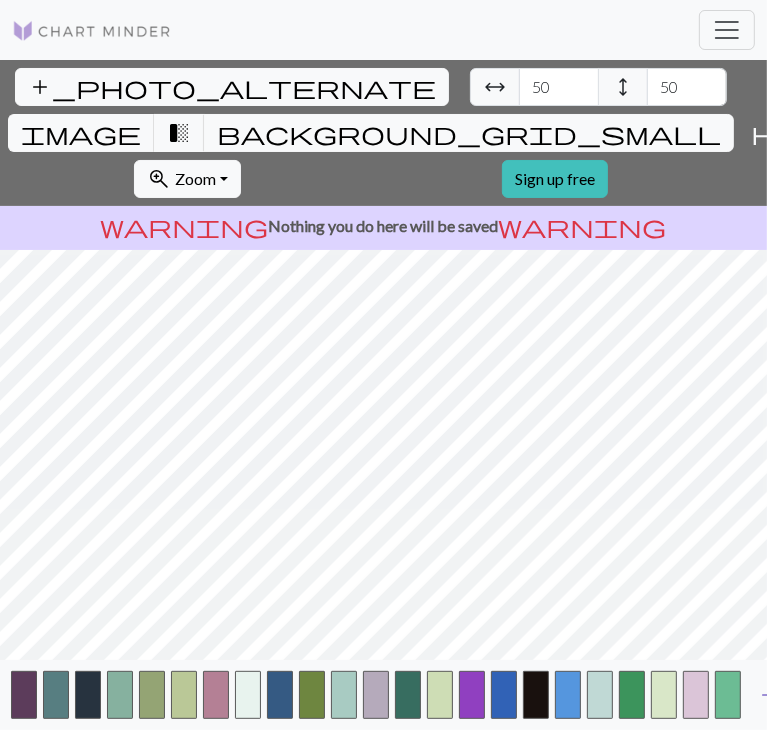 click on "add" at bounding box center [769, 695] 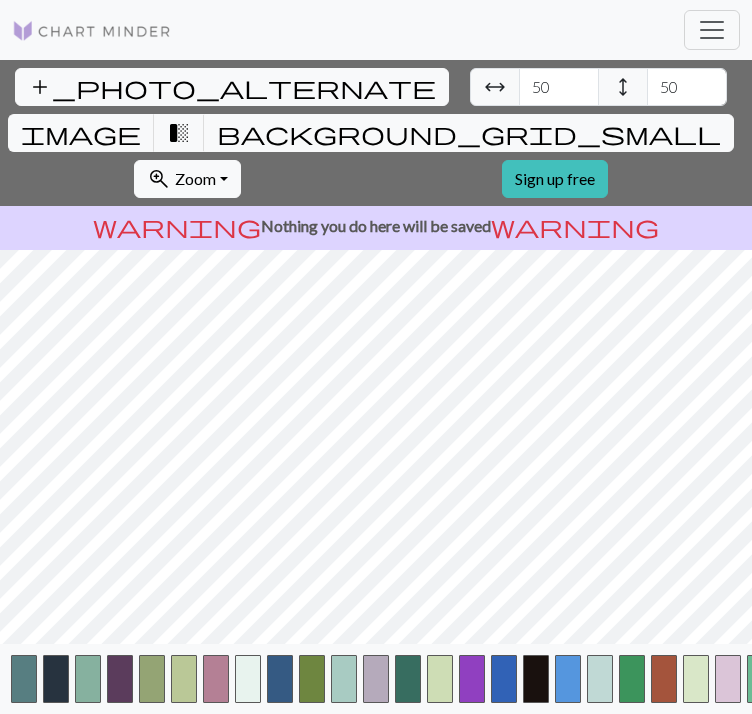 click at bounding box center (760, 679) 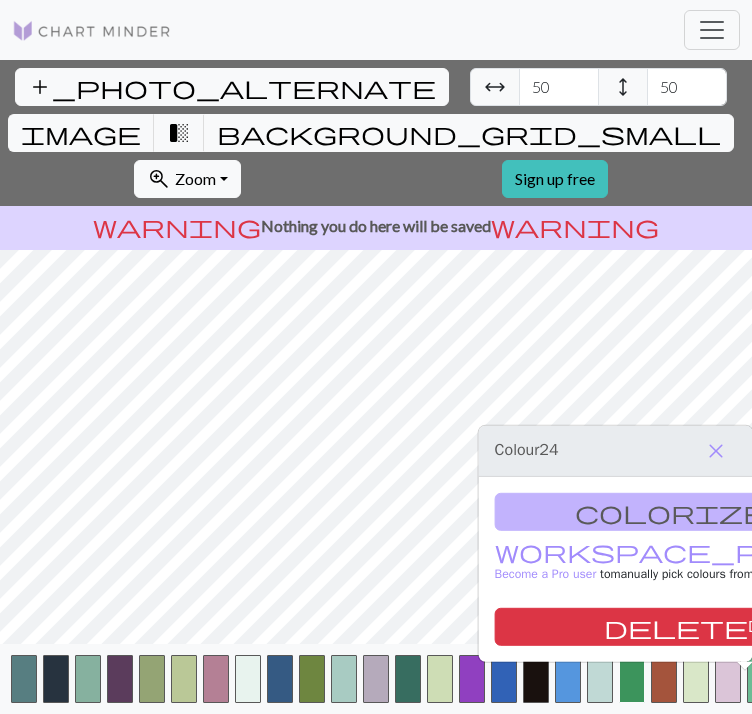 scroll, scrollTop: 0, scrollLeft: 64, axis: horizontal 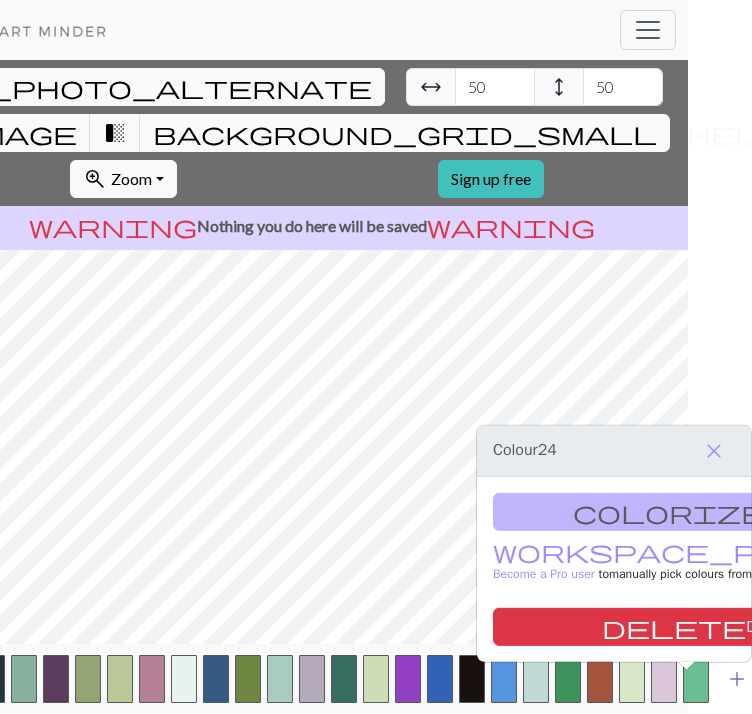 click on "add" at bounding box center [737, 679] 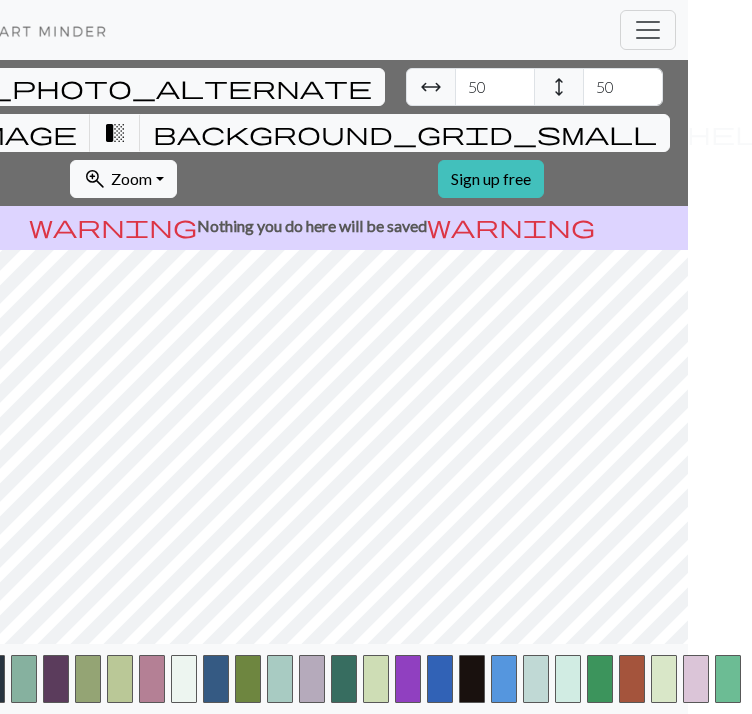 click at bounding box center [728, 679] 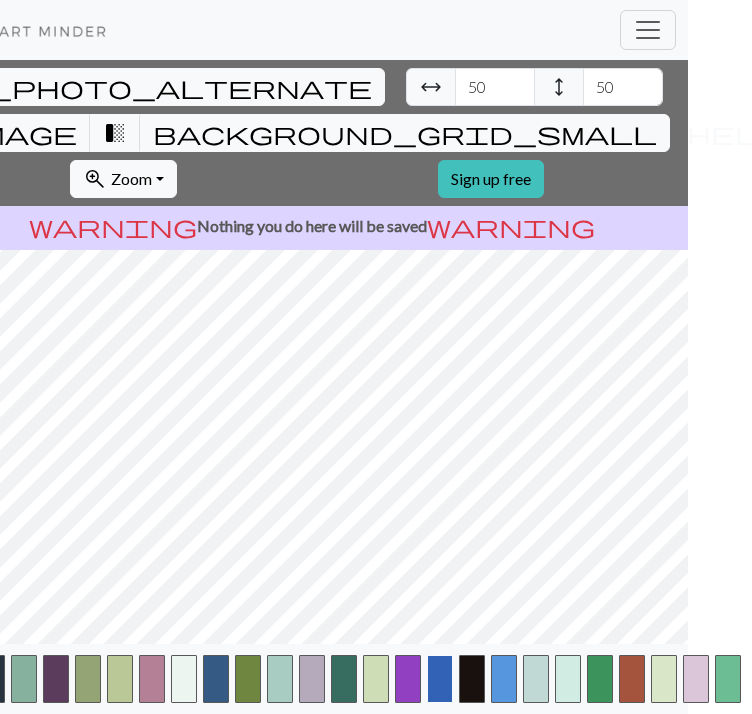 scroll, scrollTop: 0, scrollLeft: 0, axis: both 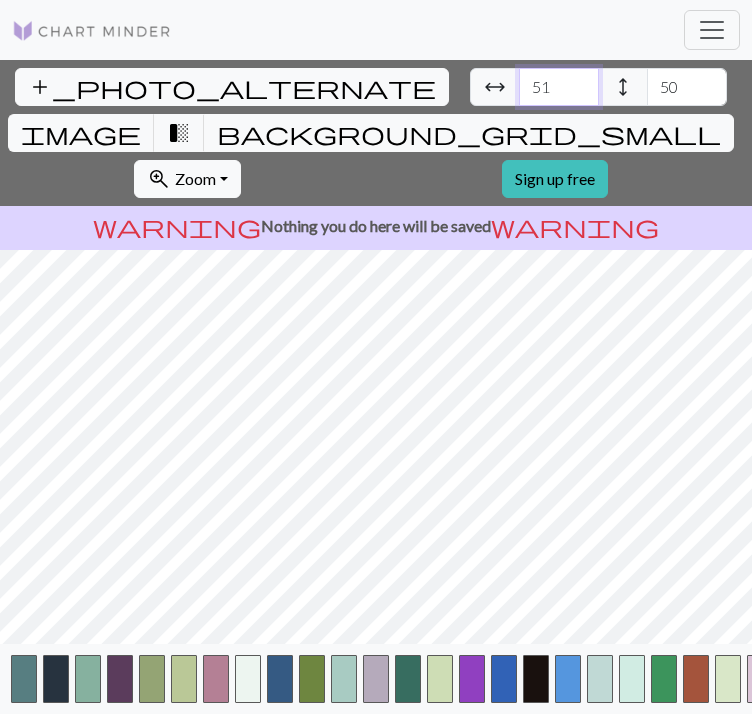 click on "51" at bounding box center (559, 87) 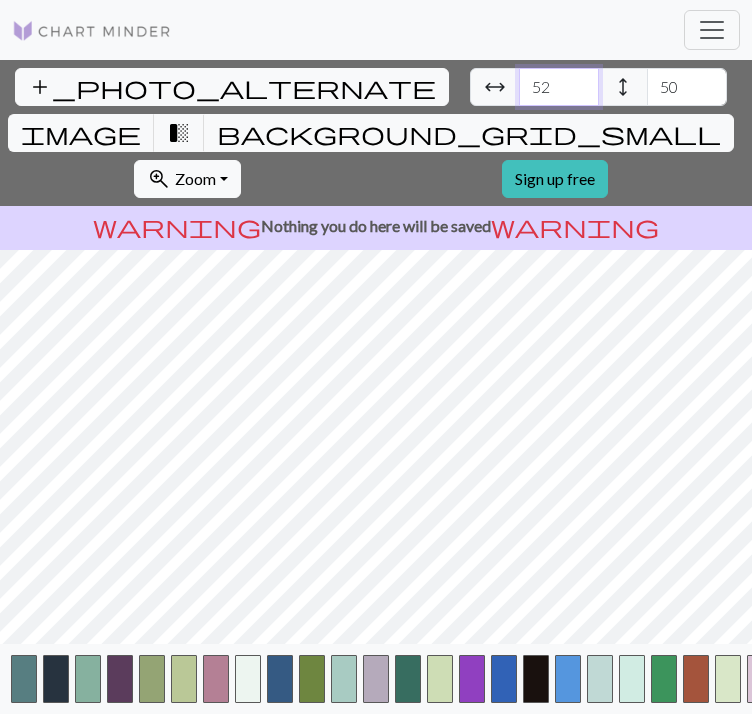 click on "52" at bounding box center [559, 87] 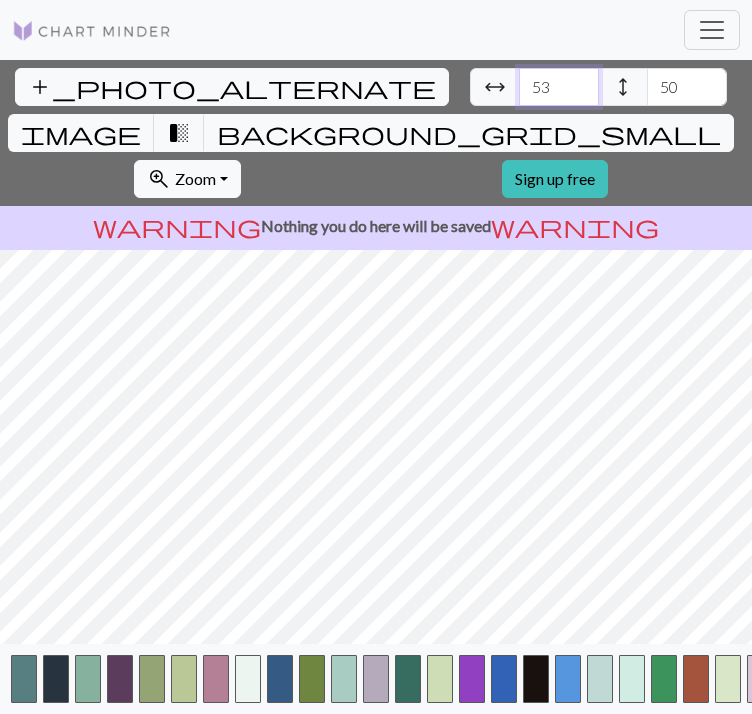 click on "53" at bounding box center [559, 87] 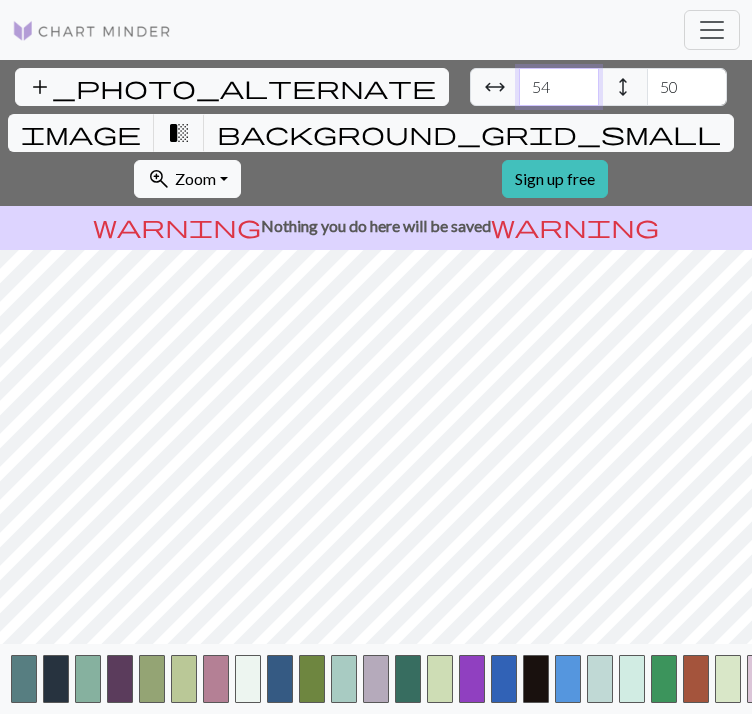 click on "54" at bounding box center (559, 87) 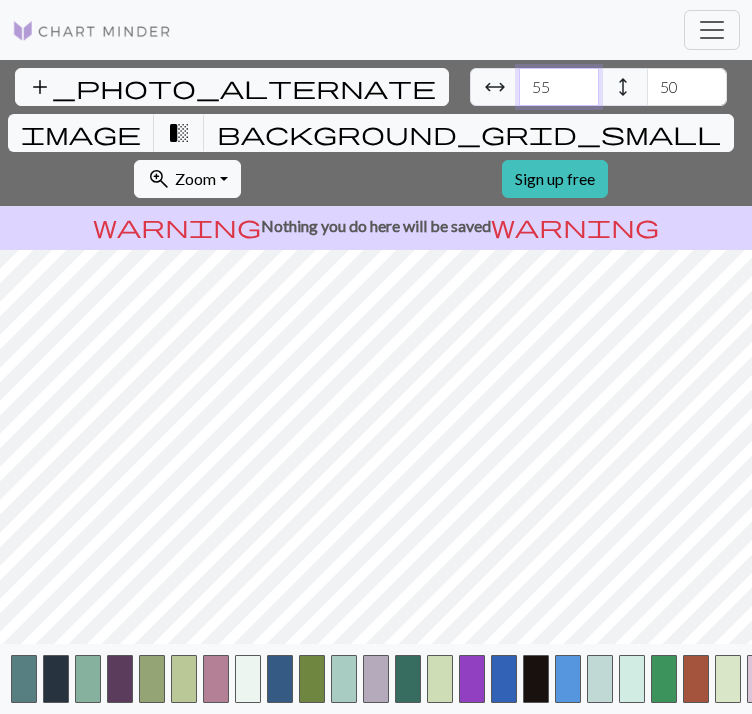 click on "55" at bounding box center [559, 87] 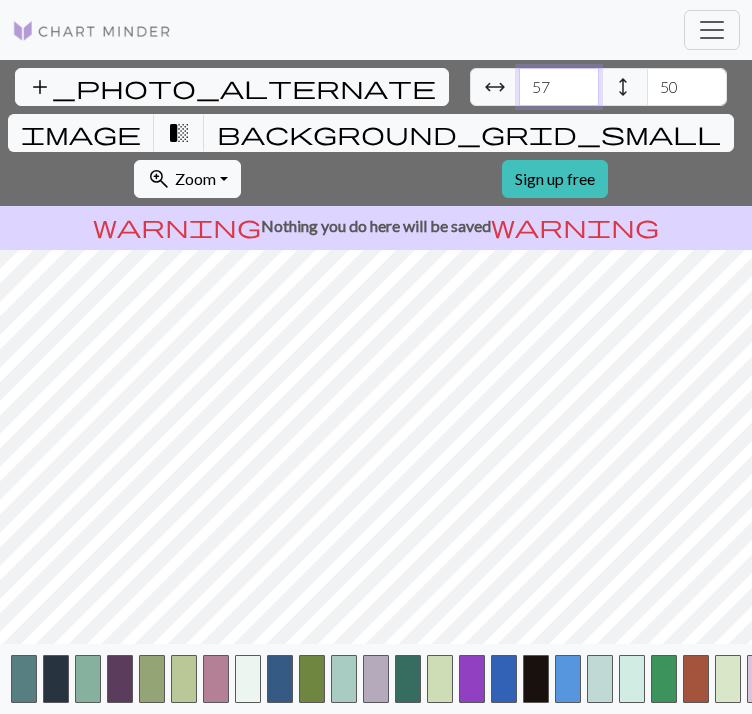 click on "57" at bounding box center [559, 87] 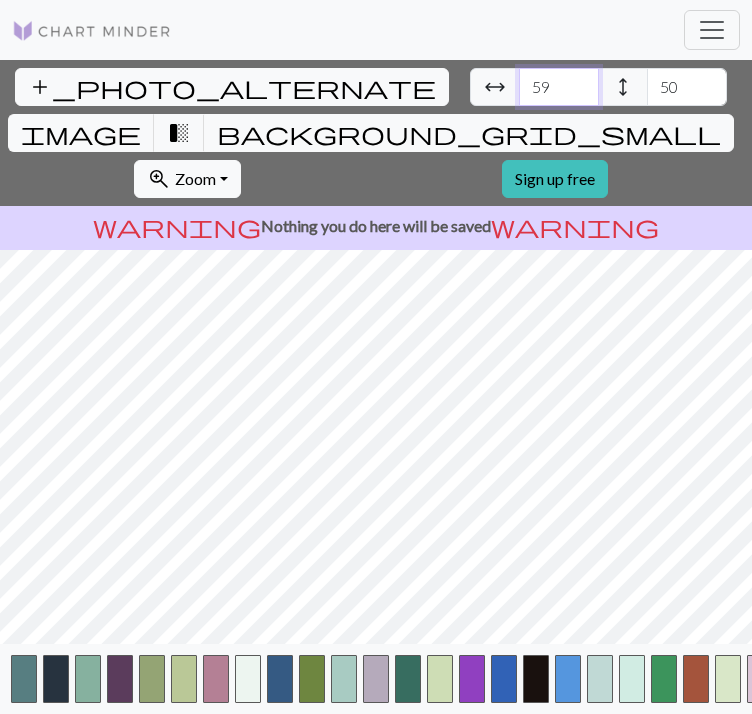 click on "59" at bounding box center [559, 87] 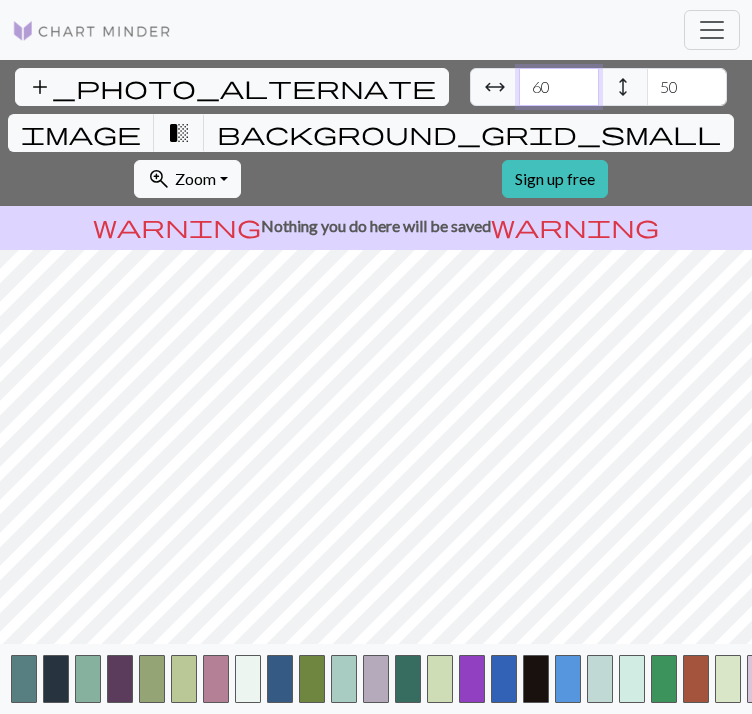 click on "61" at bounding box center (559, 87) 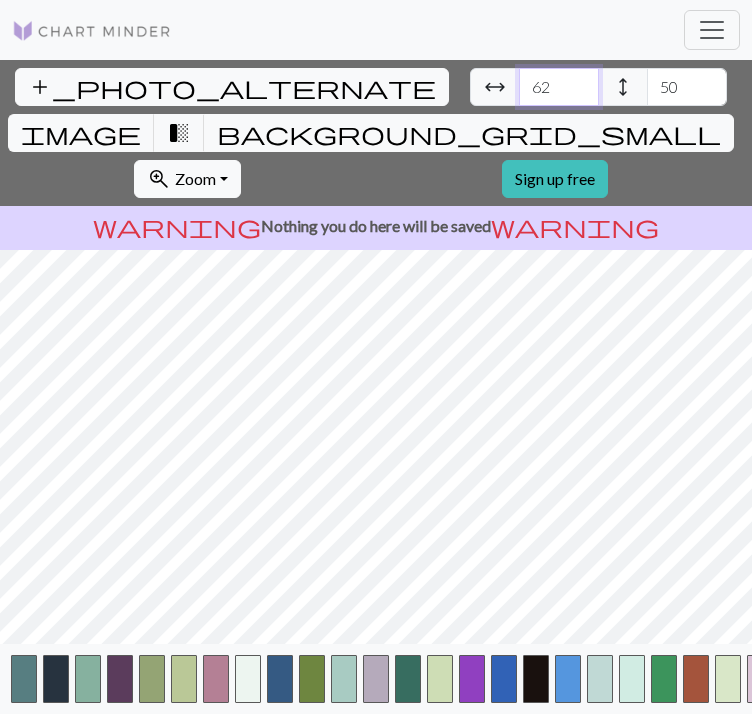 click on "62" at bounding box center [559, 87] 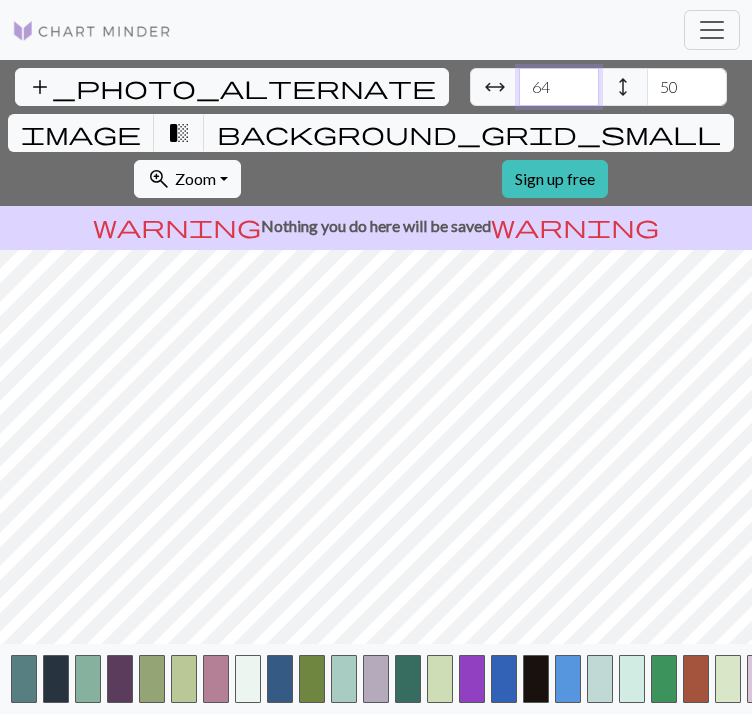 click on "64" at bounding box center [559, 87] 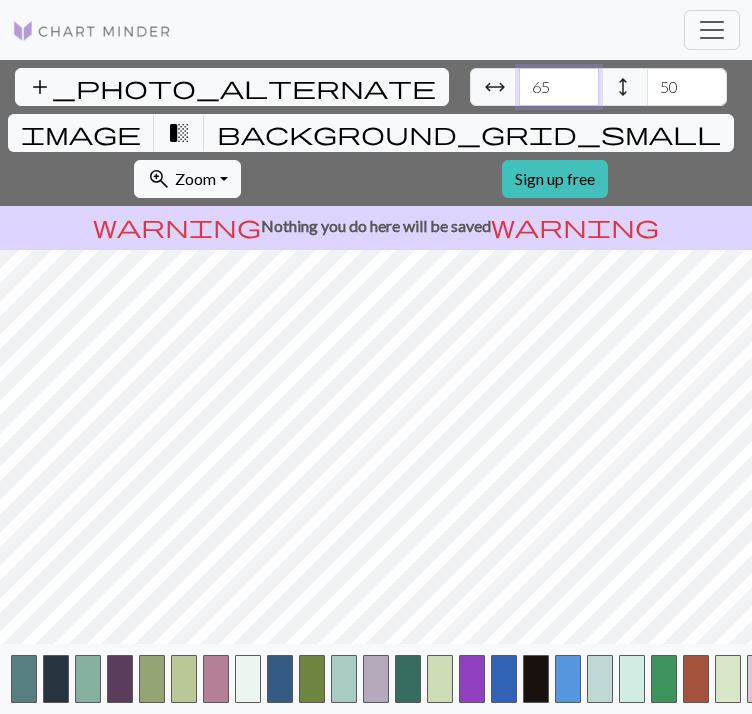 click on "65" at bounding box center [559, 87] 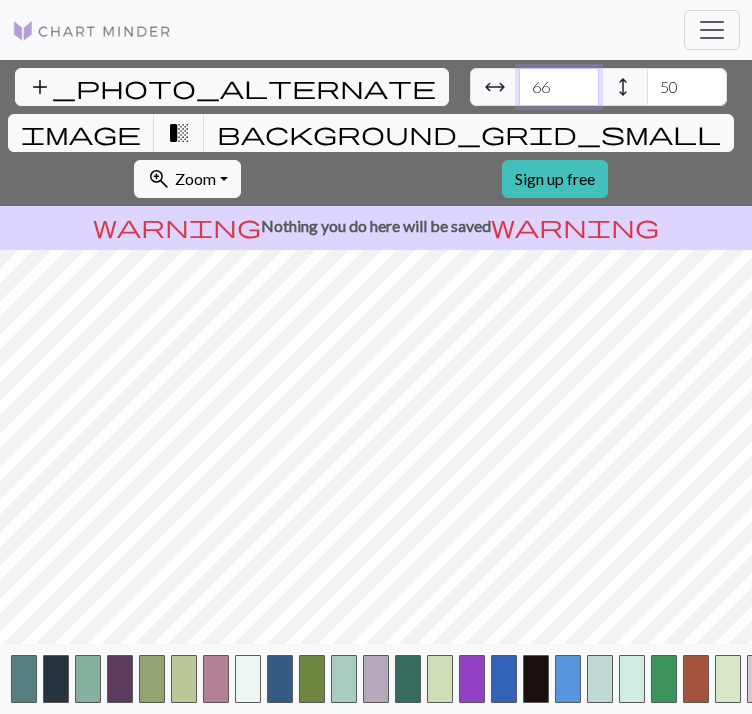 click on "66" at bounding box center [559, 87] 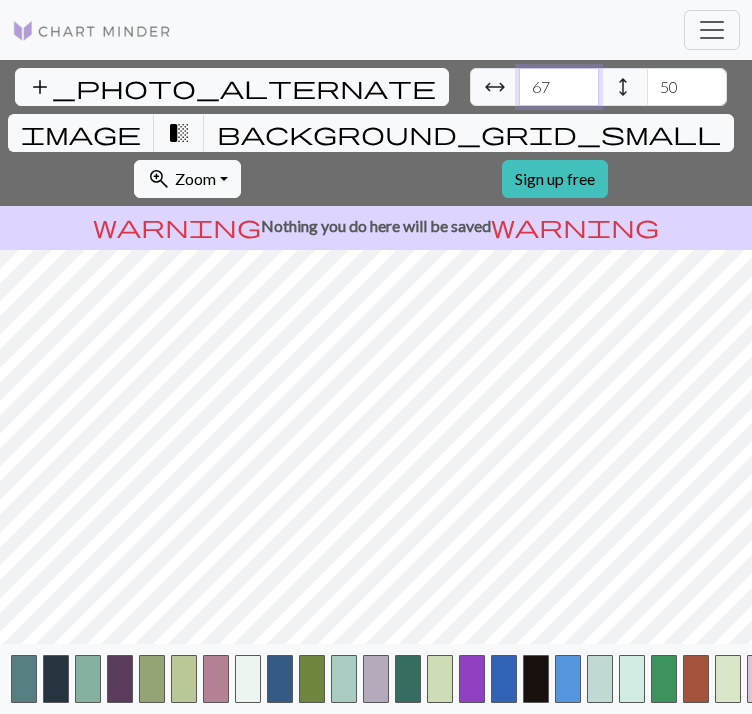 click on "67" at bounding box center (559, 87) 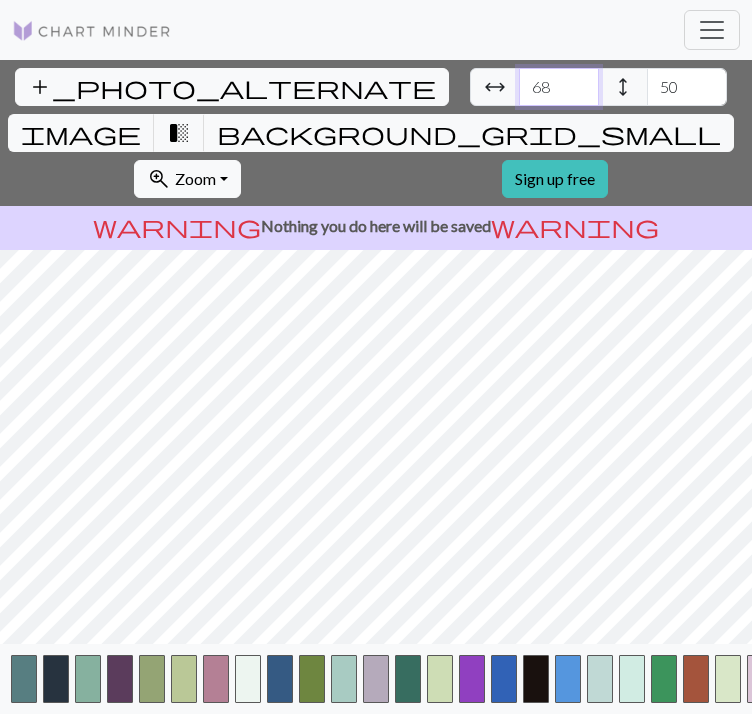 click on "68" at bounding box center (559, 87) 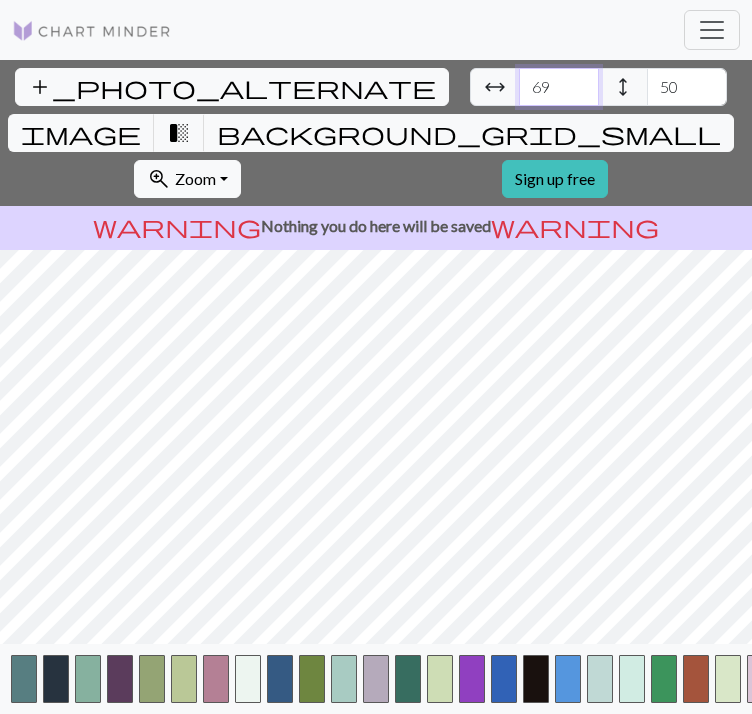 click on "69" at bounding box center [559, 87] 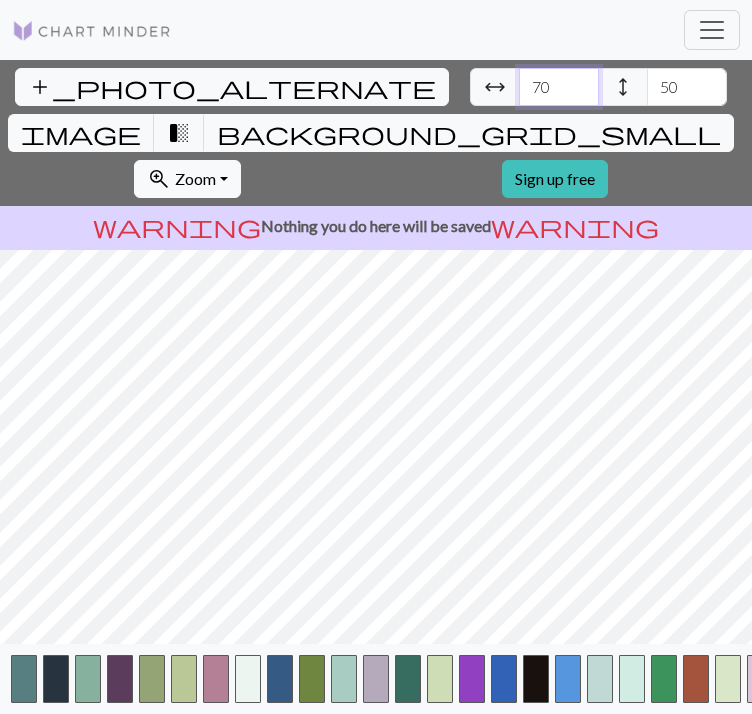 click on "70" at bounding box center (559, 87) 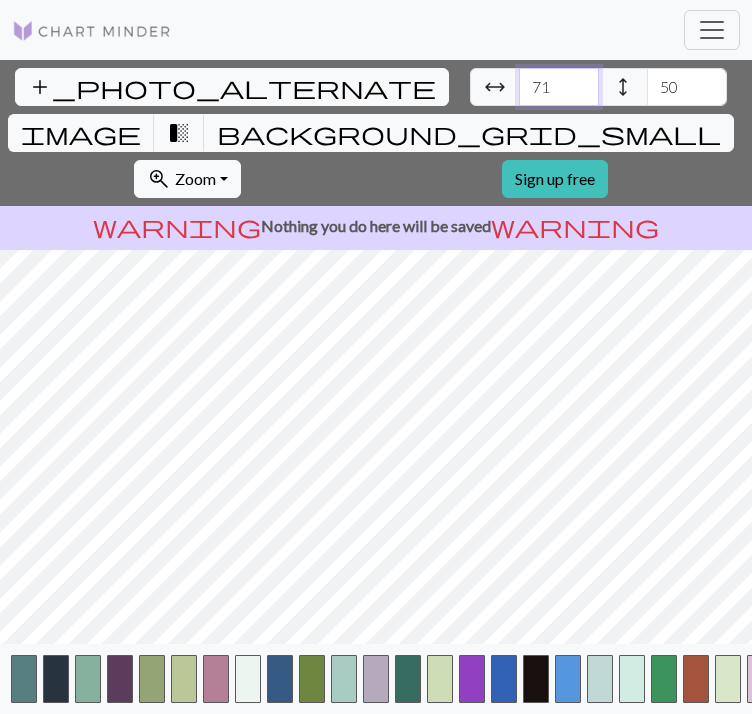 click on "71" at bounding box center [559, 87] 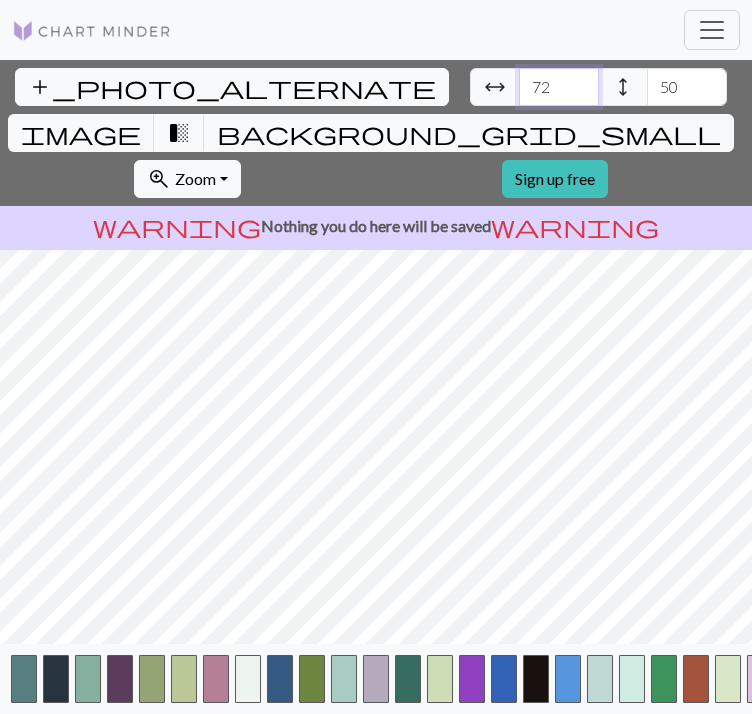 click on "72" at bounding box center [559, 87] 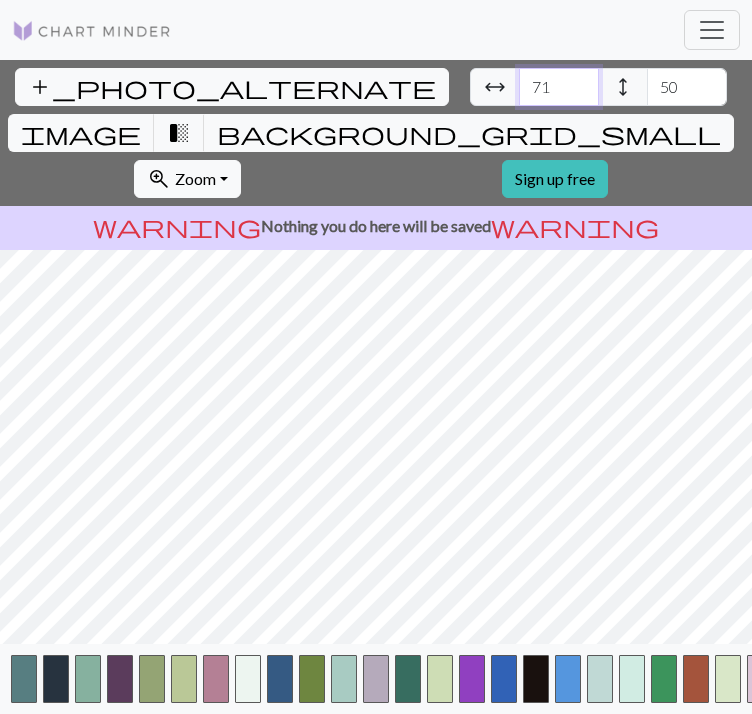 click on "71" at bounding box center (559, 87) 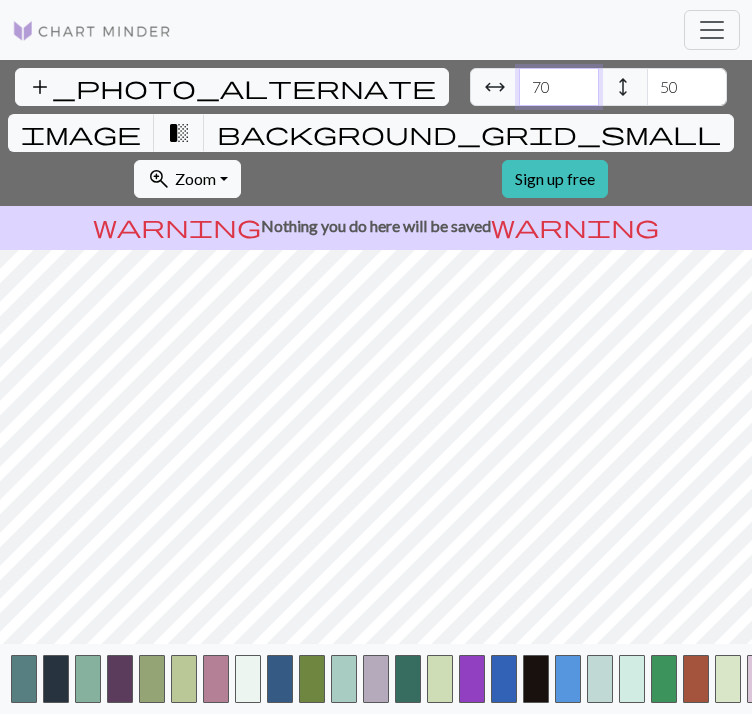 type on "70" 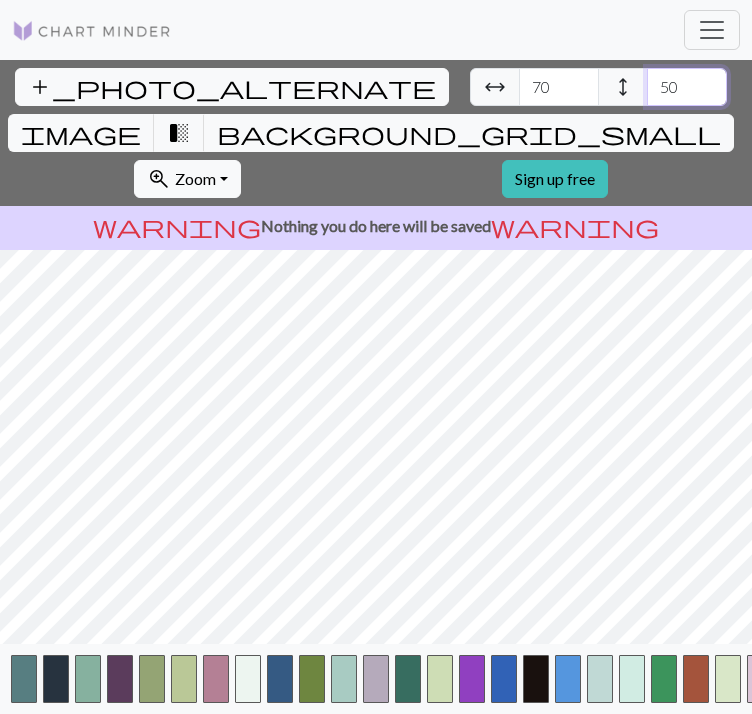 click on "51" at bounding box center (687, 87) 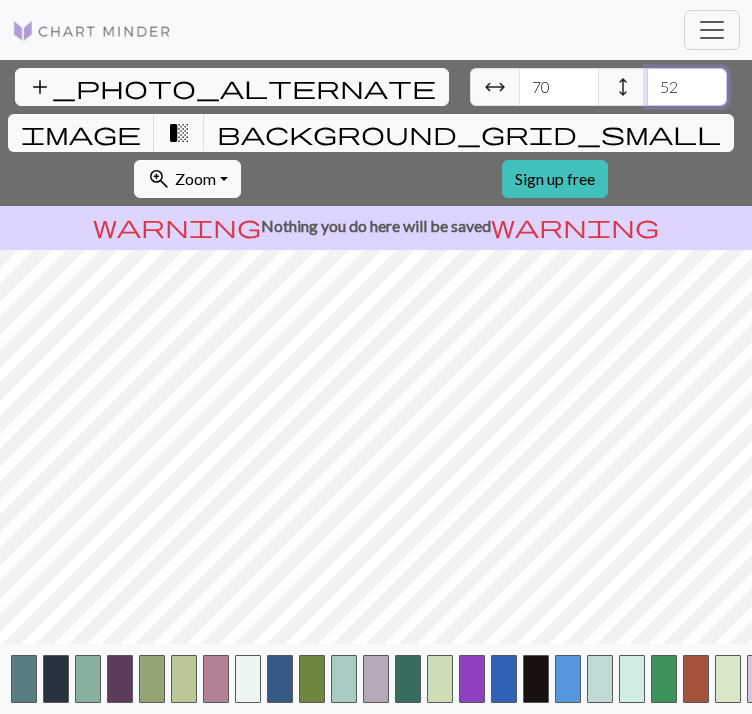 click on "52" at bounding box center (687, 87) 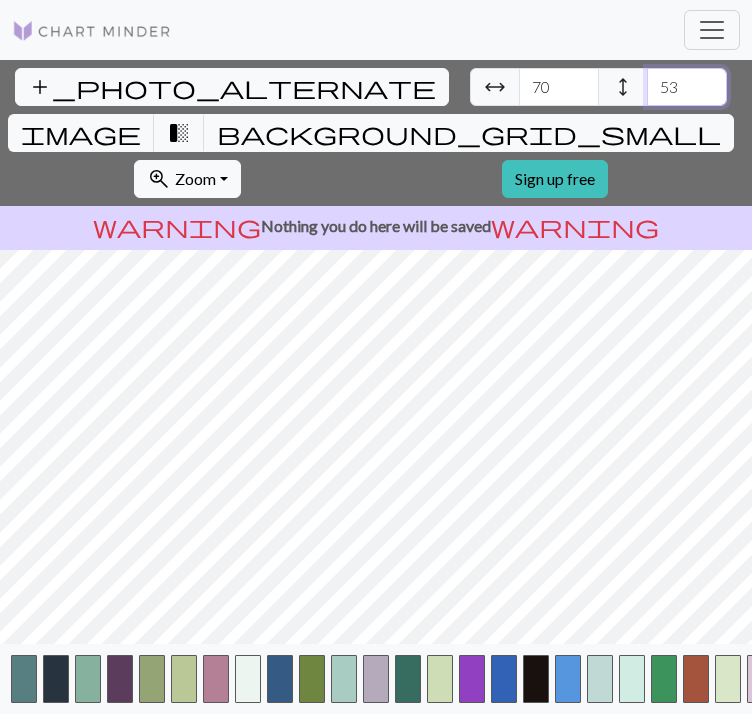 click on "53" at bounding box center [687, 87] 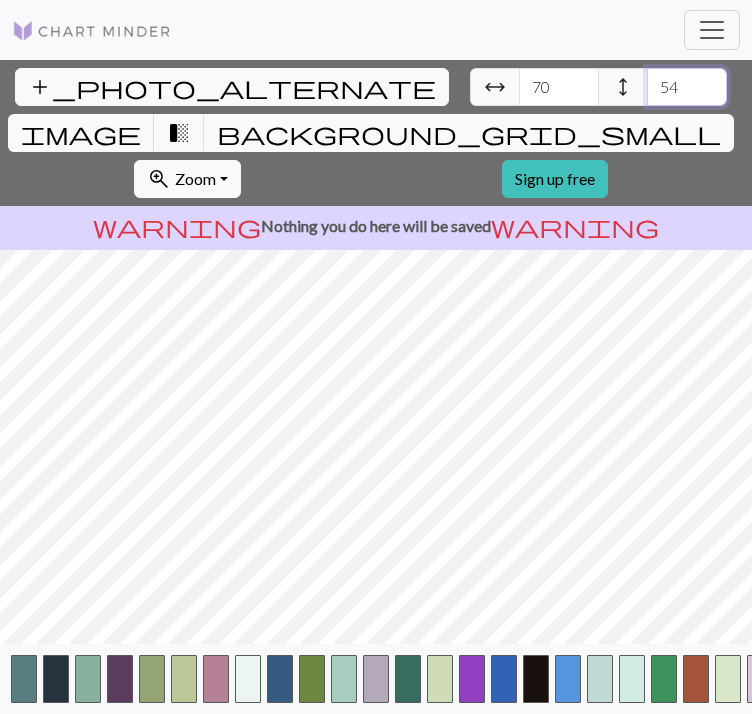 click on "54" at bounding box center (687, 87) 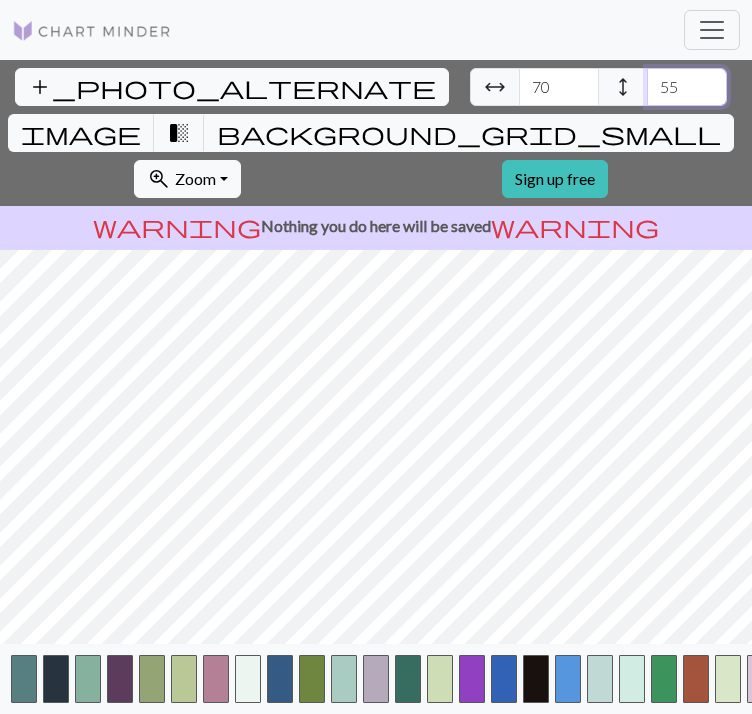click on "55" at bounding box center [687, 87] 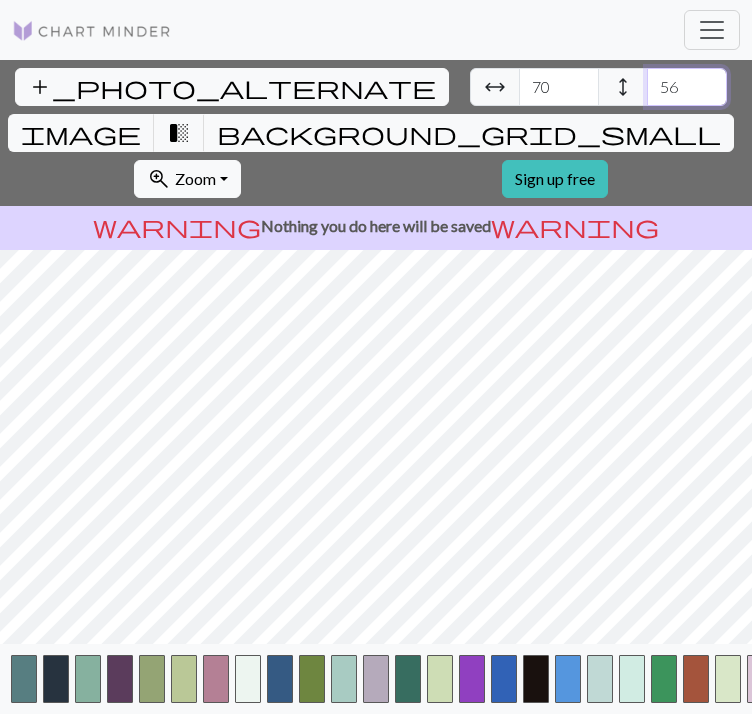 click on "56" at bounding box center (687, 87) 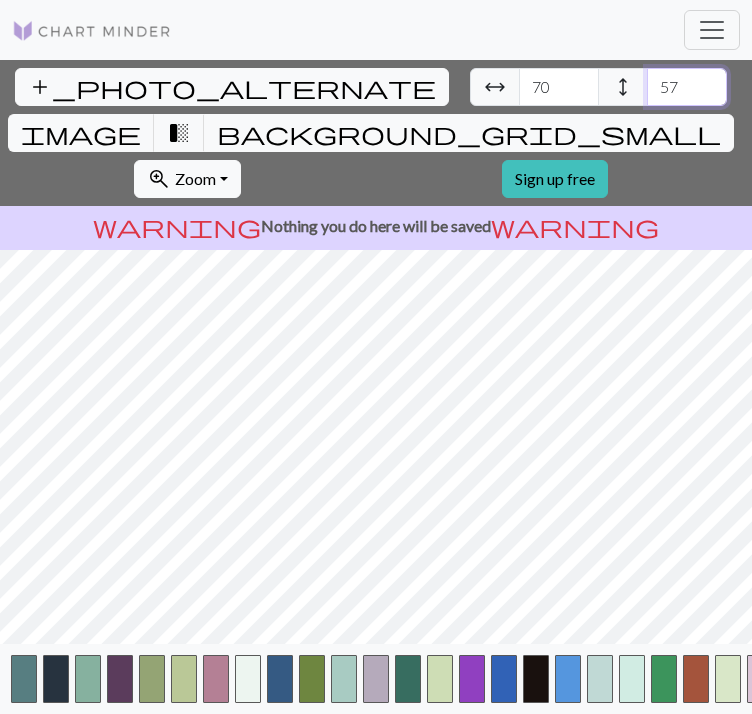 click on "57" at bounding box center [687, 87] 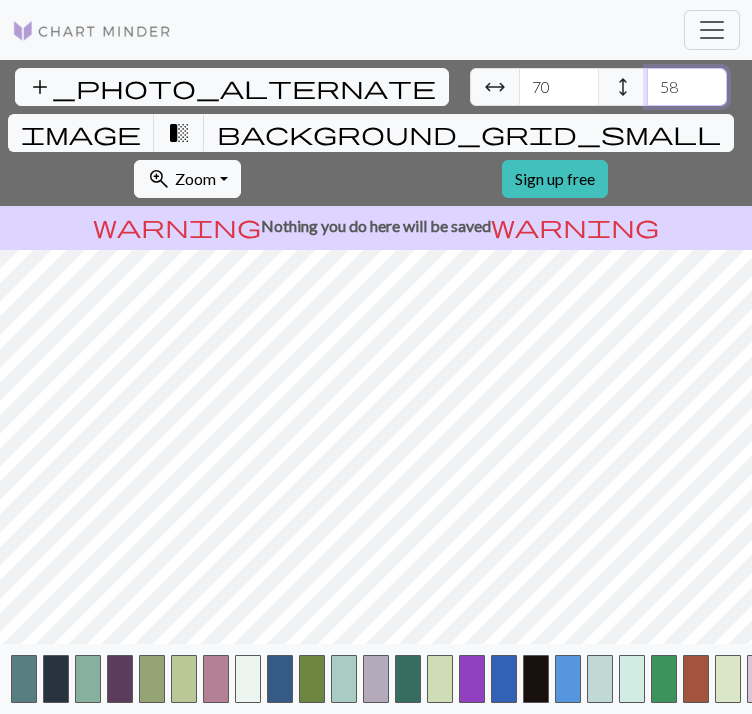 click on "59" at bounding box center (687, 87) 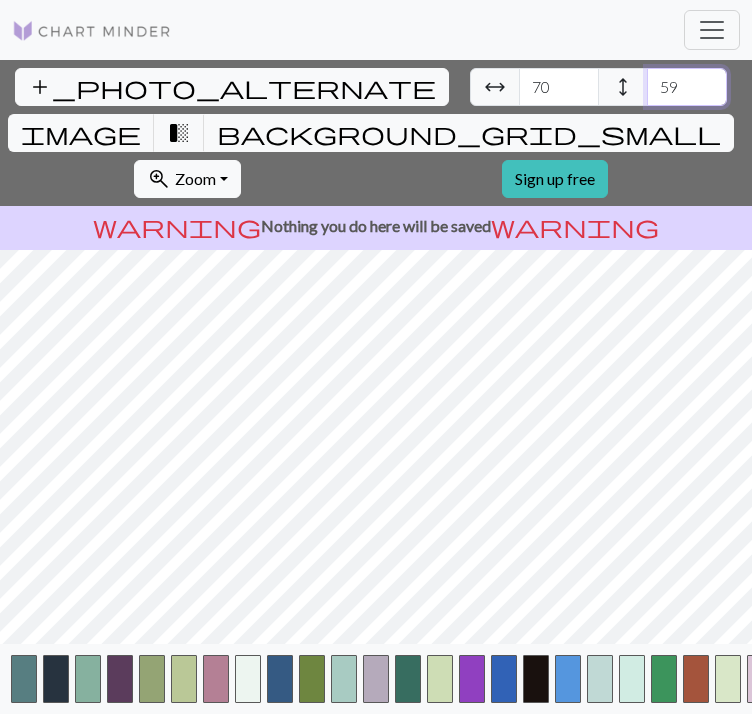 click on "60" at bounding box center [687, 87] 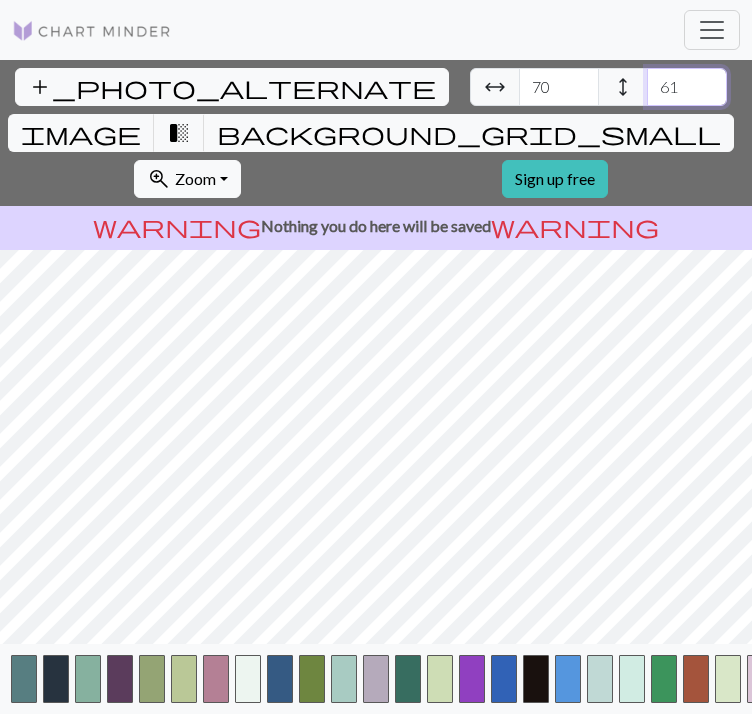 click on "61" at bounding box center (687, 87) 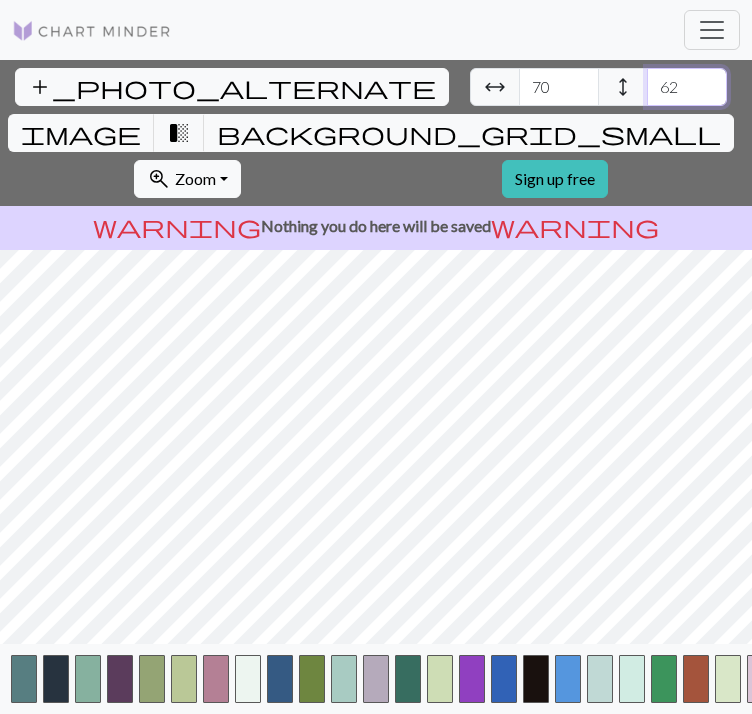click on "62" at bounding box center [687, 87] 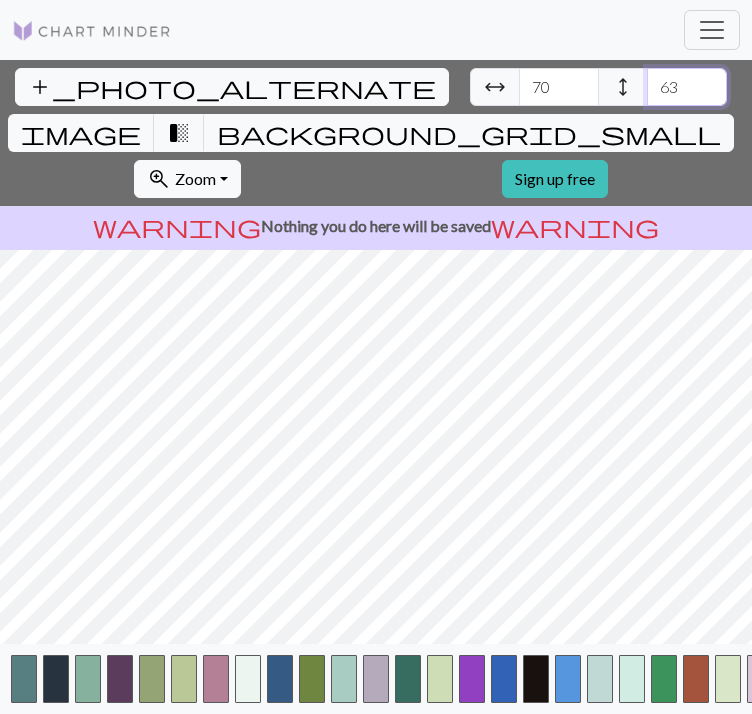 click on "63" at bounding box center (687, 87) 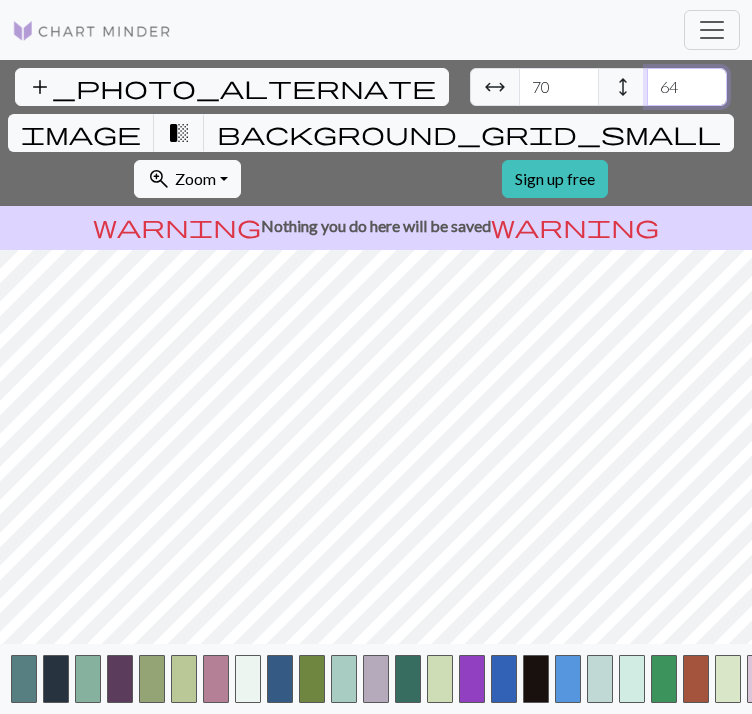 click on "64" at bounding box center [687, 87] 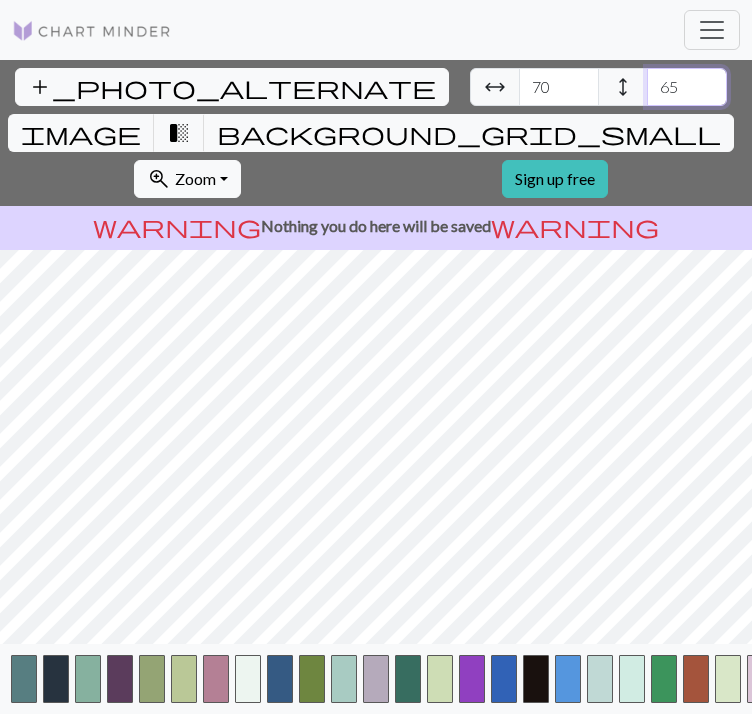click on "65" at bounding box center [687, 87] 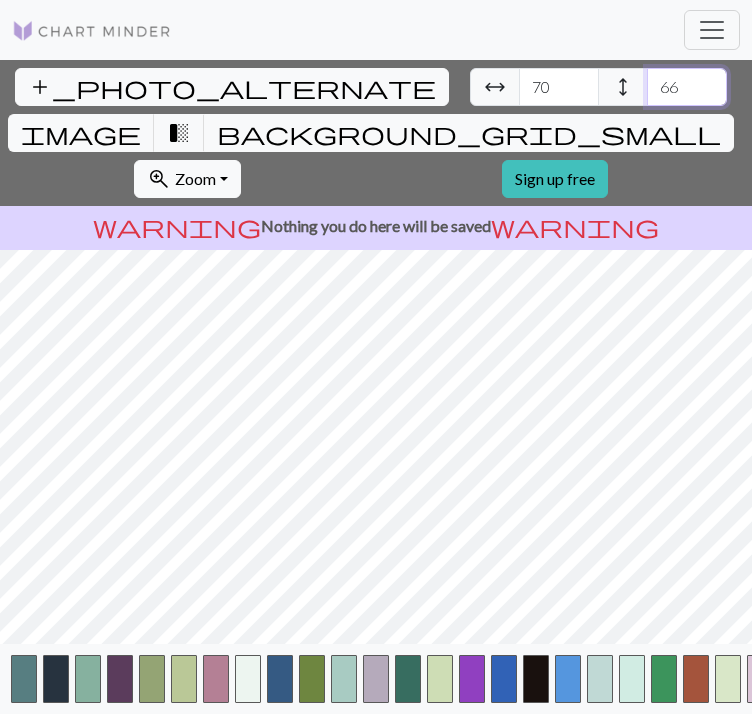 click on "66" at bounding box center (687, 87) 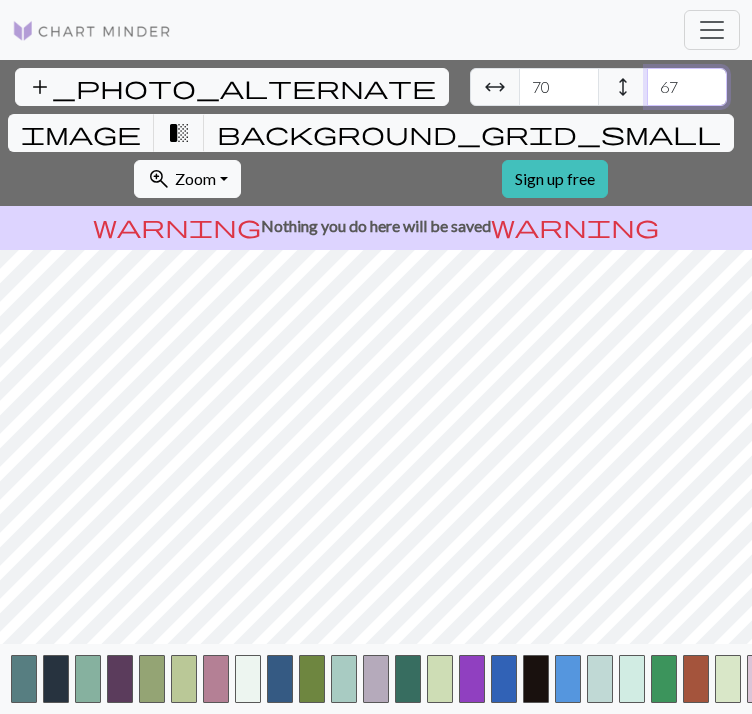click on "67" at bounding box center (687, 87) 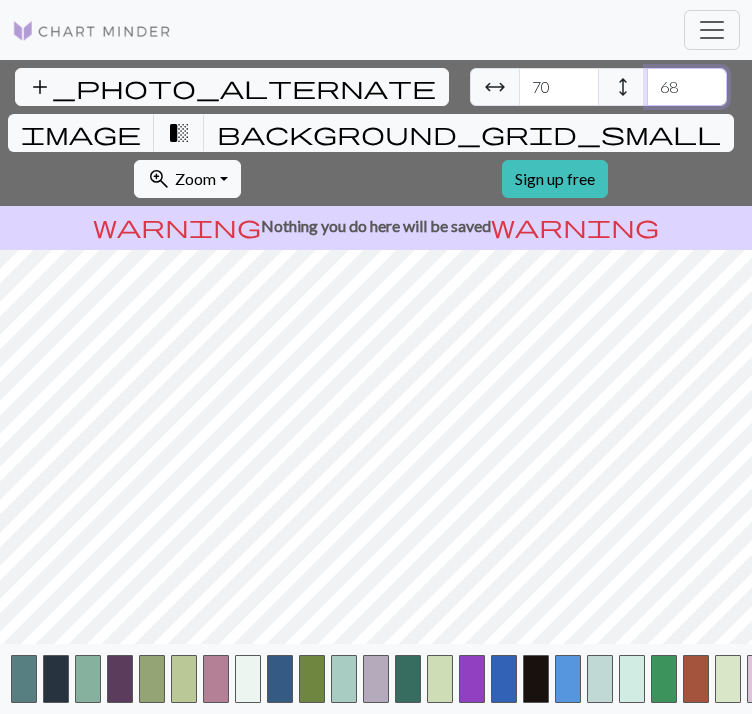 click on "68" at bounding box center [687, 87] 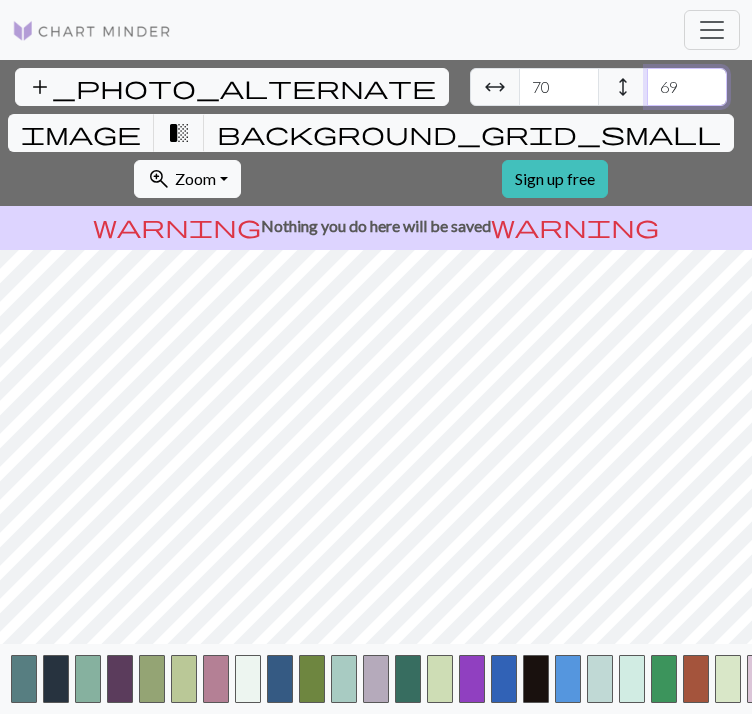 click on "69" at bounding box center (687, 87) 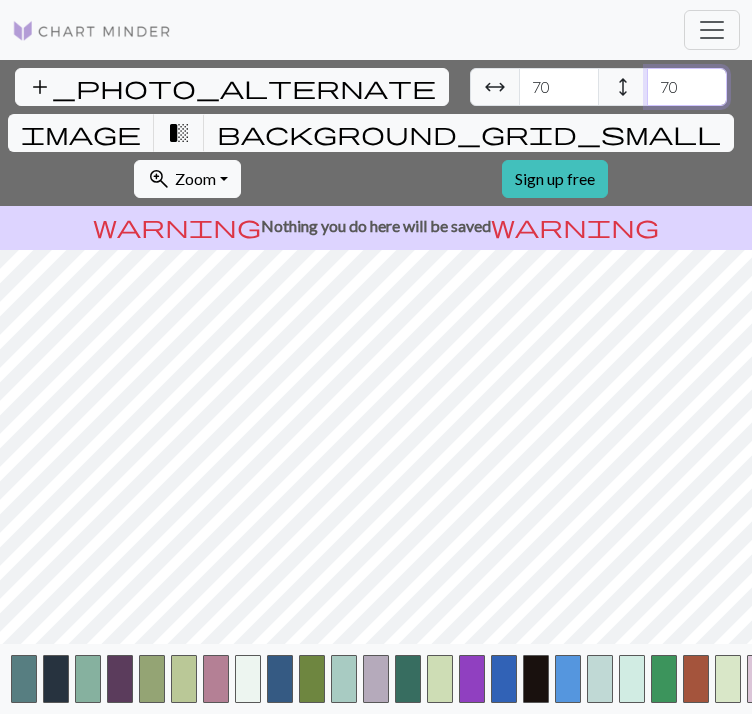 type on "70" 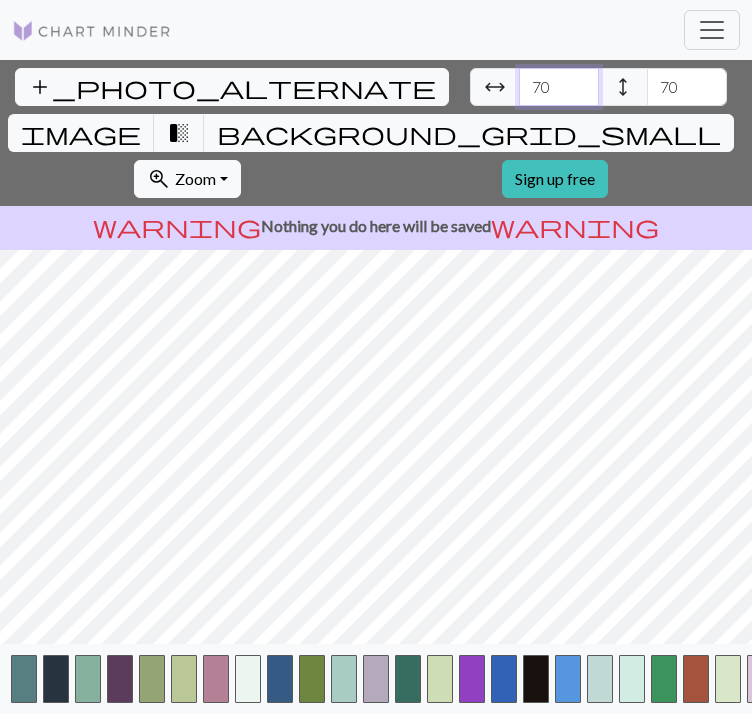click on "70" at bounding box center [559, 87] 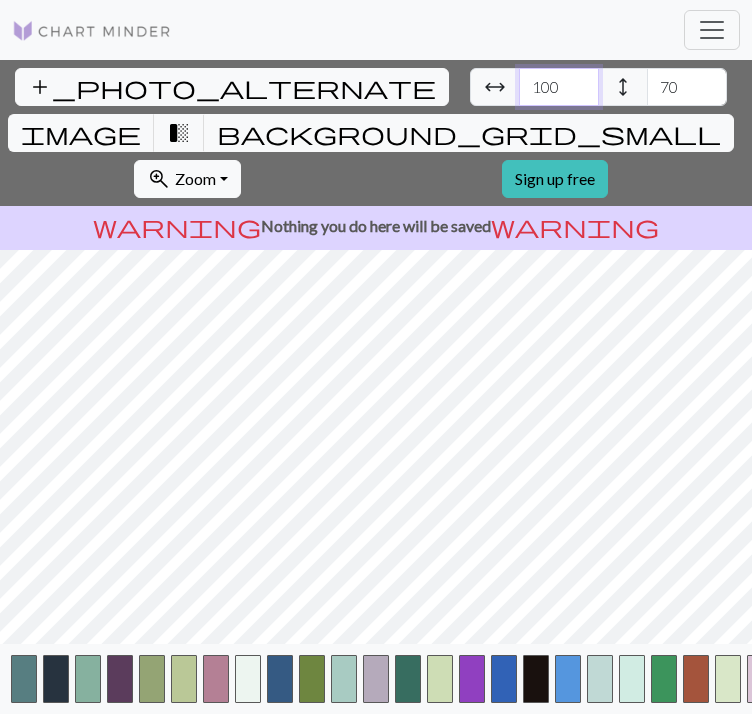 type on "100" 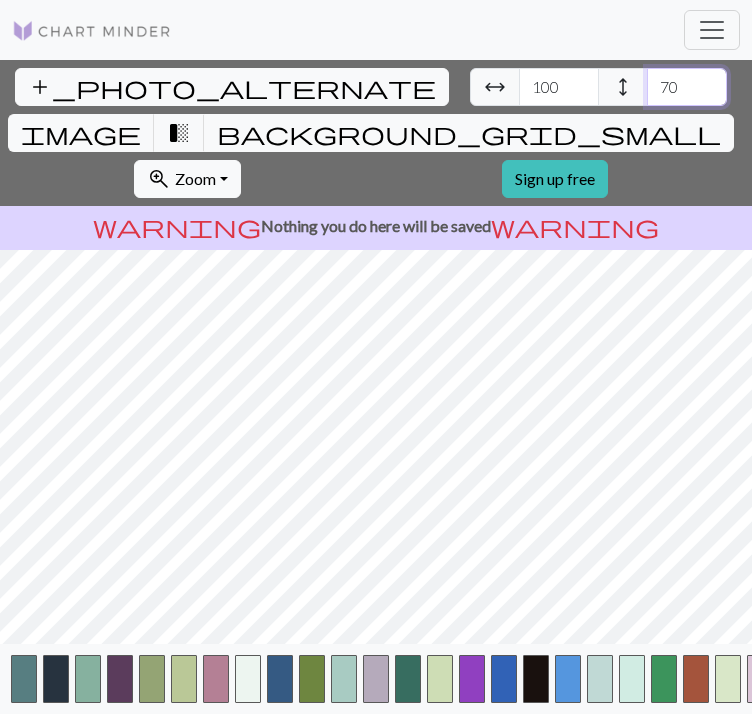 click on "70" at bounding box center [687, 87] 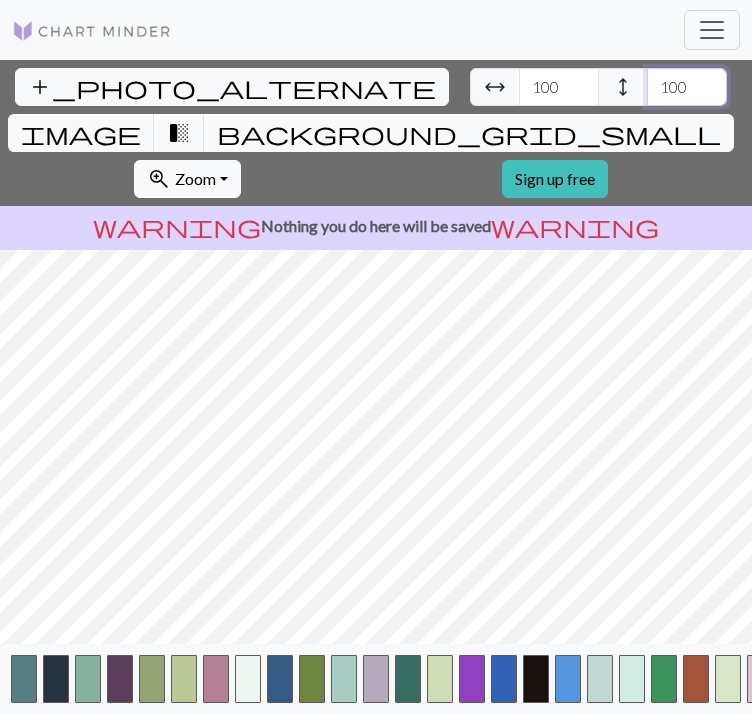 type on "100" 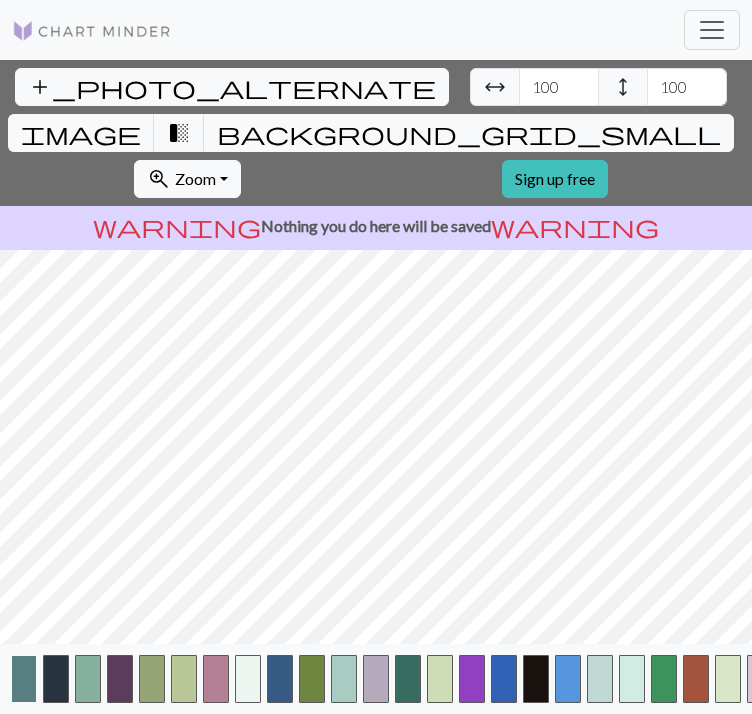 click at bounding box center (24, 679) 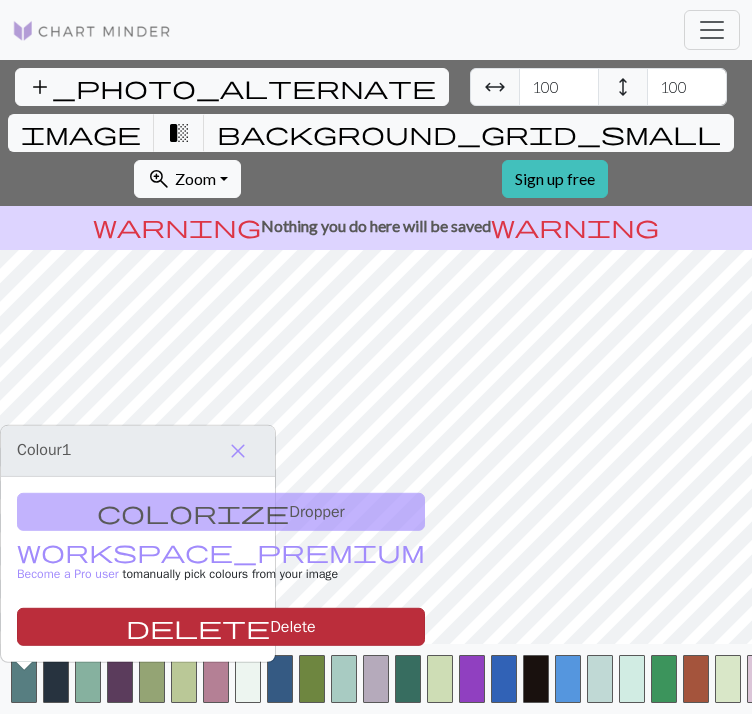 click on "delete Delete" at bounding box center [221, 627] 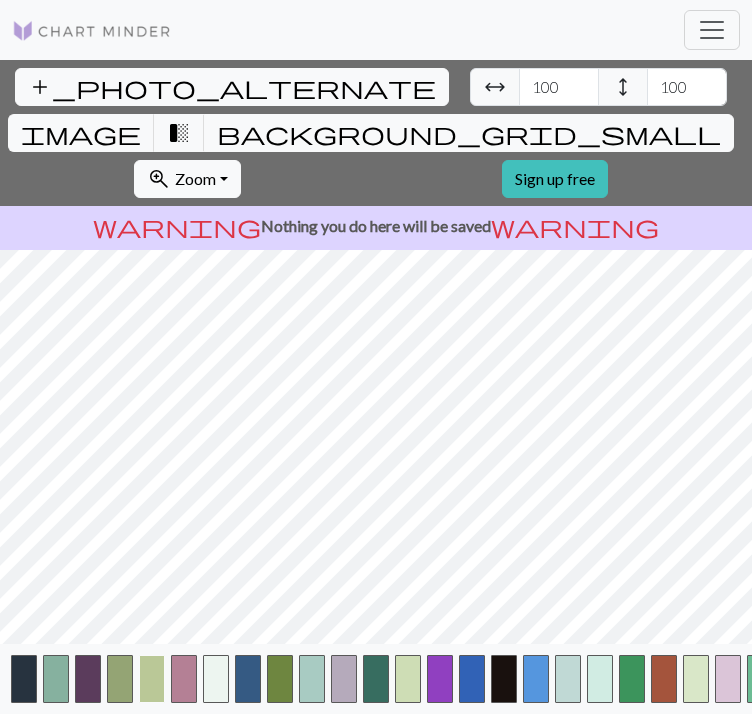 click at bounding box center (152, 679) 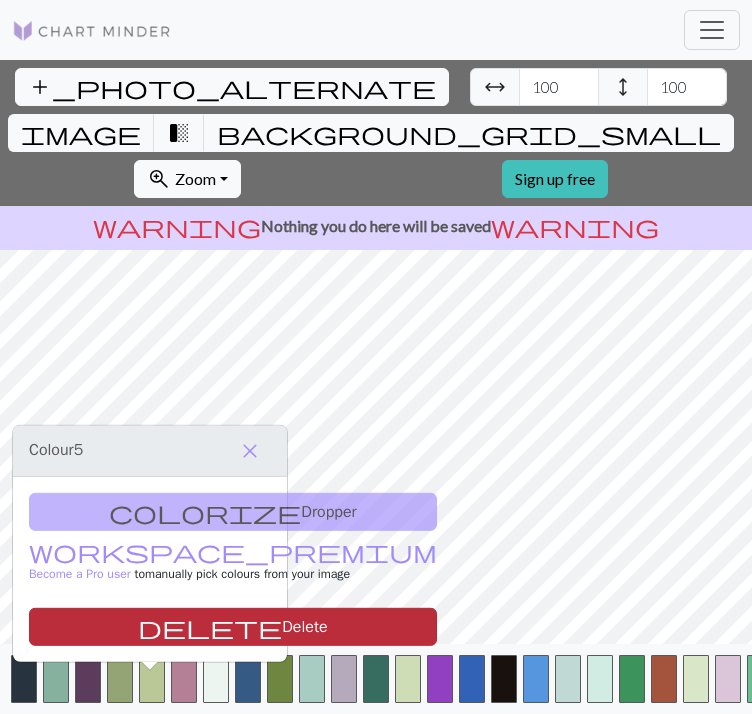 click on "delete Delete" at bounding box center [233, 627] 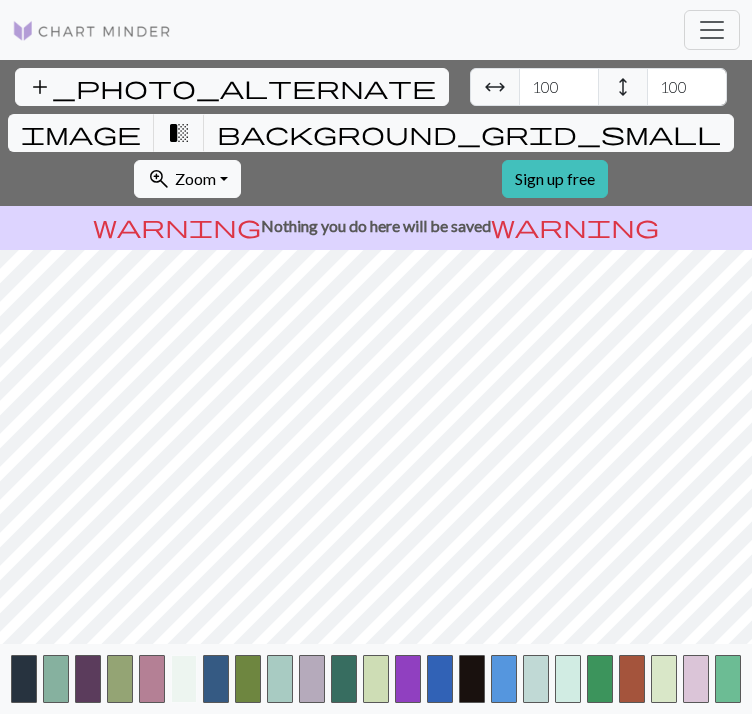 click at bounding box center (184, 679) 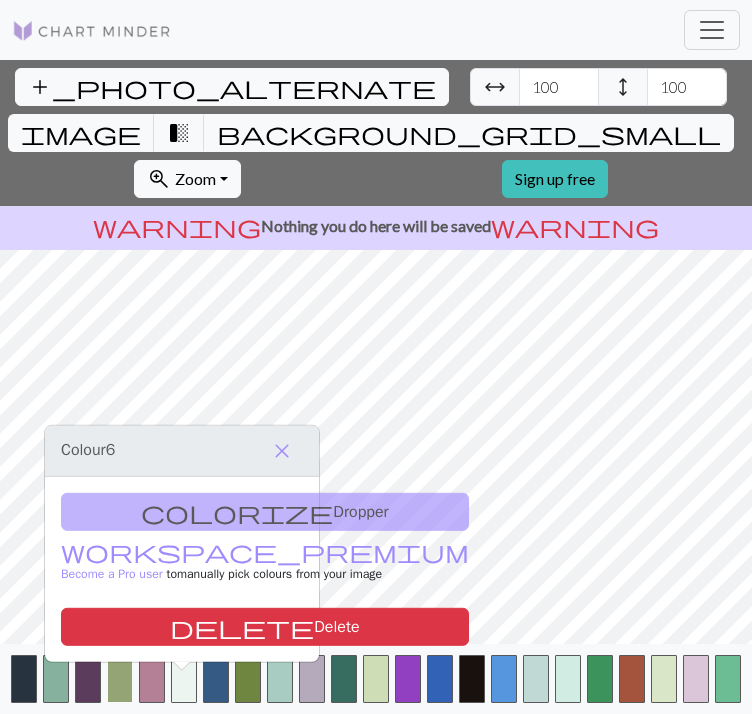 click at bounding box center [120, 679] 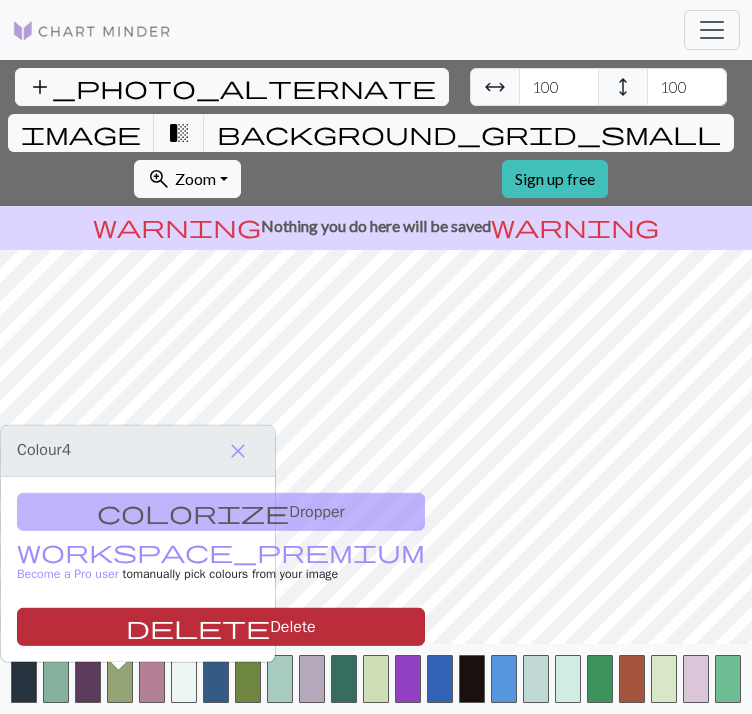 click on "delete Delete" at bounding box center (221, 627) 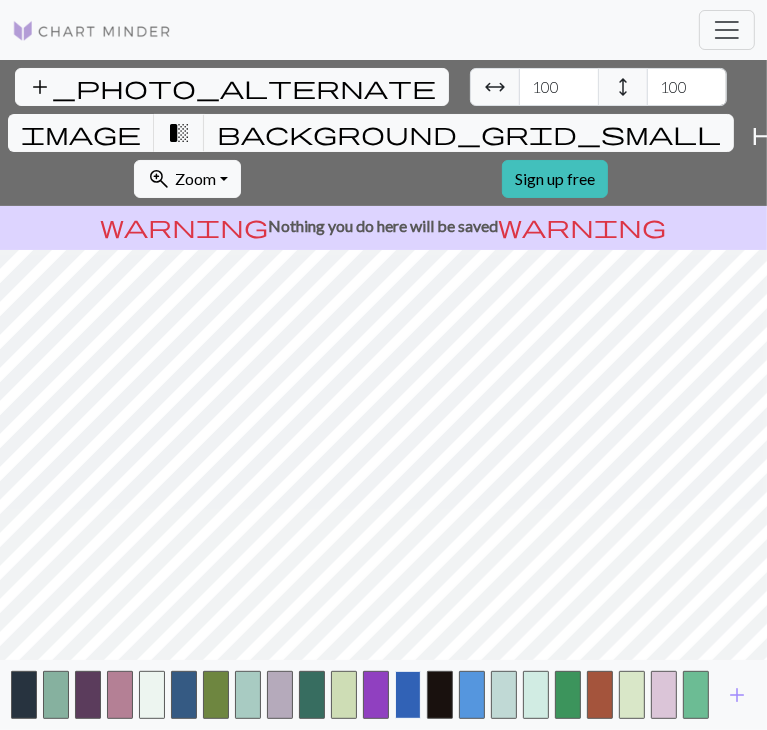 click at bounding box center [408, 695] 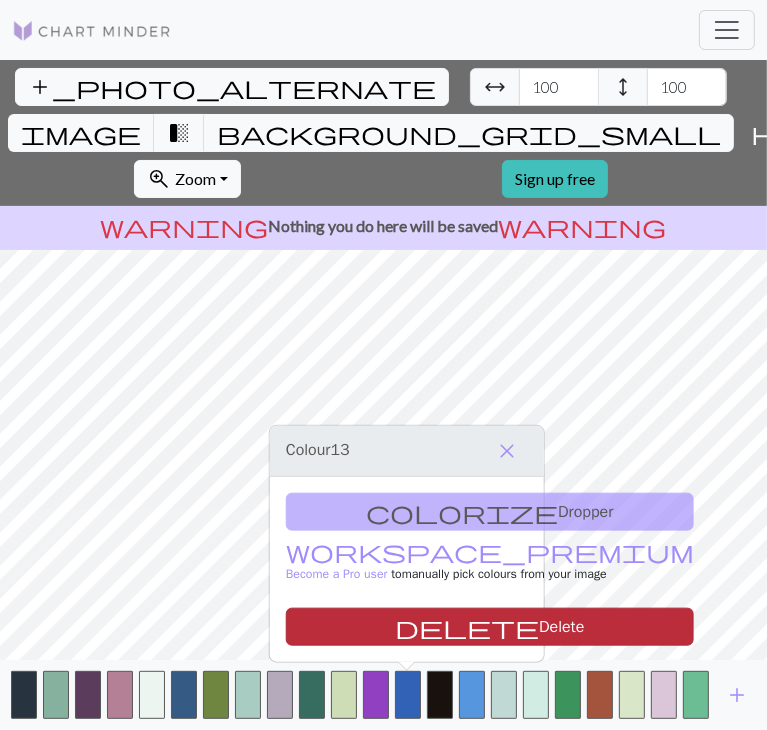 click on "delete Delete" at bounding box center (490, 627) 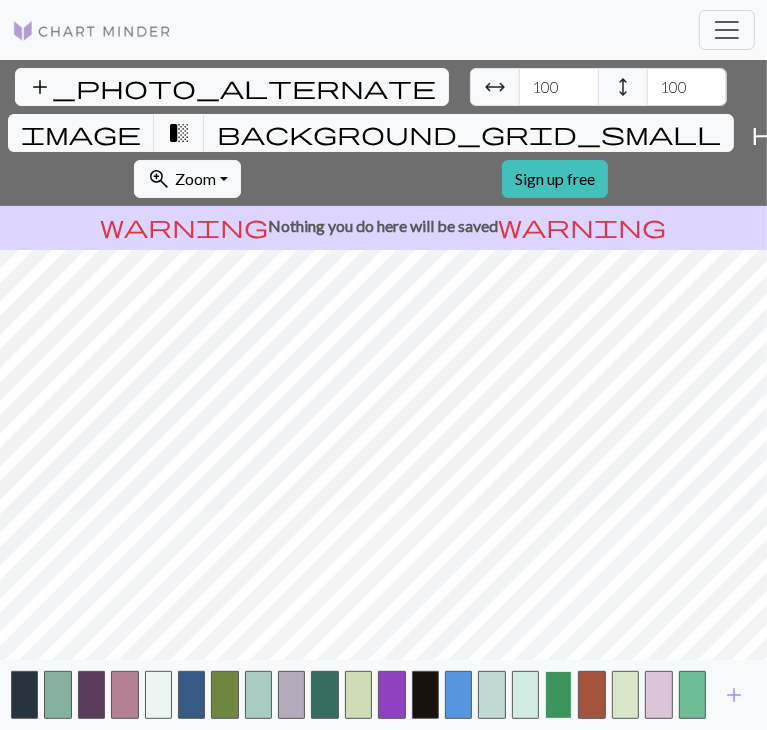 click at bounding box center (558, 695) 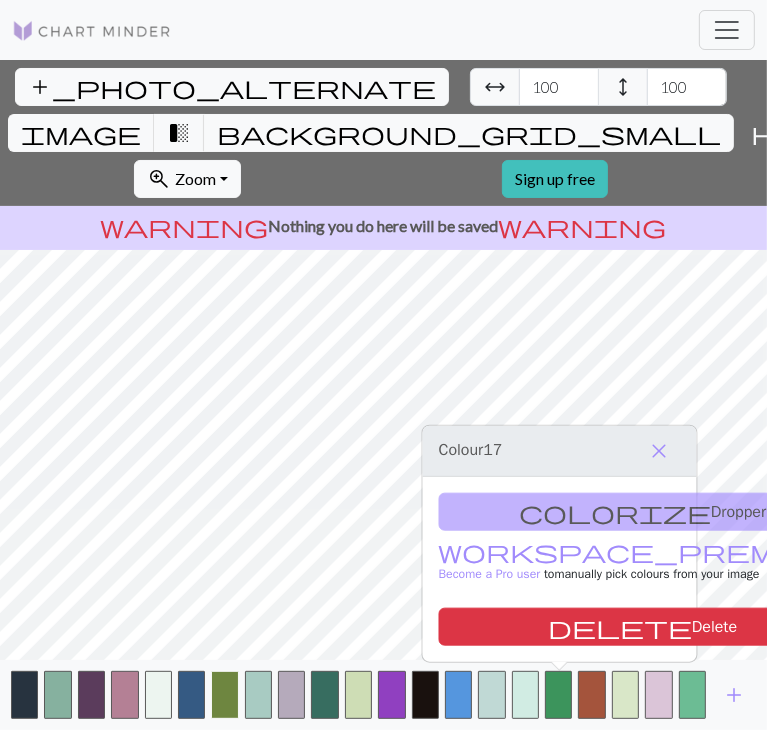 click at bounding box center [224, 695] 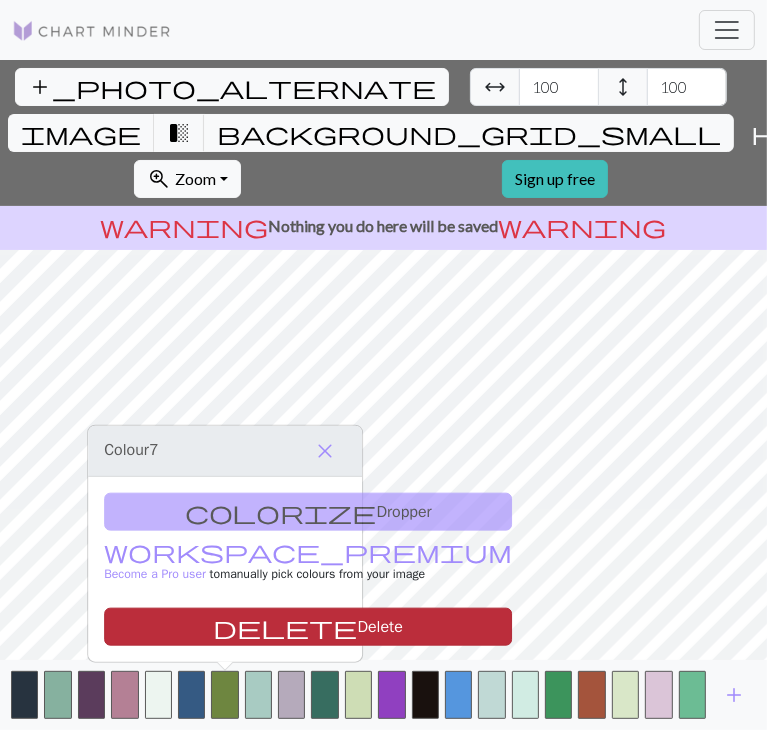 click on "delete Delete" at bounding box center (308, 627) 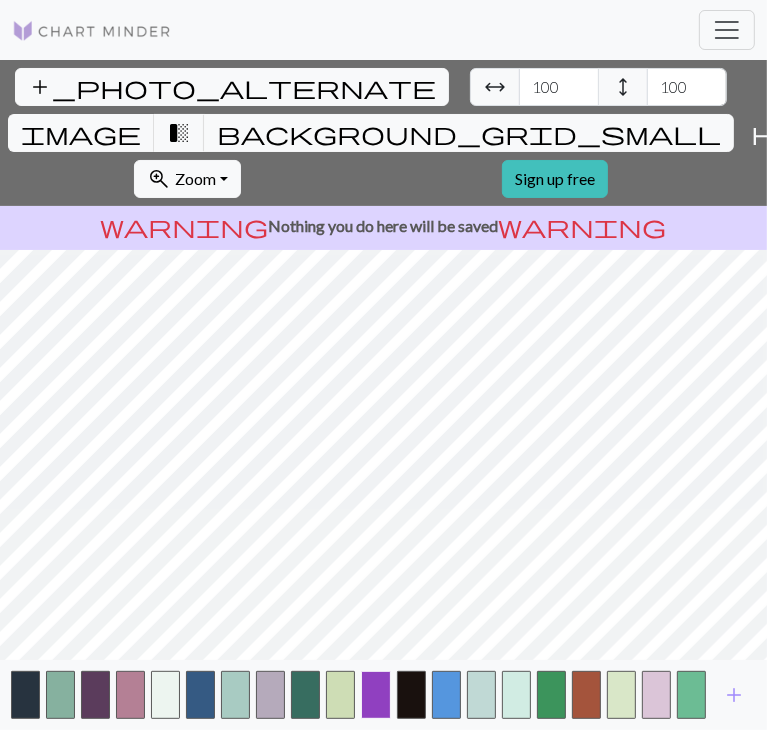 click at bounding box center (375, 695) 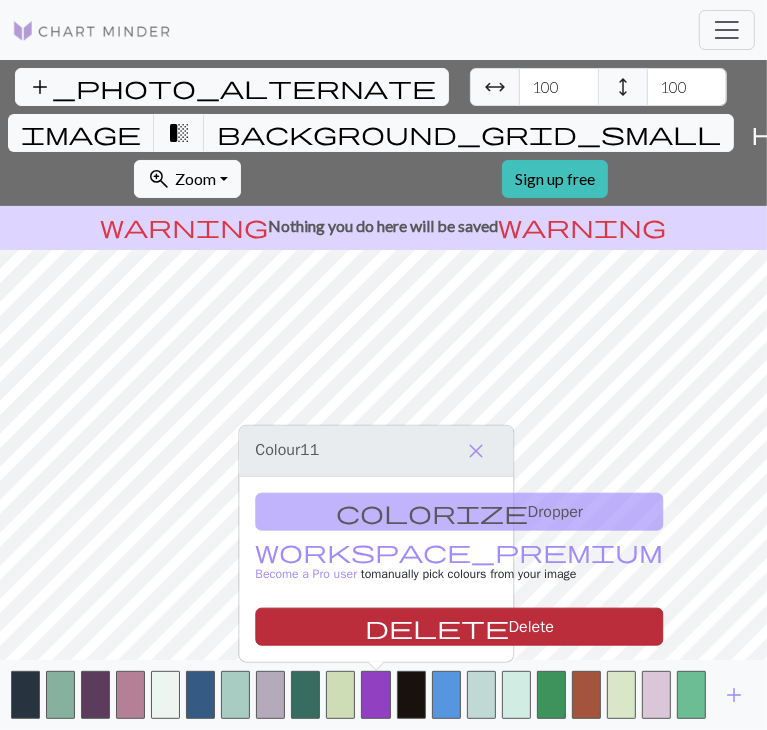 click on "delete Delete" at bounding box center (459, 627) 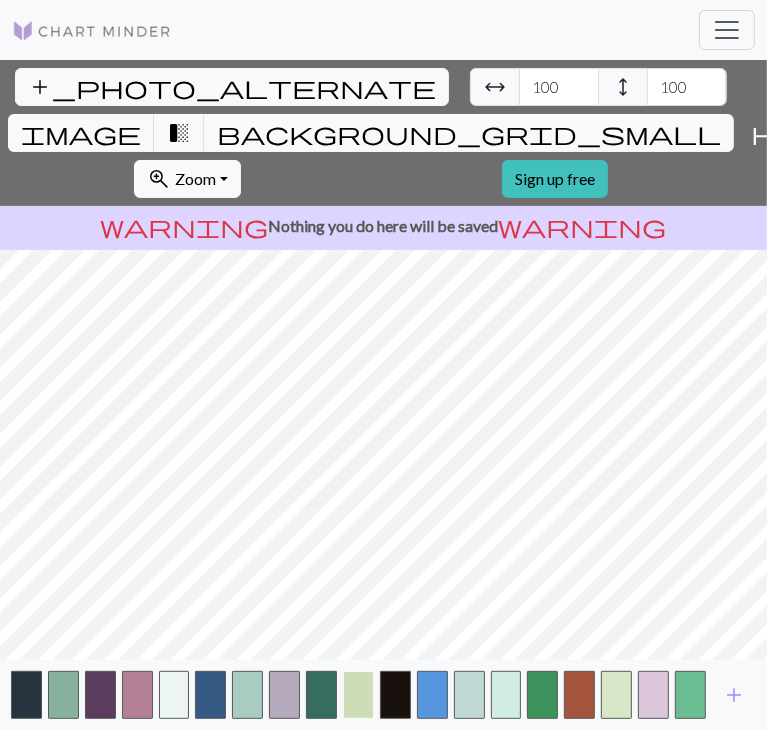 click at bounding box center [358, 695] 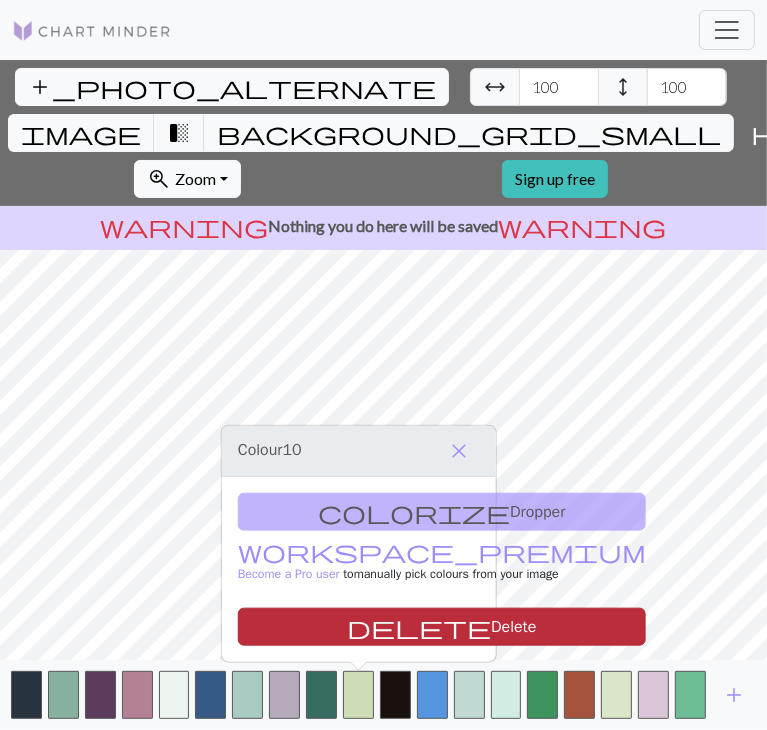 click on "delete Delete" at bounding box center (442, 627) 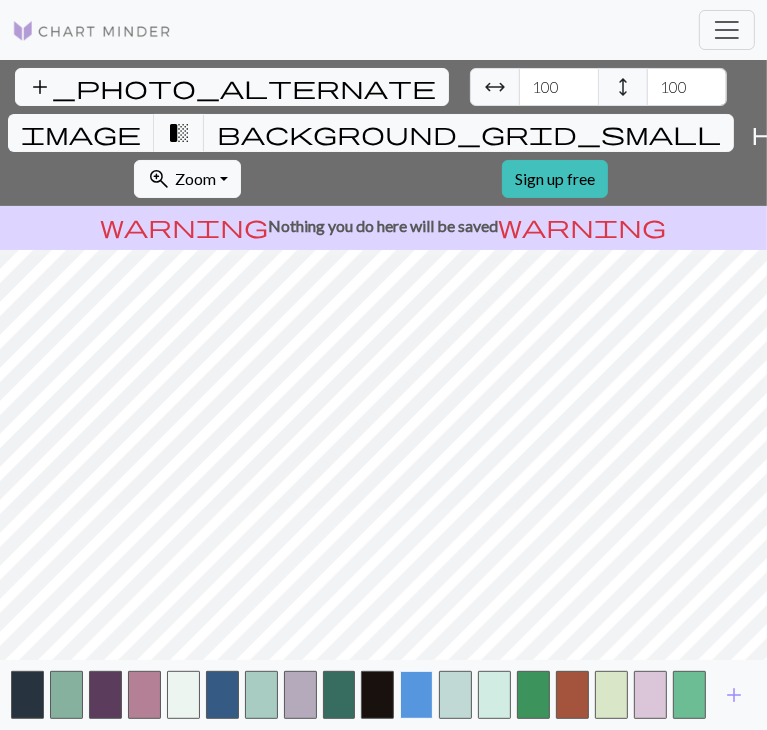 click at bounding box center [416, 695] 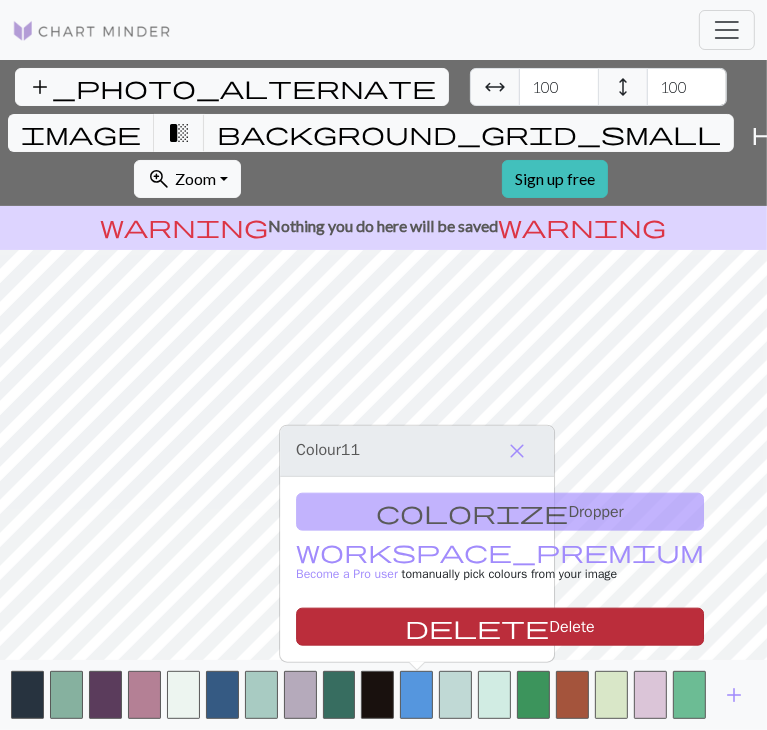 click on "delete" at bounding box center (478, 627) 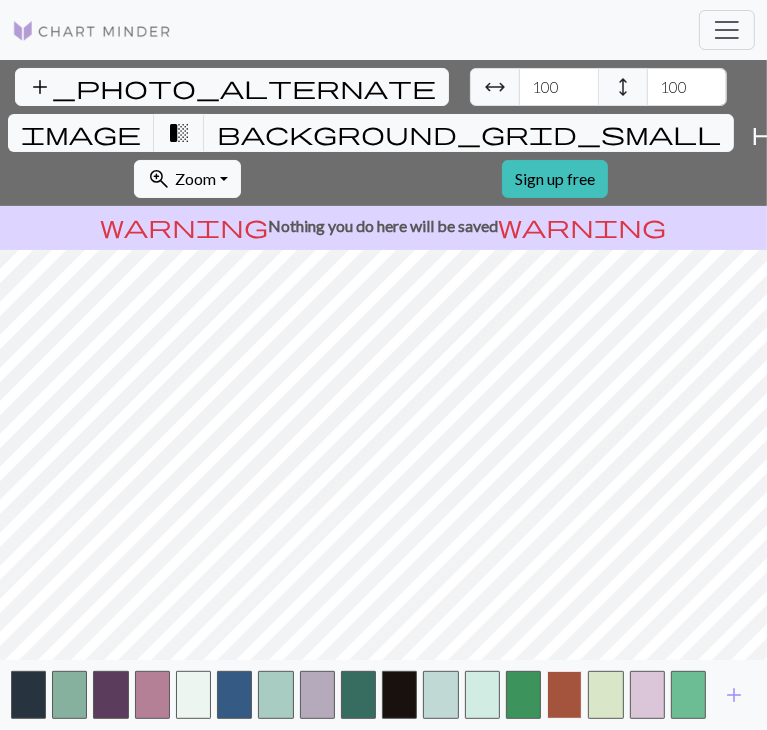 click at bounding box center [564, 695] 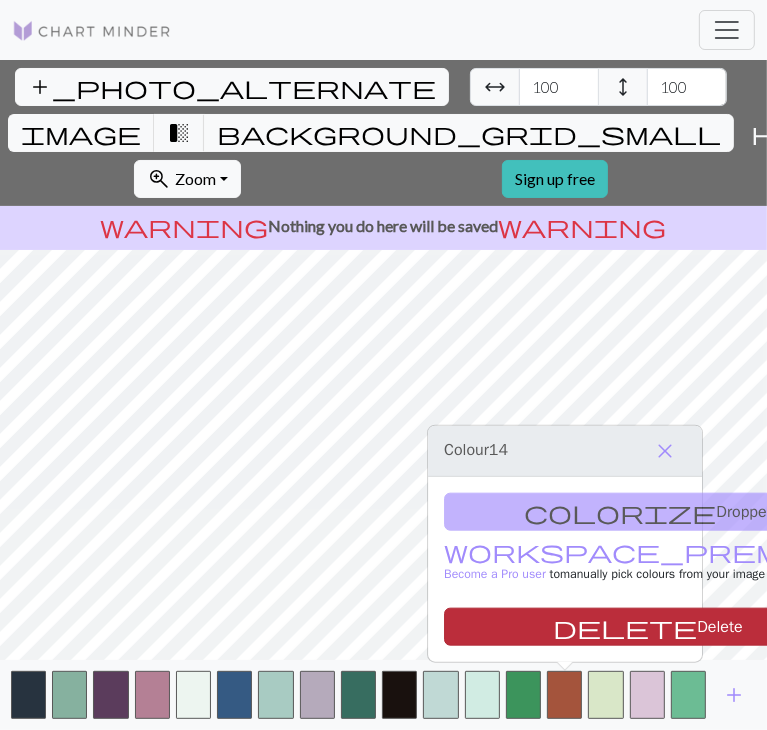 click on "delete Delete" at bounding box center (648, 627) 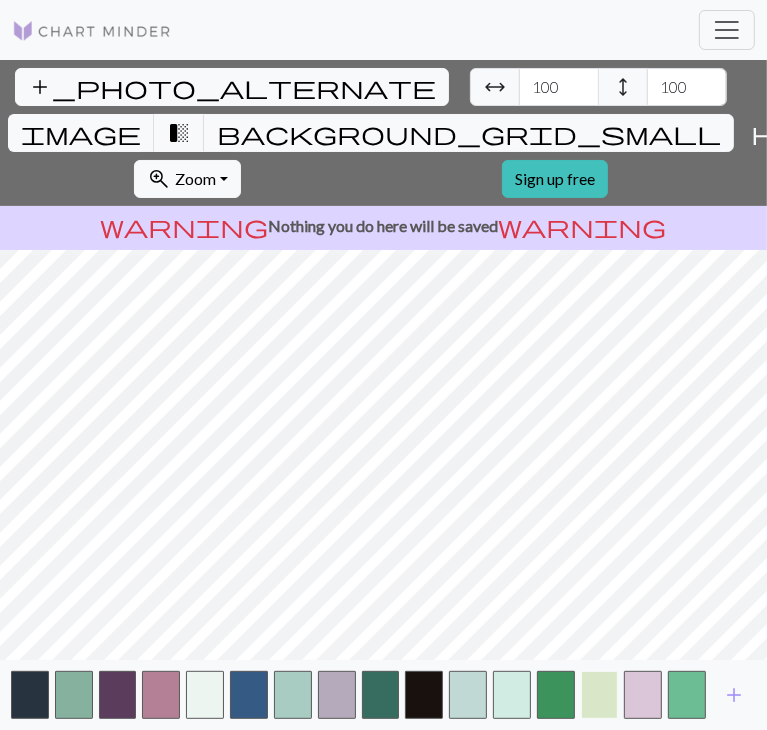 click at bounding box center (600, 695) 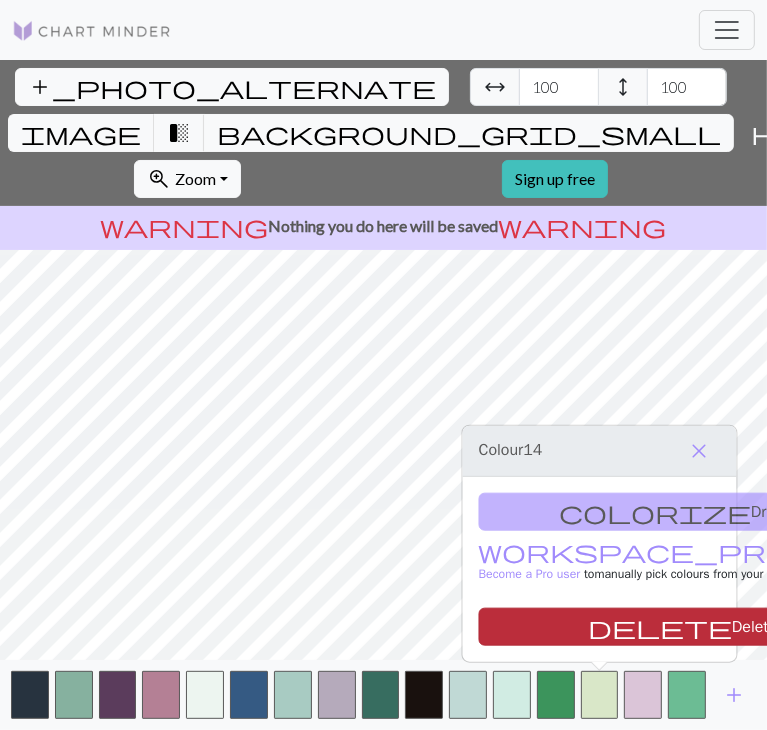 click on "delete Delete" at bounding box center [683, 627] 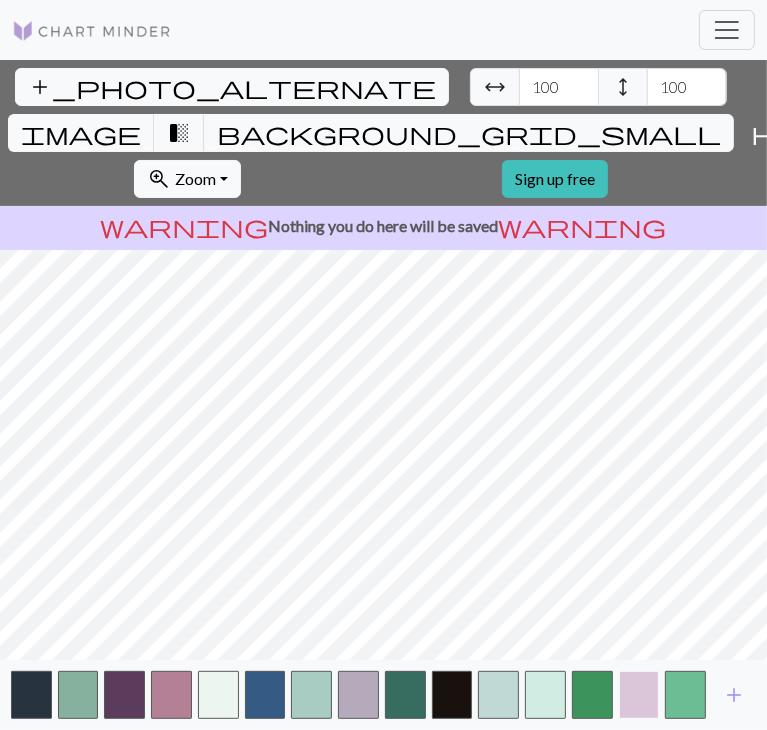 click at bounding box center (639, 695) 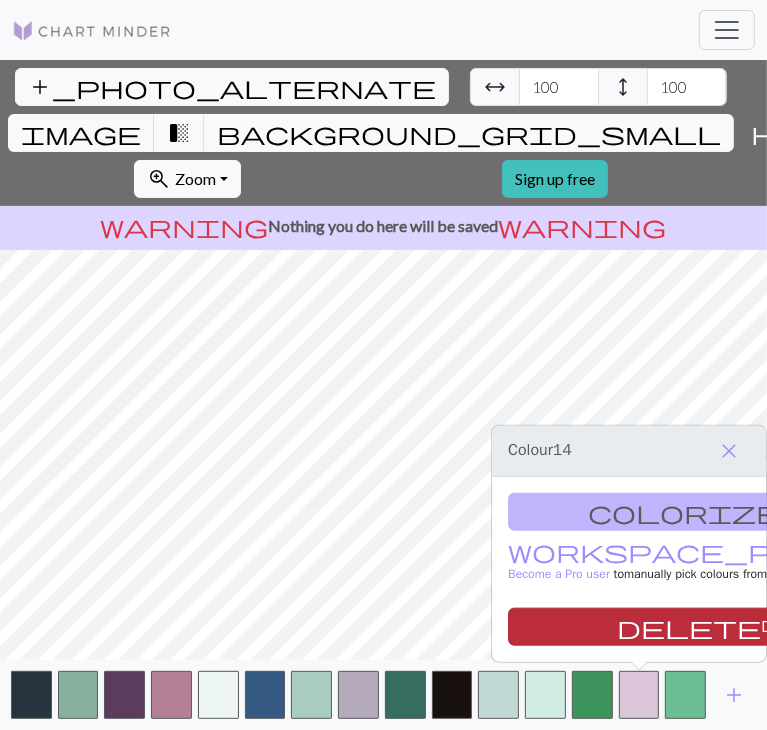 click on "delete Delete" at bounding box center (712, 627) 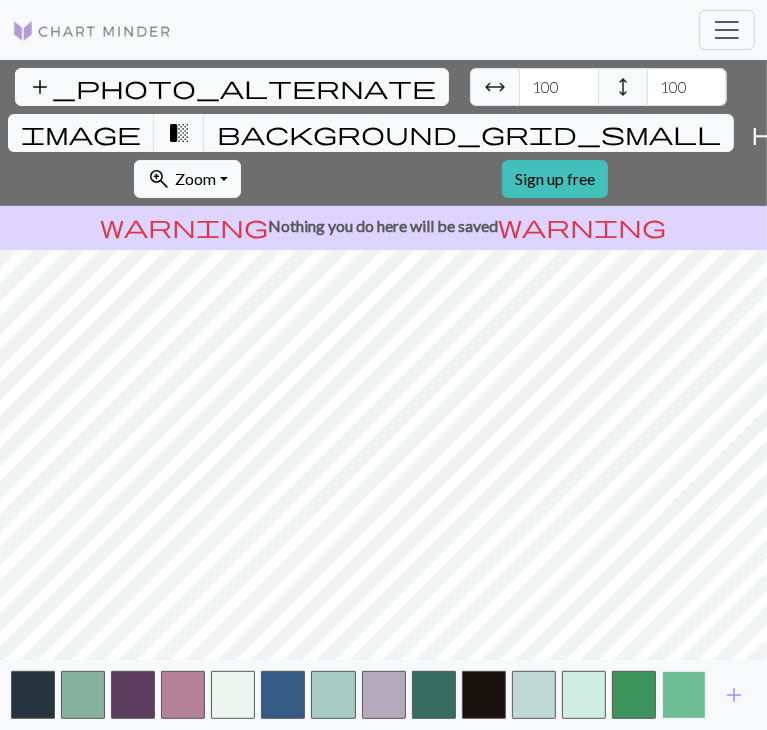 click at bounding box center (684, 695) 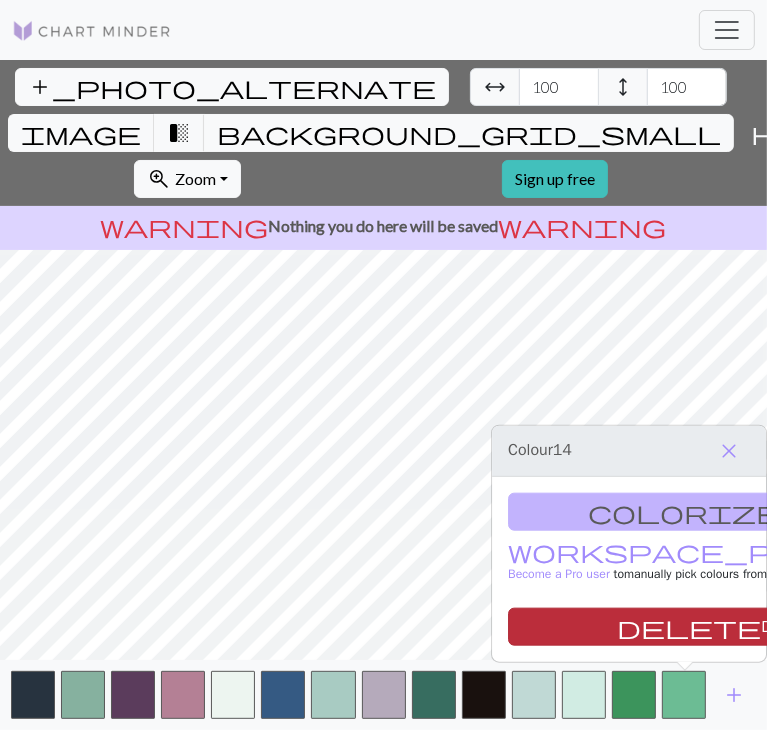 click on "delete Delete" at bounding box center [712, 627] 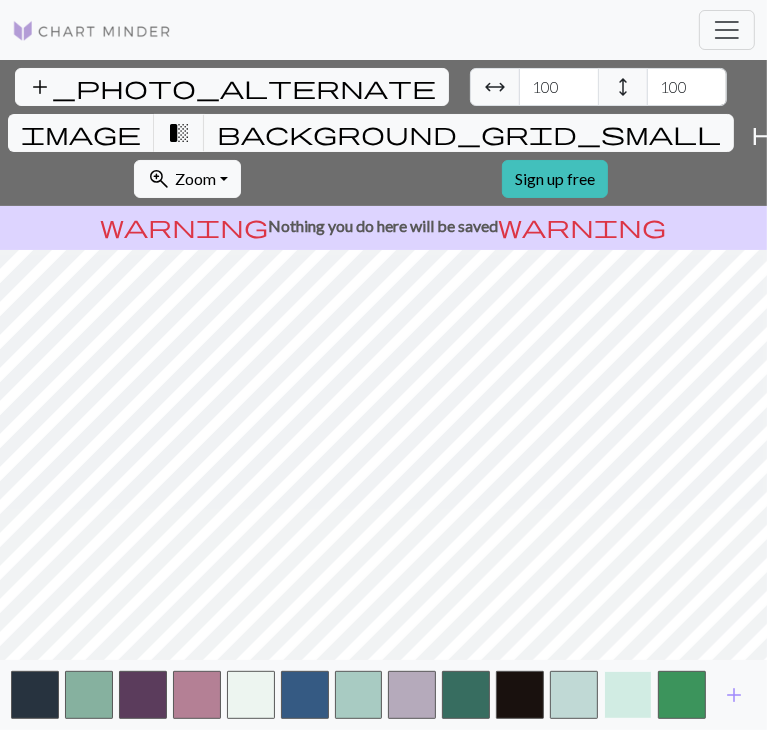 click at bounding box center (628, 695) 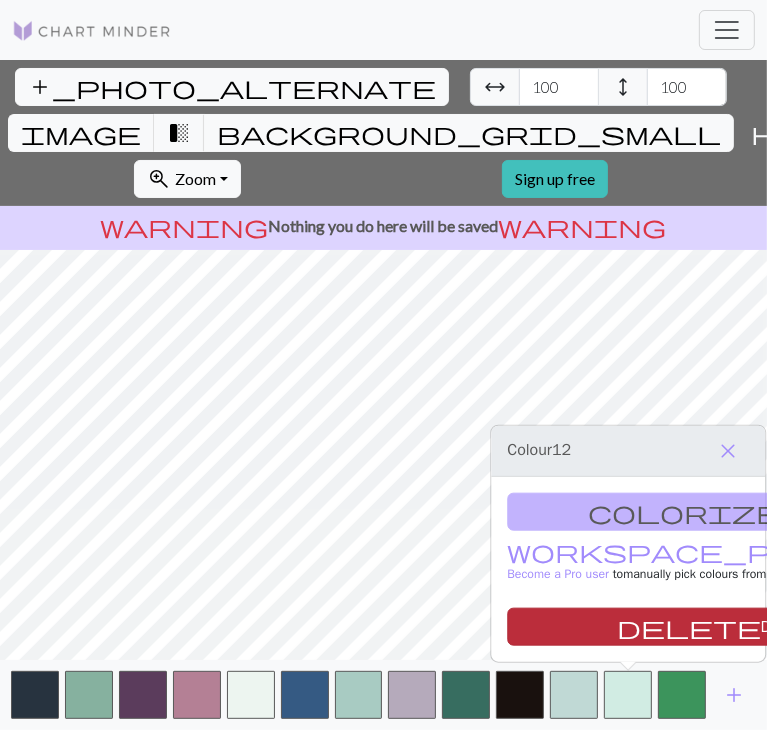 click on "delete Delete" at bounding box center (711, 627) 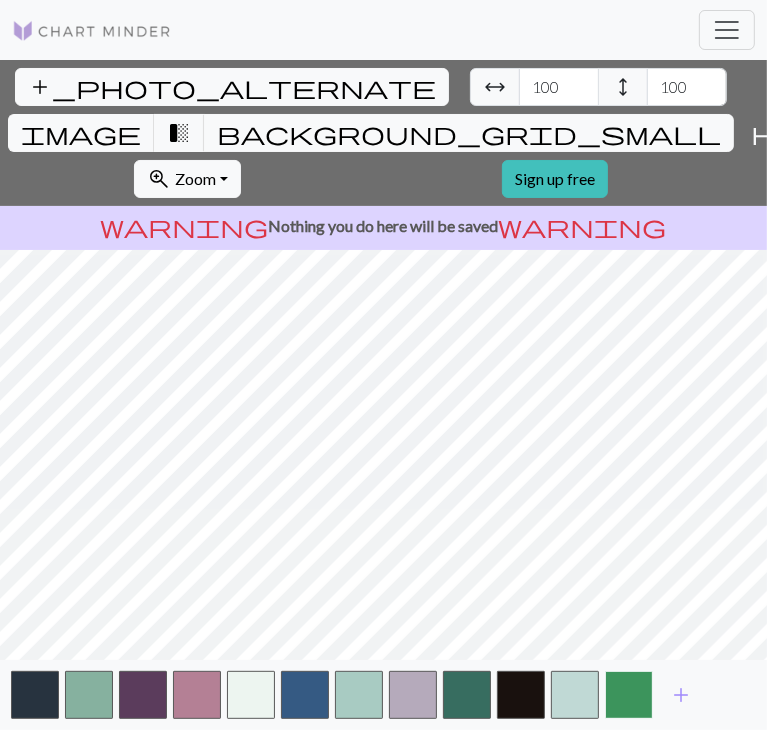 click at bounding box center (629, 695) 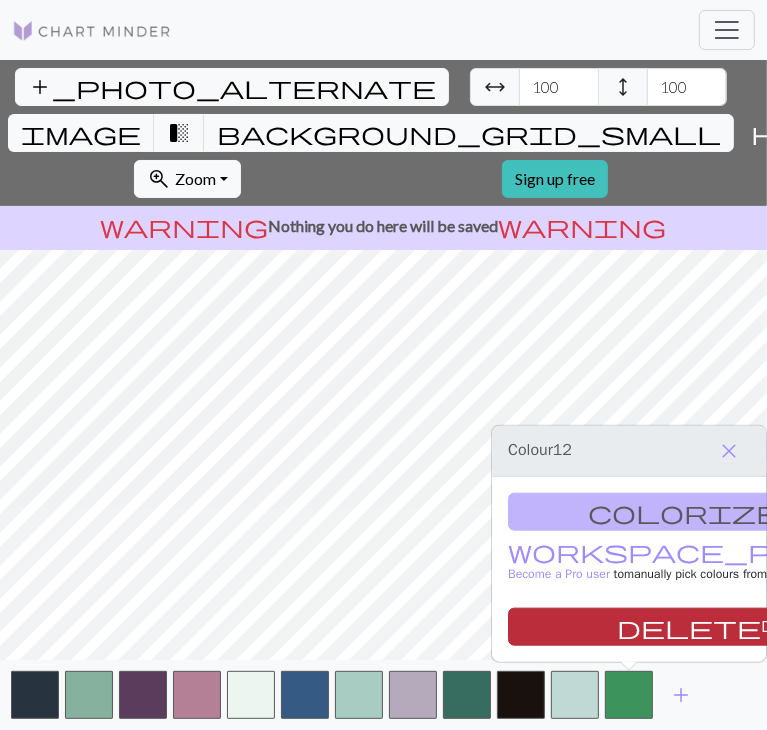 click on "delete Delete" at bounding box center [712, 627] 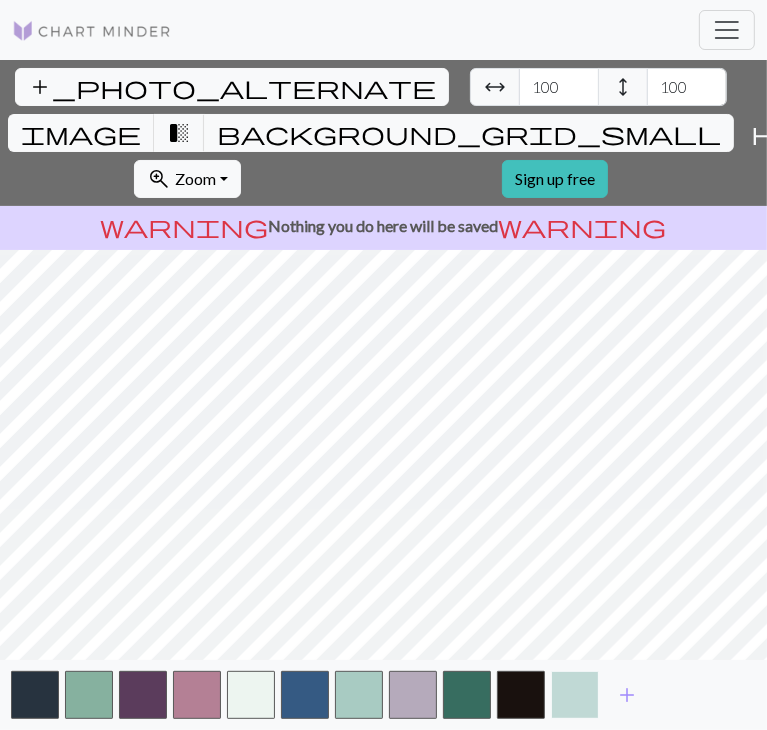 click at bounding box center (575, 695) 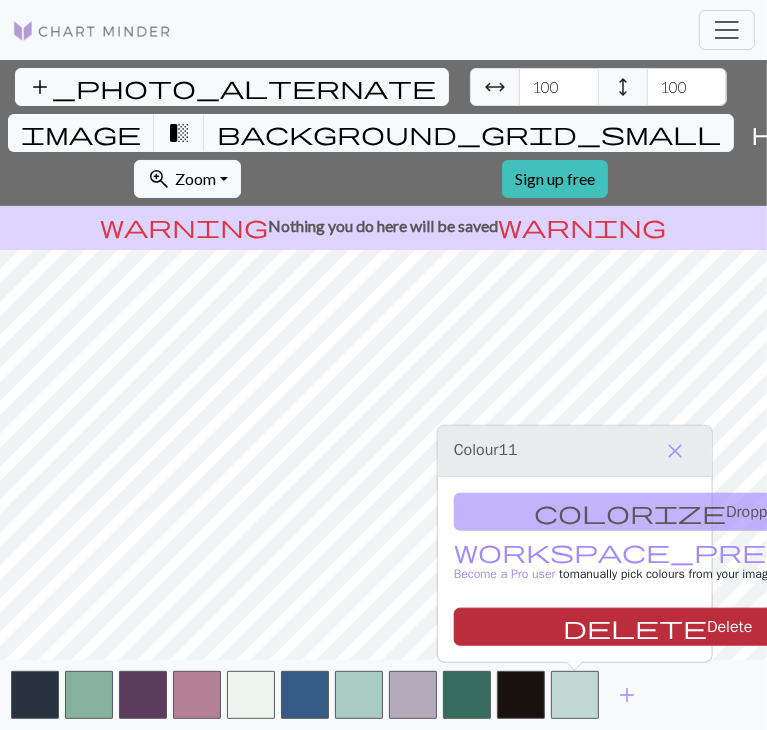 click on "delete" at bounding box center (635, 627) 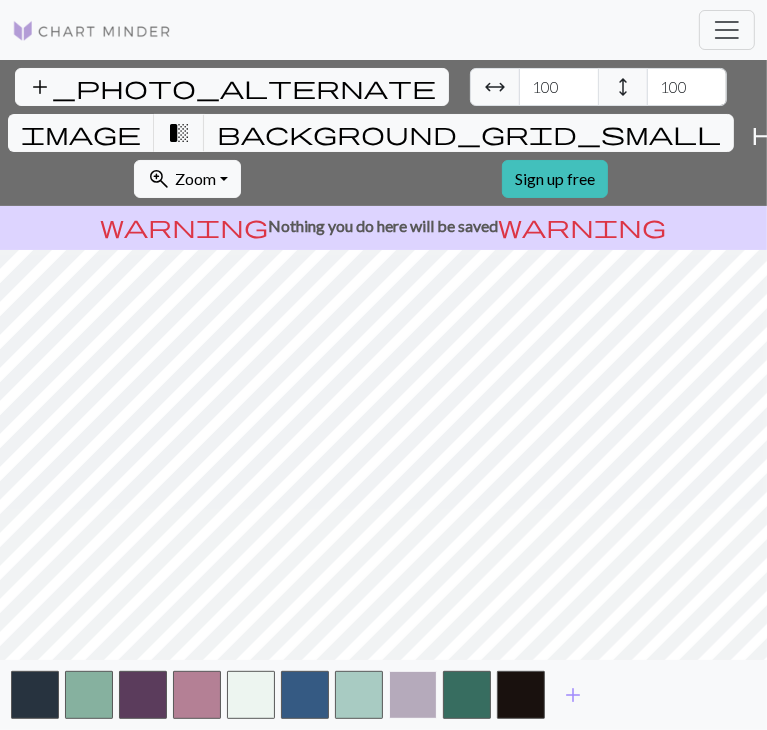 click at bounding box center [413, 695] 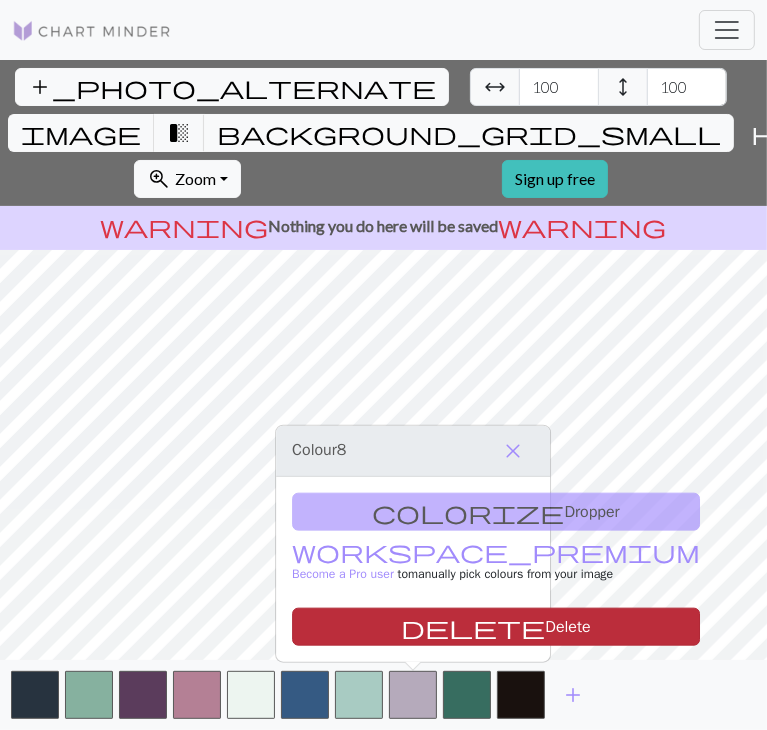 click on "delete Delete" at bounding box center [496, 627] 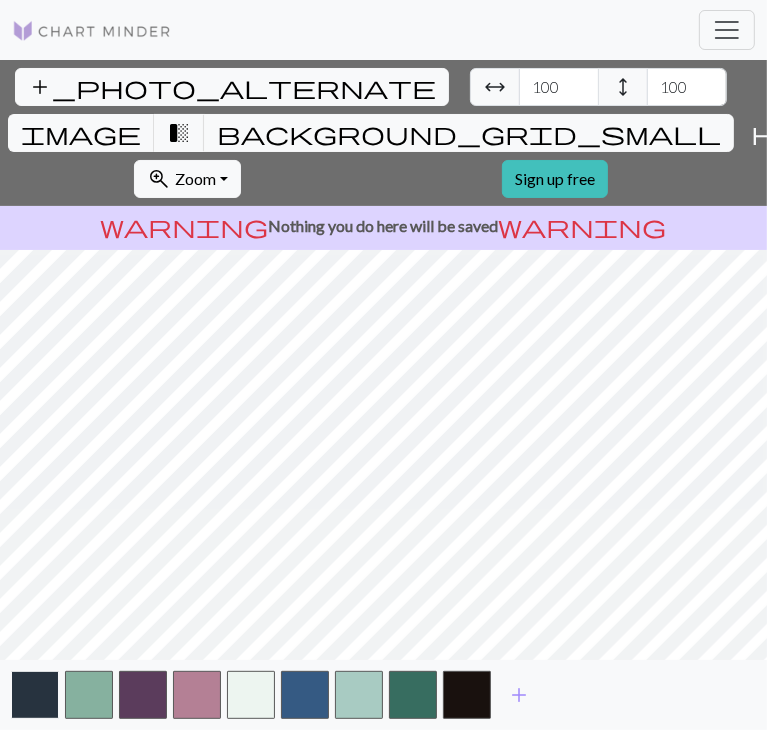 click at bounding box center [35, 695] 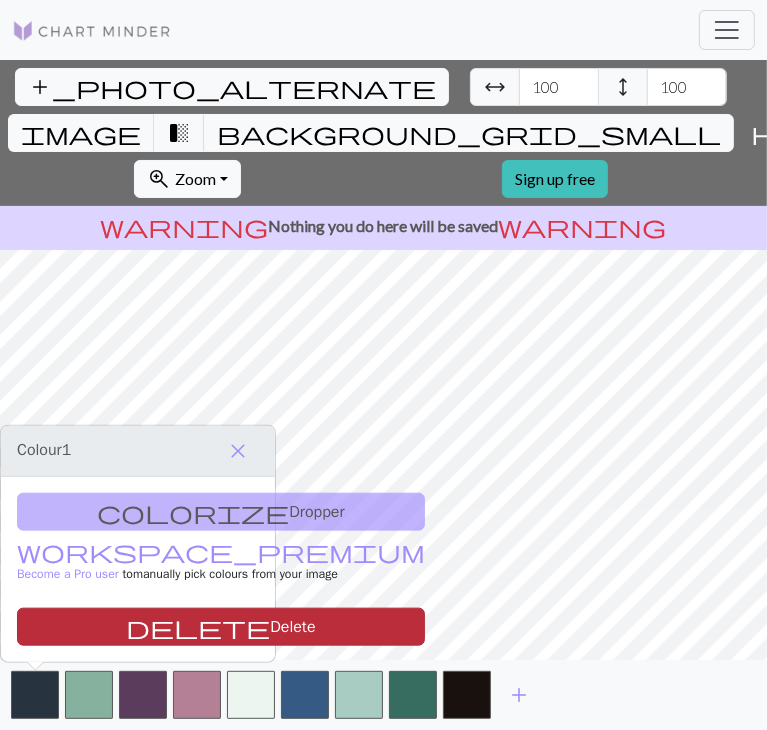 click on "delete Delete" at bounding box center (221, 627) 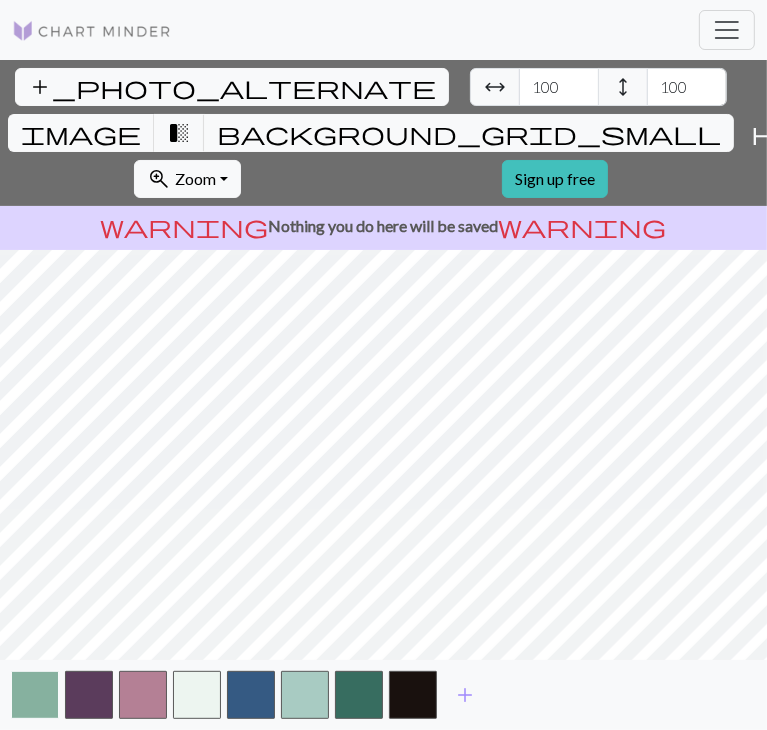 click at bounding box center (35, 695) 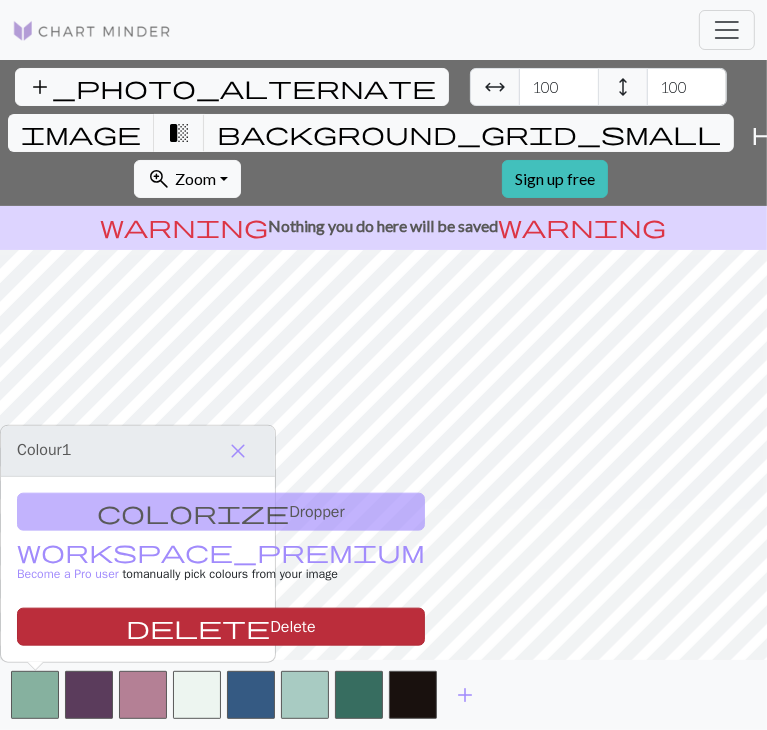 click on "delete Delete" at bounding box center (221, 627) 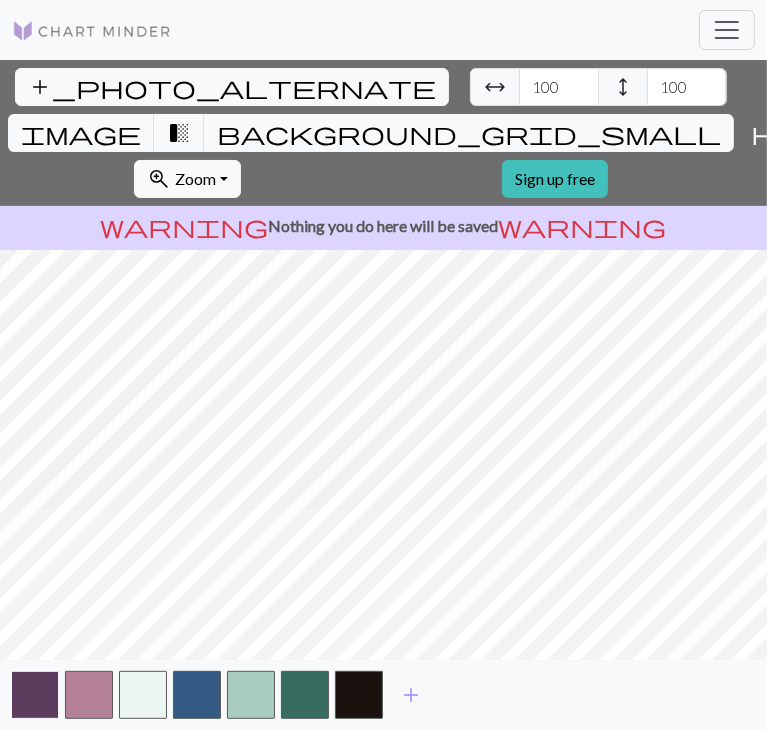 click at bounding box center [35, 695] 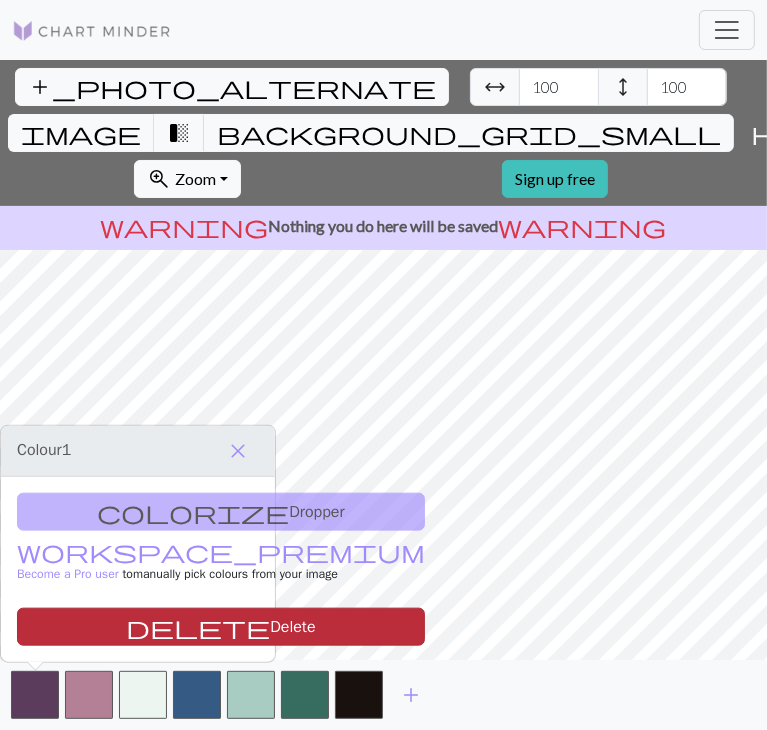 click on "delete Delete" at bounding box center [221, 627] 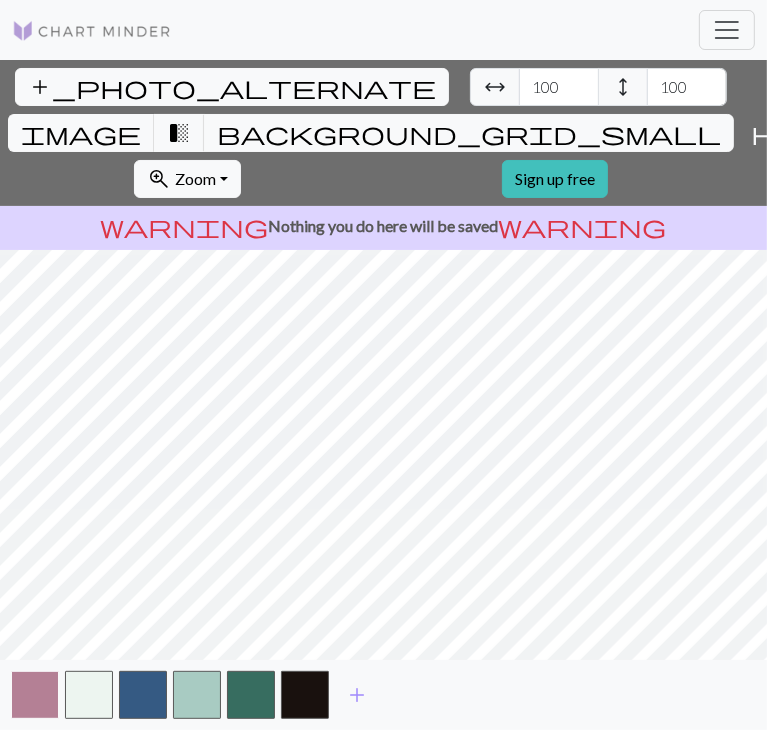 click at bounding box center (35, 695) 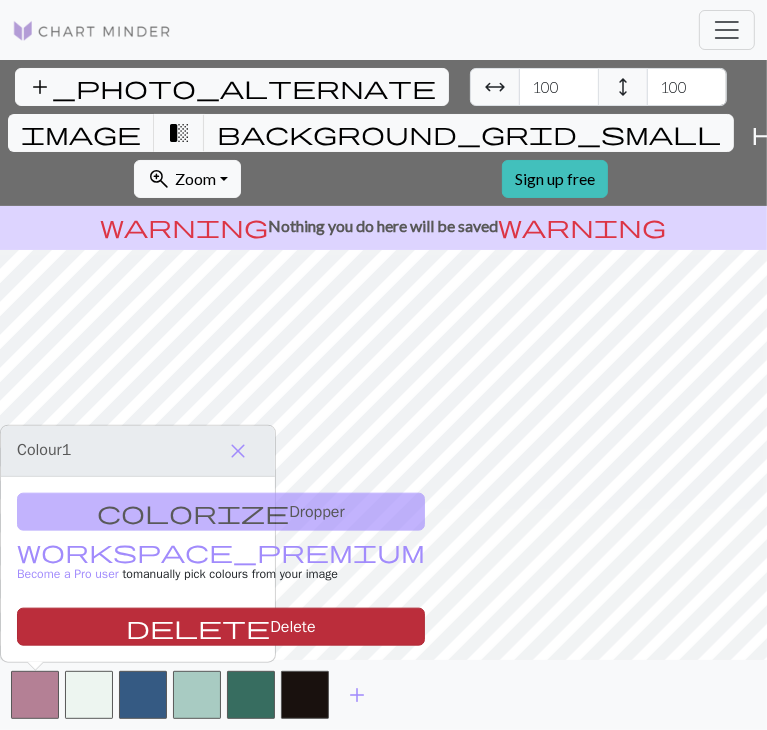 click on "delete Delete" at bounding box center [221, 627] 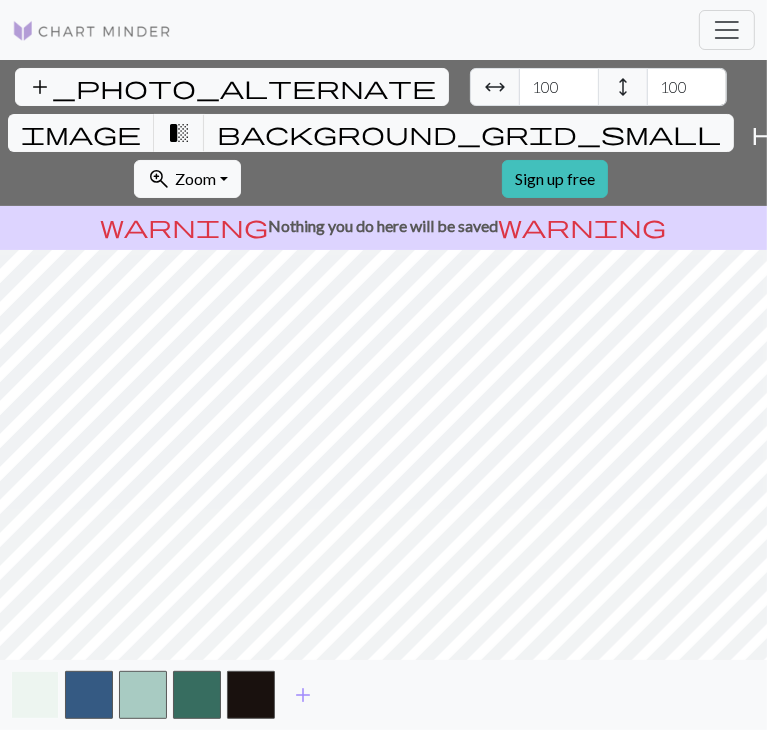 click at bounding box center [35, 695] 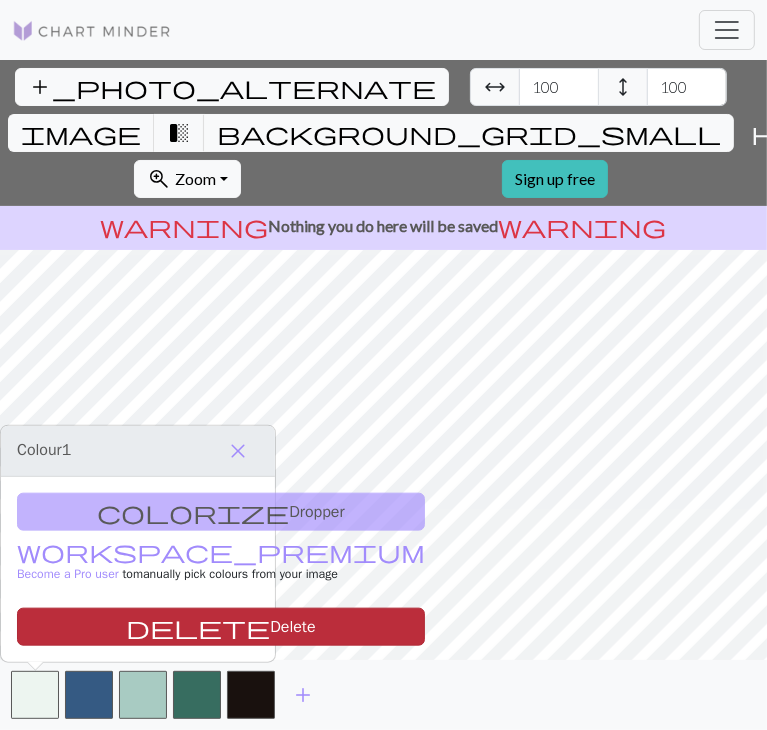 click on "delete Delete" at bounding box center (221, 627) 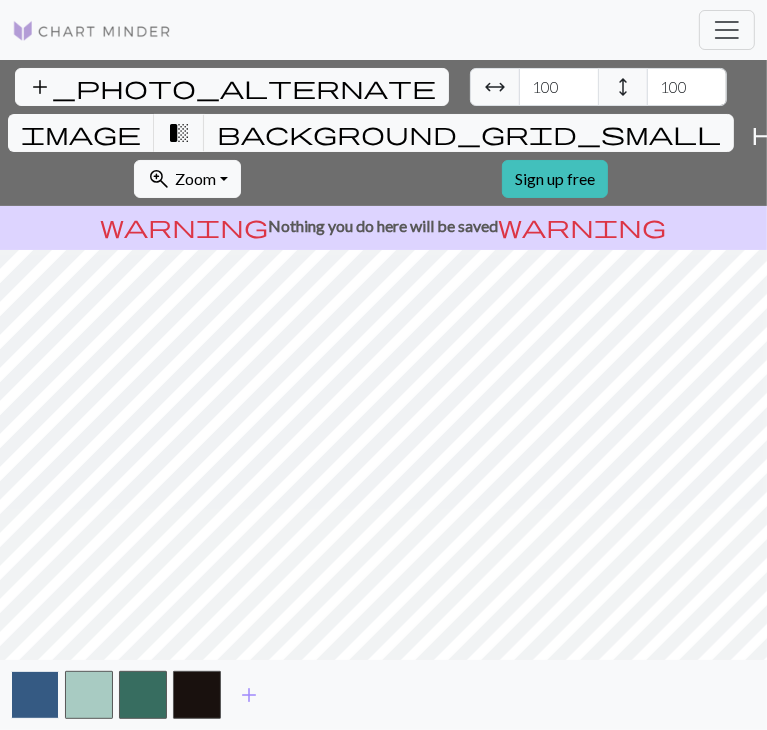 click at bounding box center (35, 695) 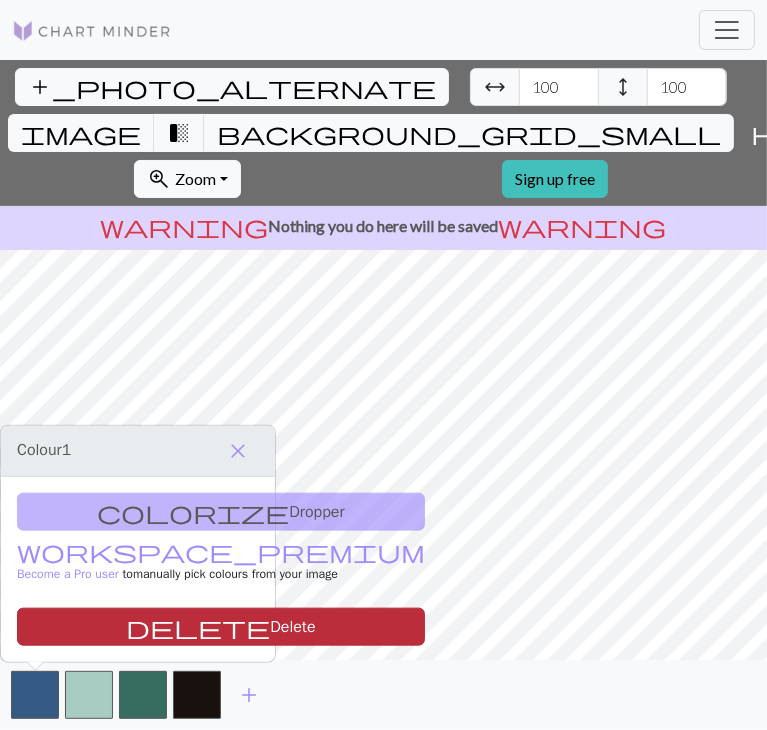 click on "delete Delete" at bounding box center (221, 627) 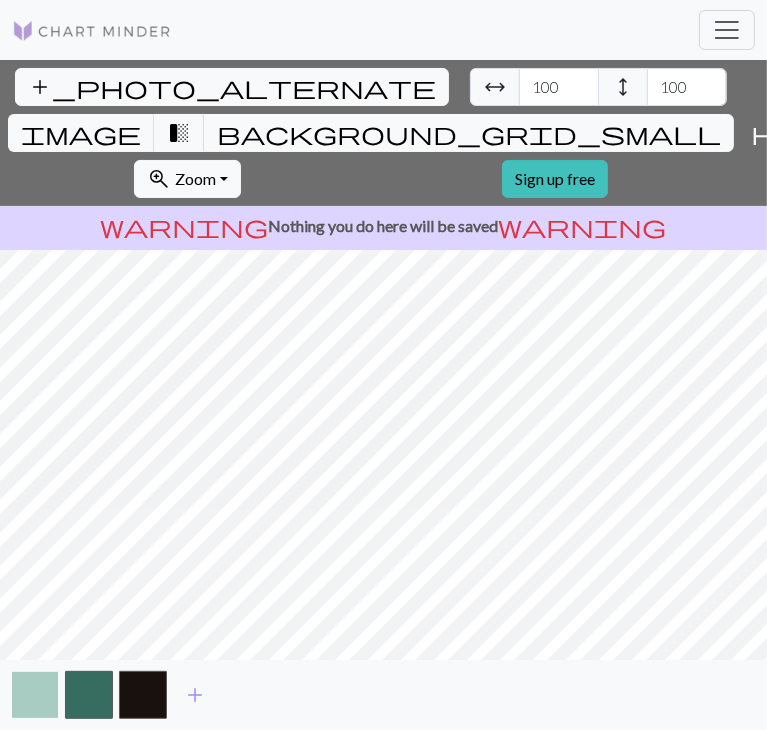 click at bounding box center (35, 695) 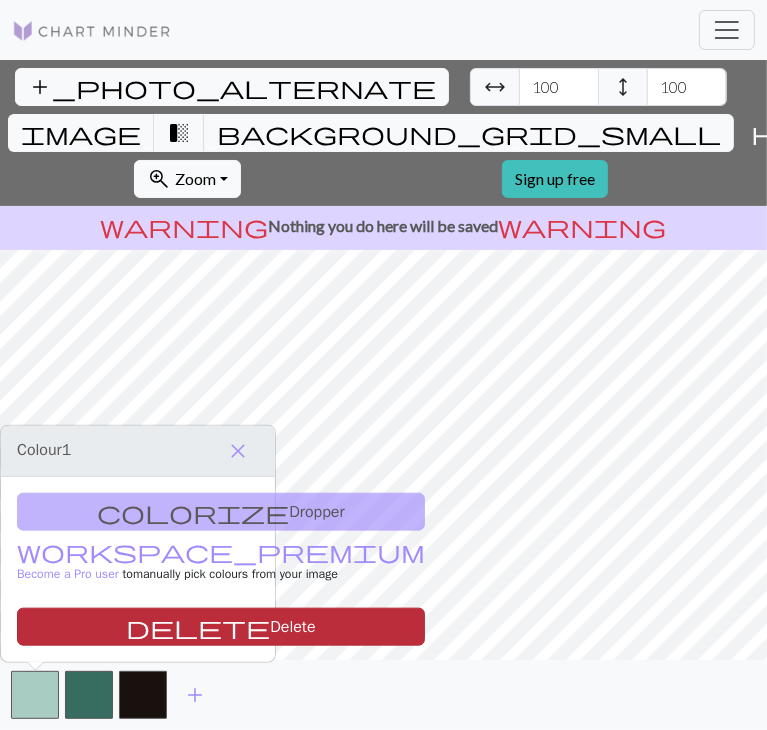 click on "delete Delete" at bounding box center [221, 627] 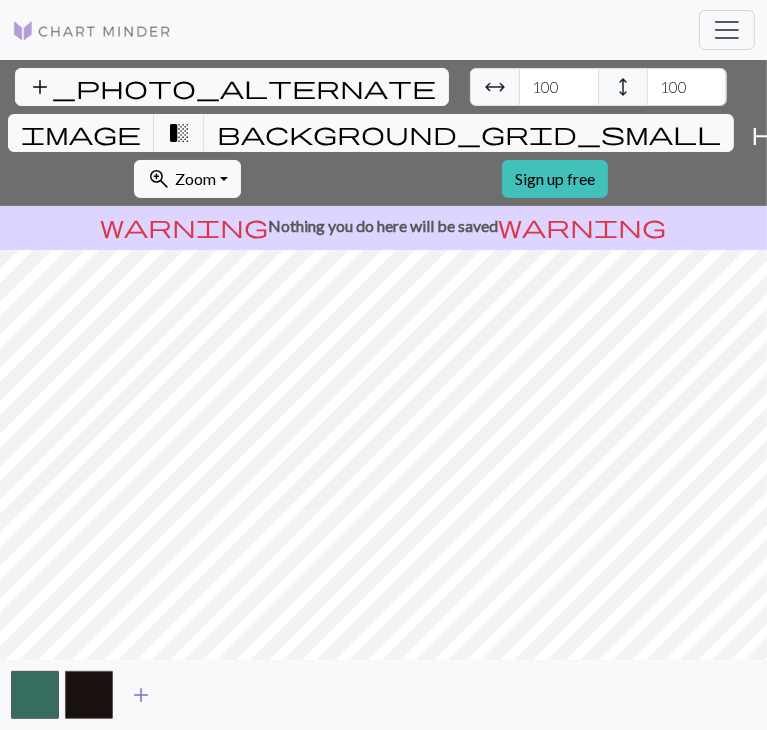 click on "add" at bounding box center [141, 695] 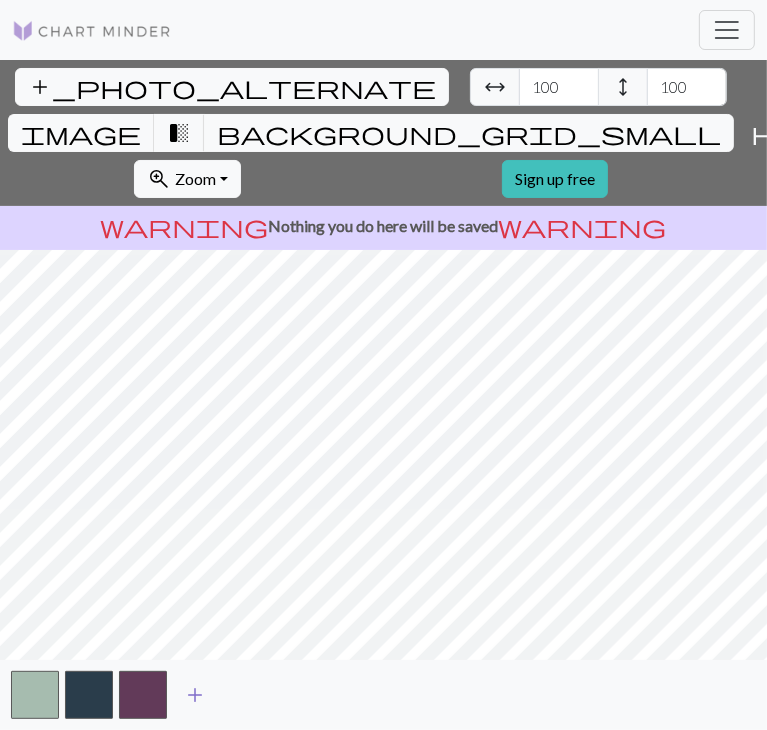 click on "add" at bounding box center [195, 695] 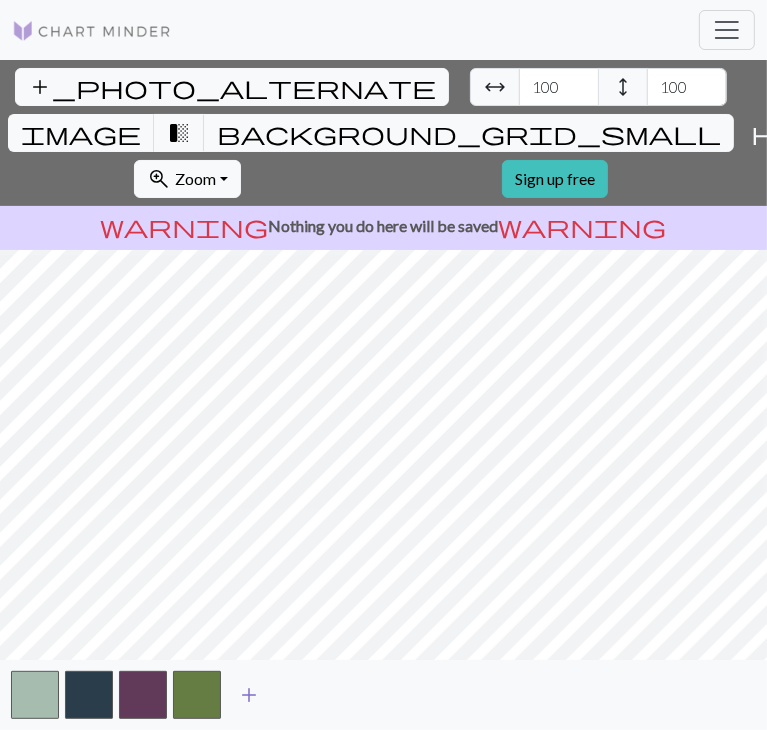 click on "add" at bounding box center (249, 695) 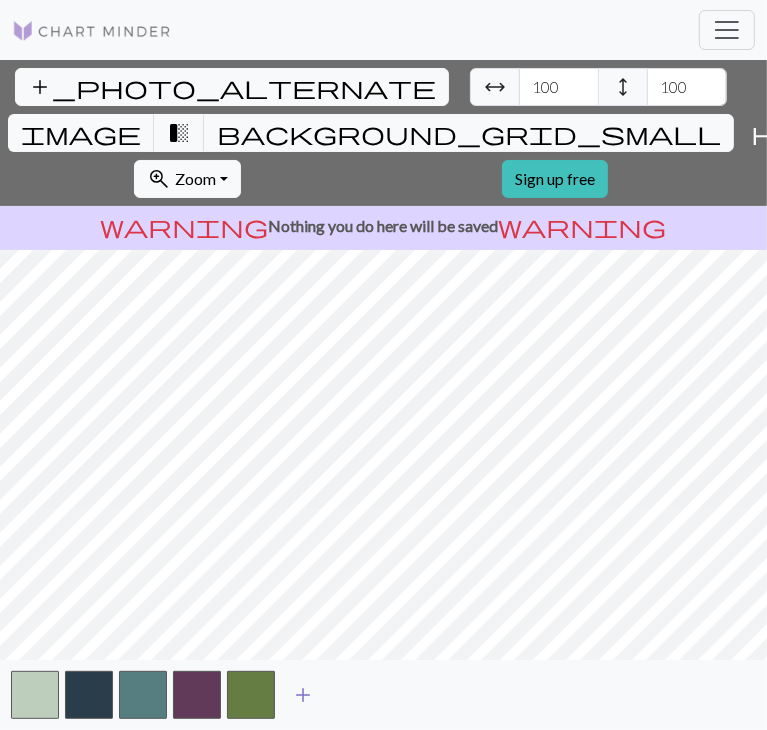 click on "add" at bounding box center (303, 695) 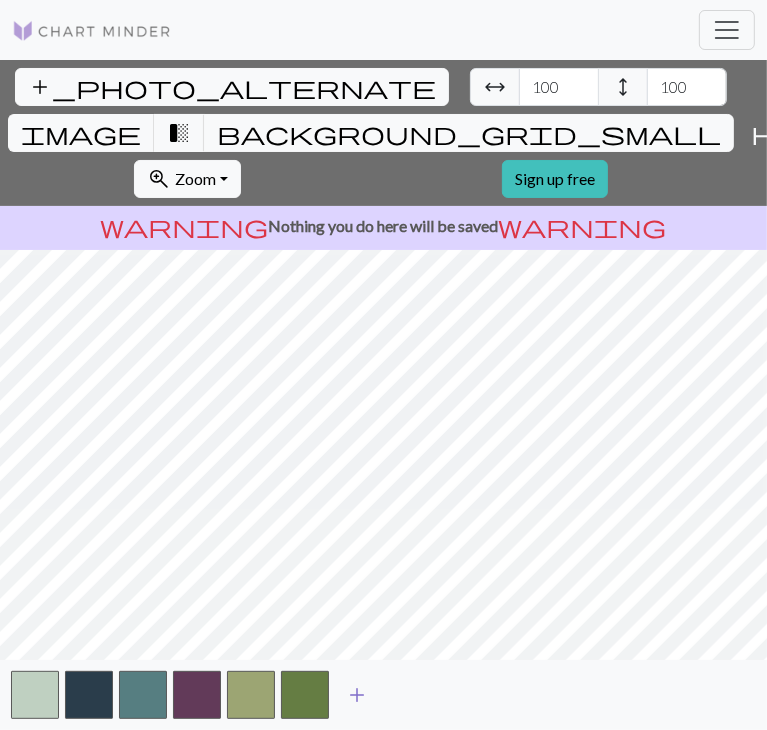 click on "add" at bounding box center [357, 695] 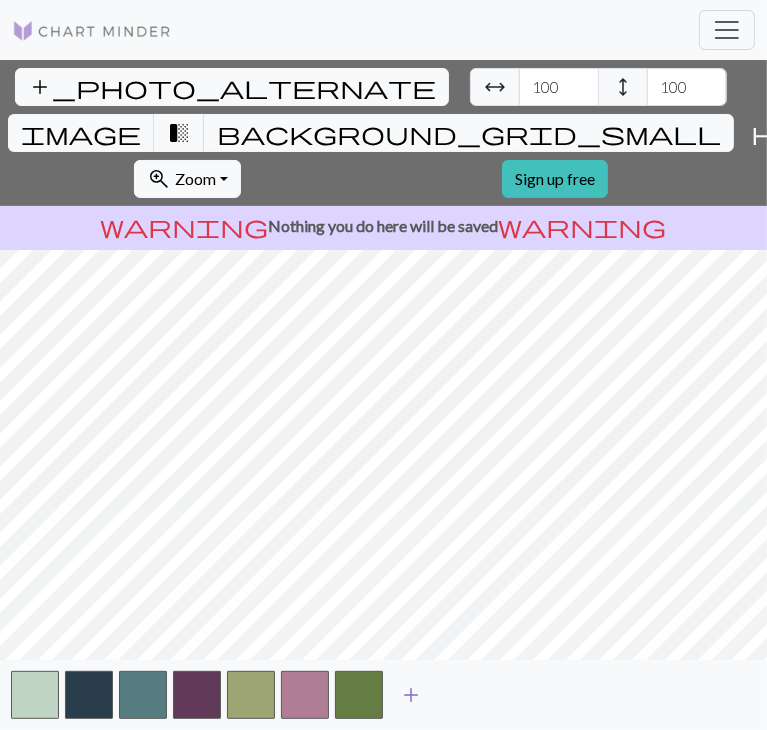 click on "add" at bounding box center [411, 695] 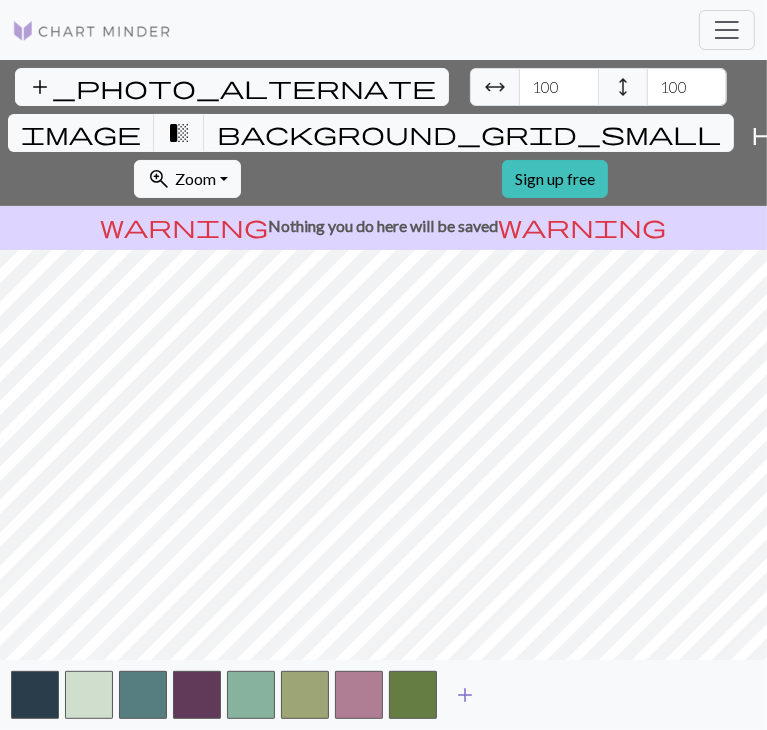 click on "add" at bounding box center [465, 695] 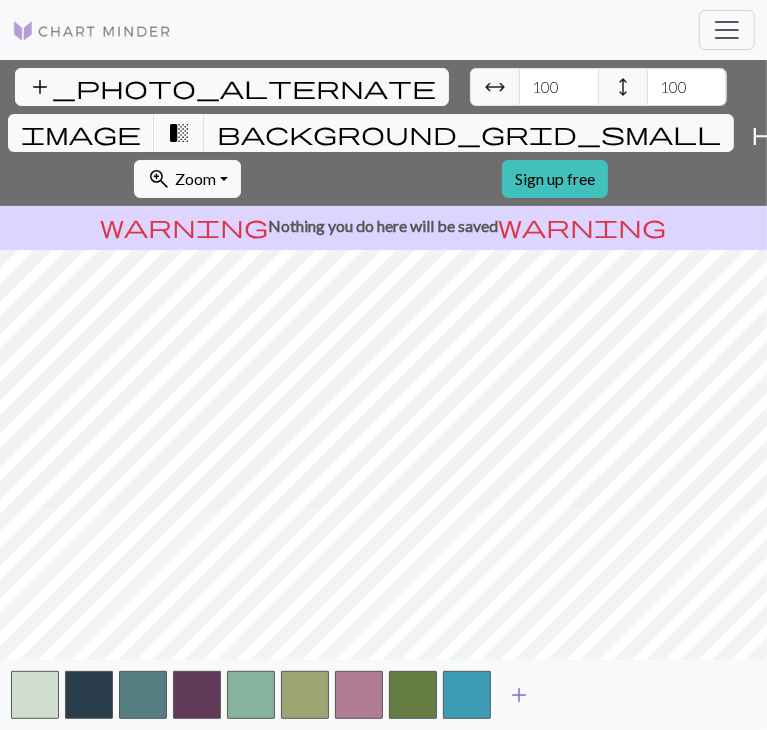 click on "add" at bounding box center [519, 695] 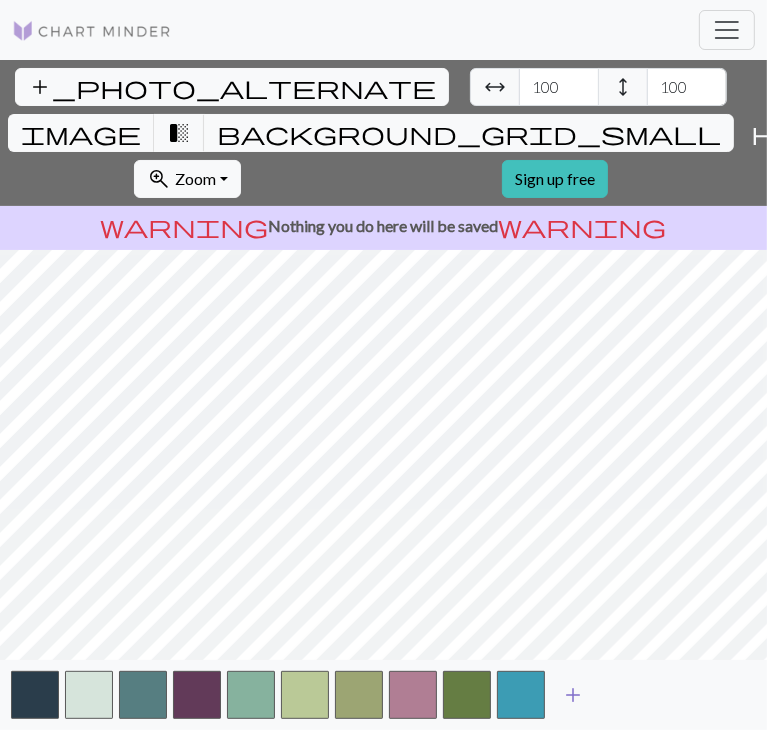 click on "add" at bounding box center (573, 695) 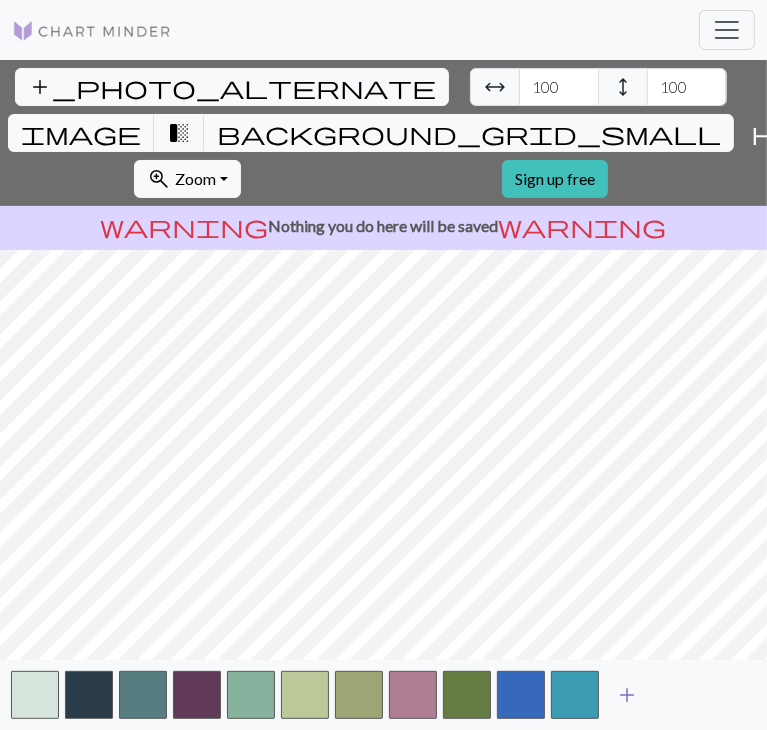 click on "add" at bounding box center (627, 695) 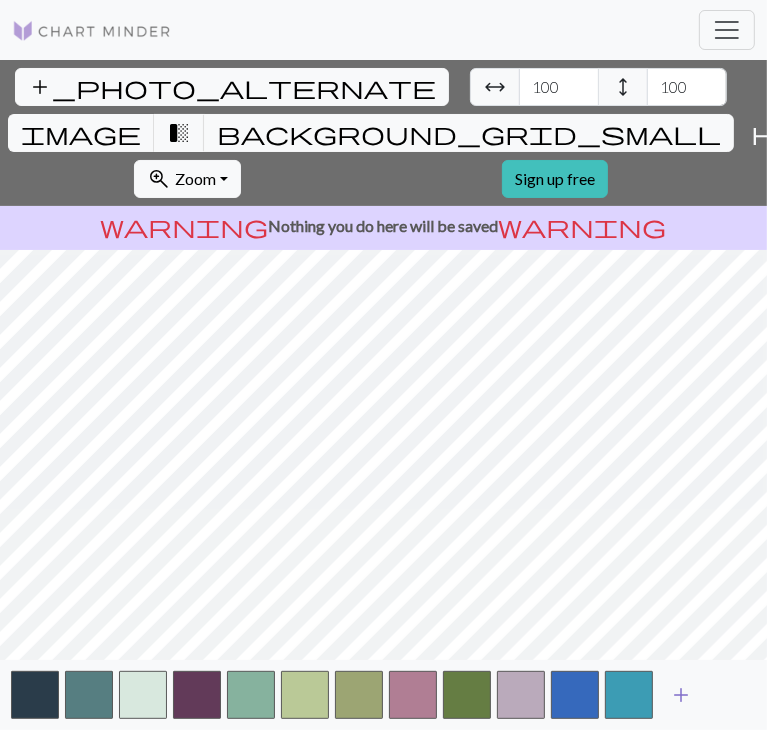 click on "add" at bounding box center [681, 695] 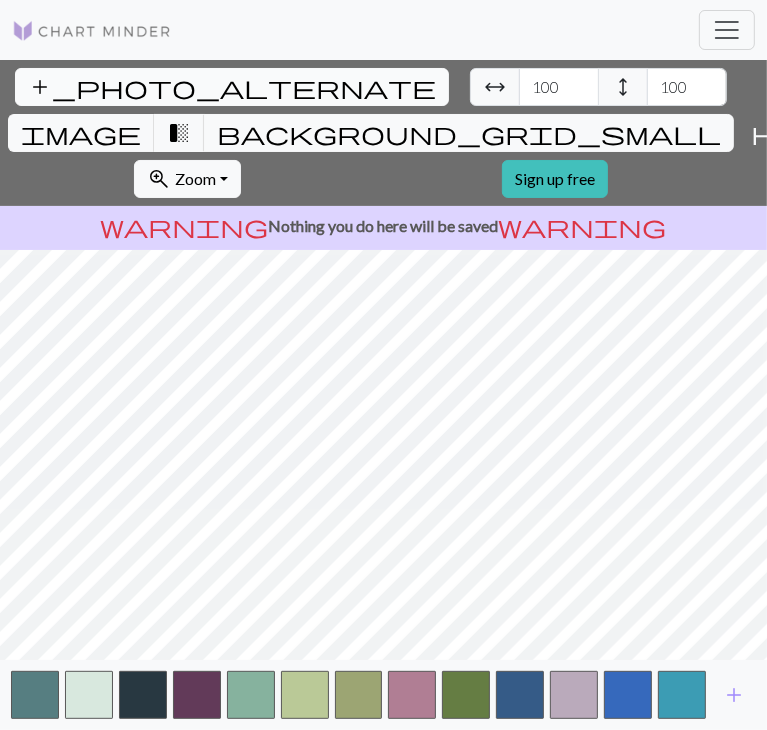 click on "add_photo_alternate   Change image" at bounding box center [232, 87] 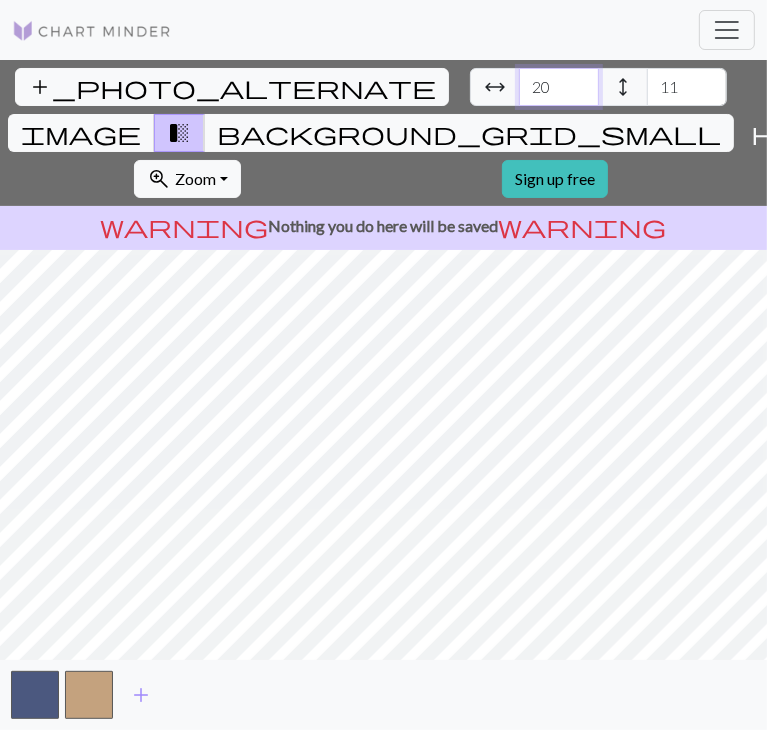 click on "20" at bounding box center [559, 87] 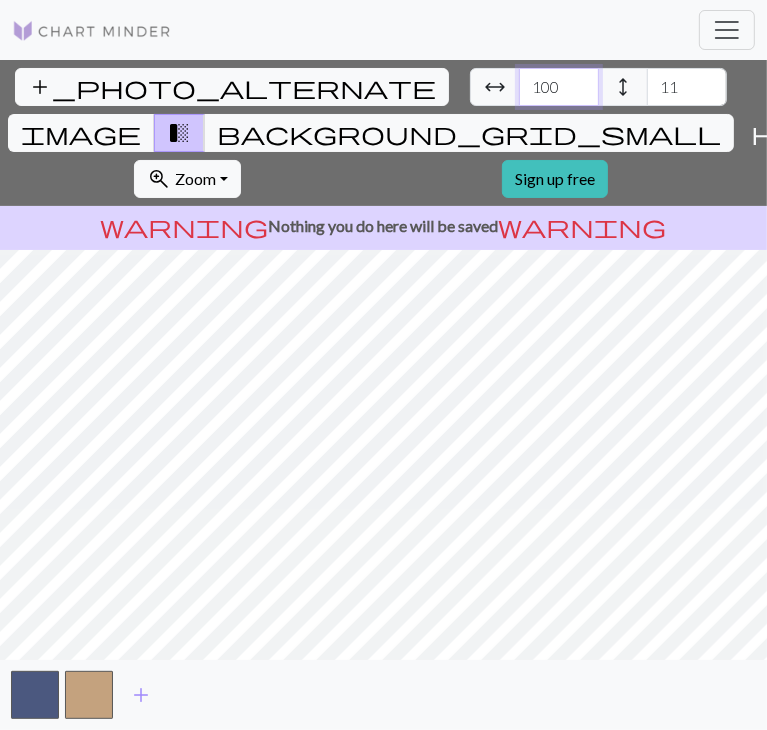 click on "100" at bounding box center (559, 87) 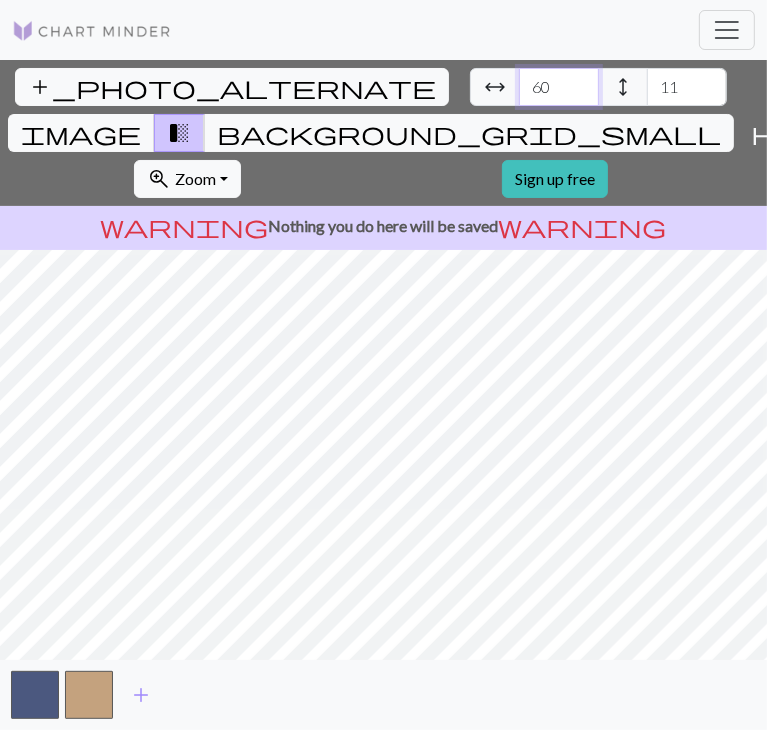 type on "60" 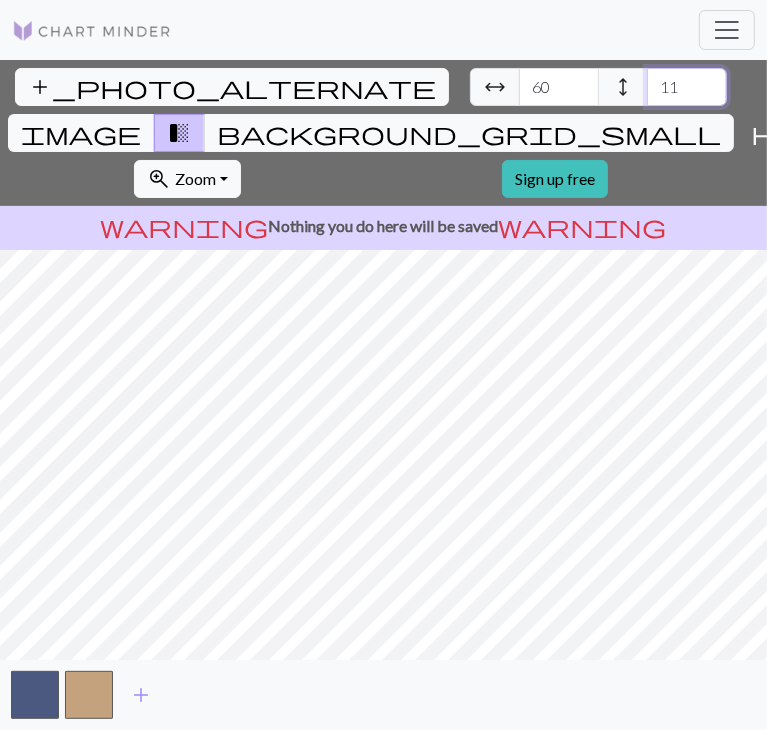 click on "11" at bounding box center (687, 87) 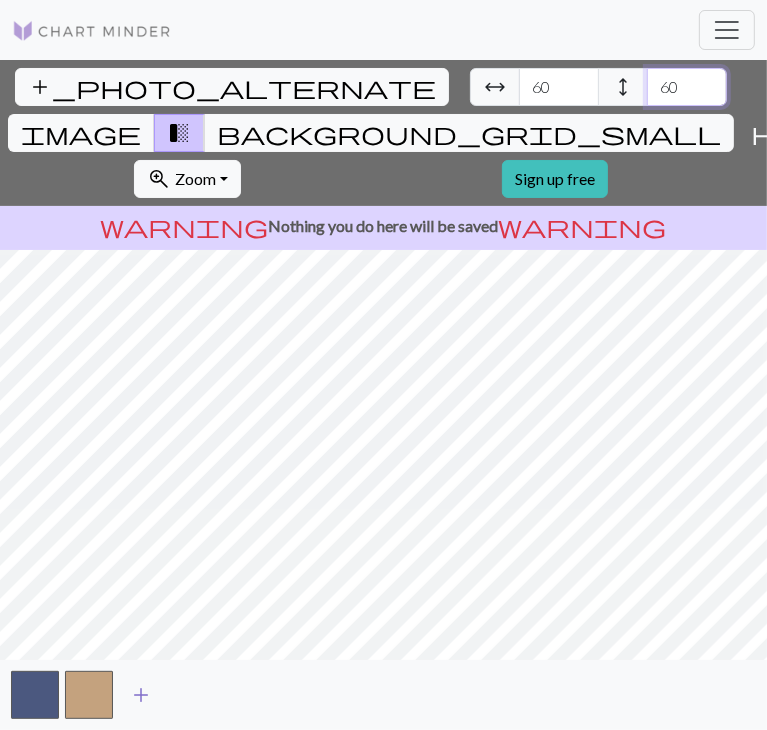 type on "60" 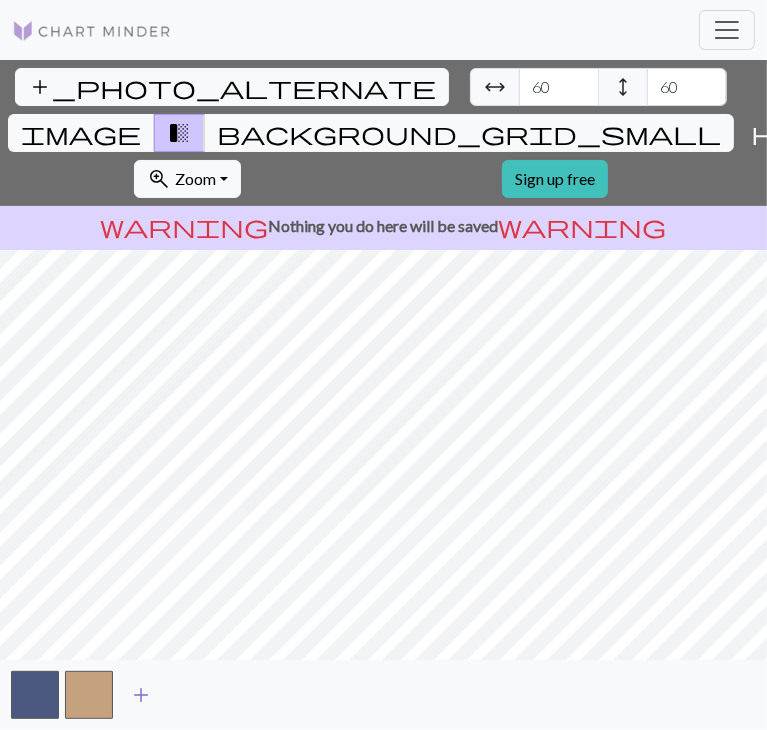 click on "add" at bounding box center (141, 695) 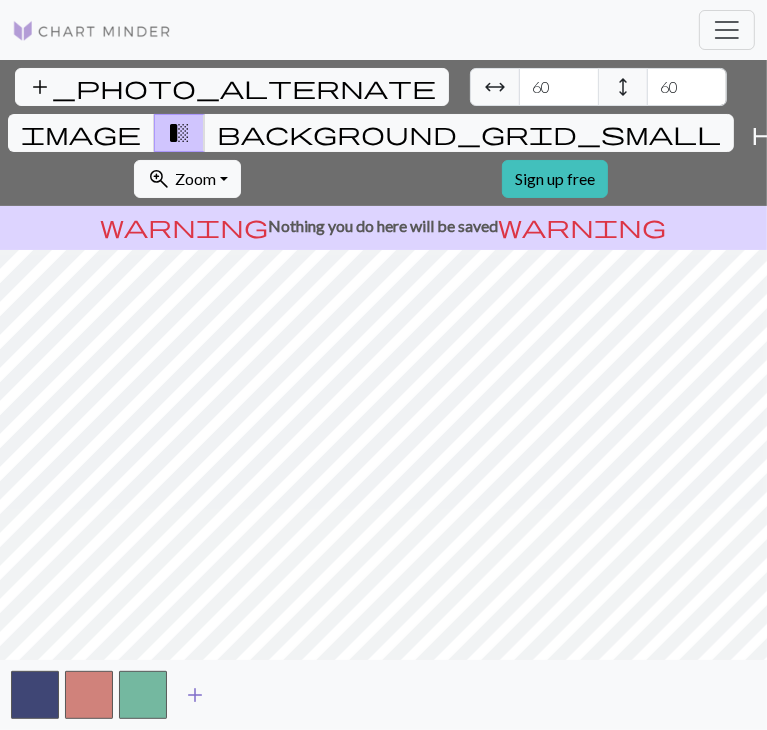 click at bounding box center (143, 695) 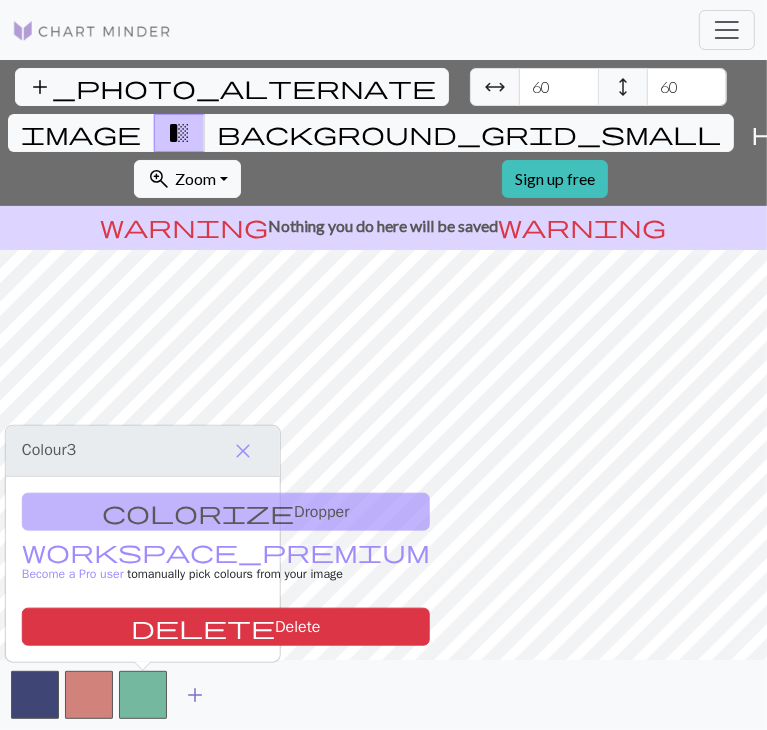 click at bounding box center (143, 695) 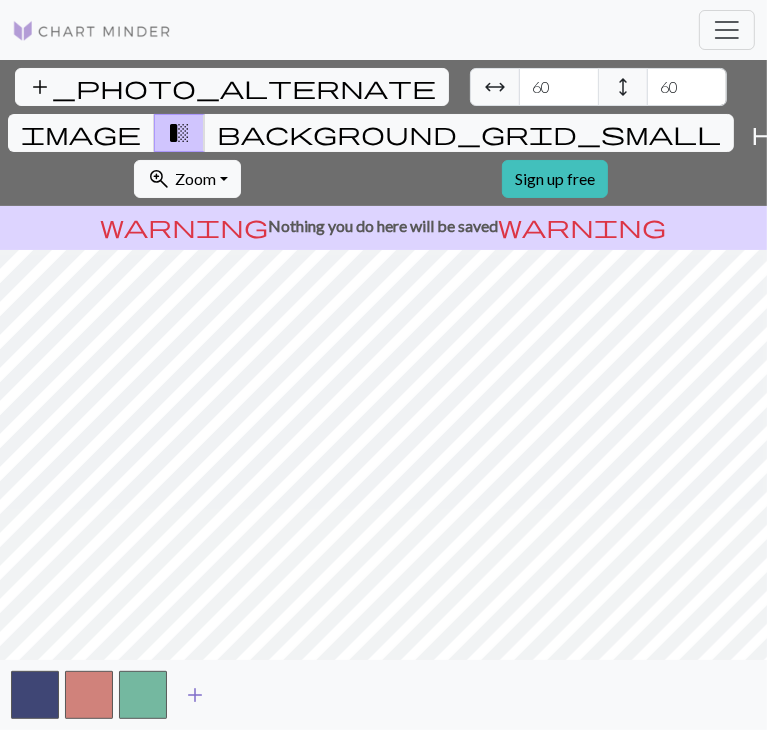 click on "add" at bounding box center [195, 695] 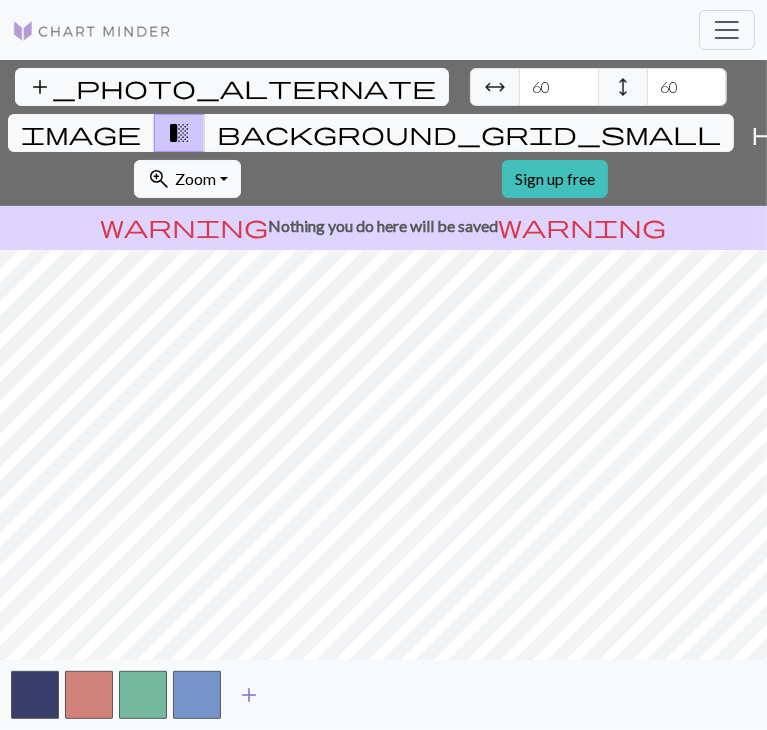 click on "add" at bounding box center (249, 695) 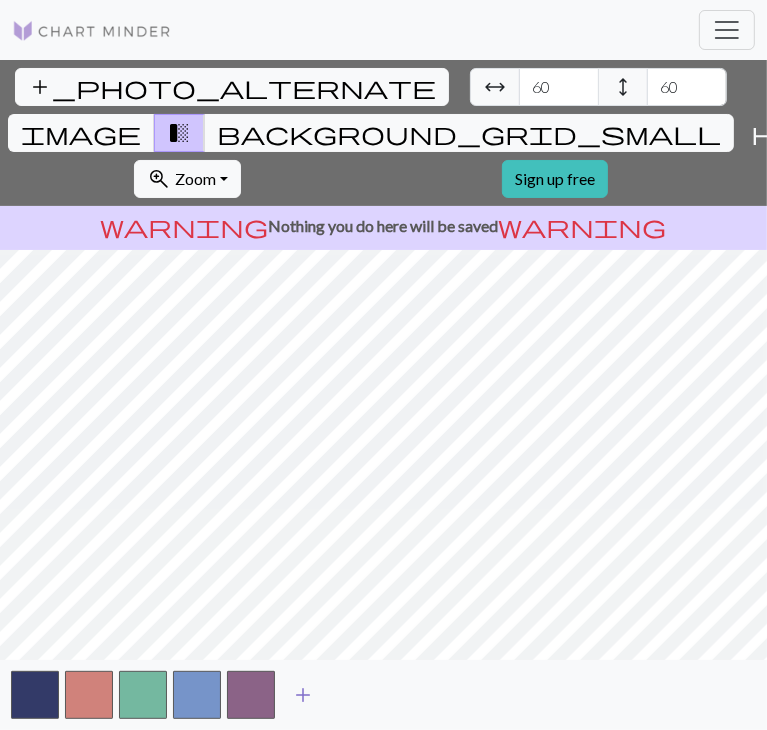 click on "add" at bounding box center [303, 695] 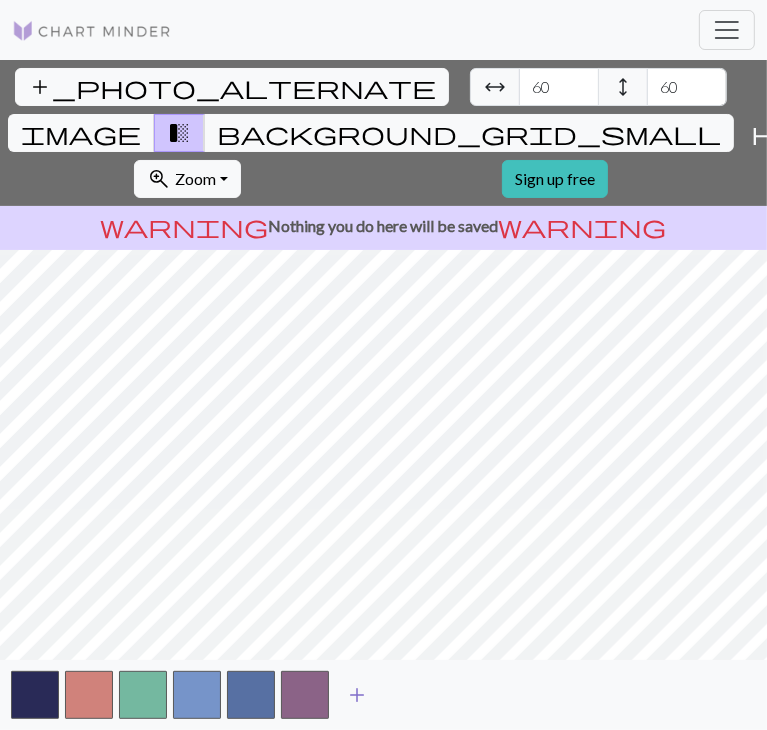 click on "add" at bounding box center [357, 695] 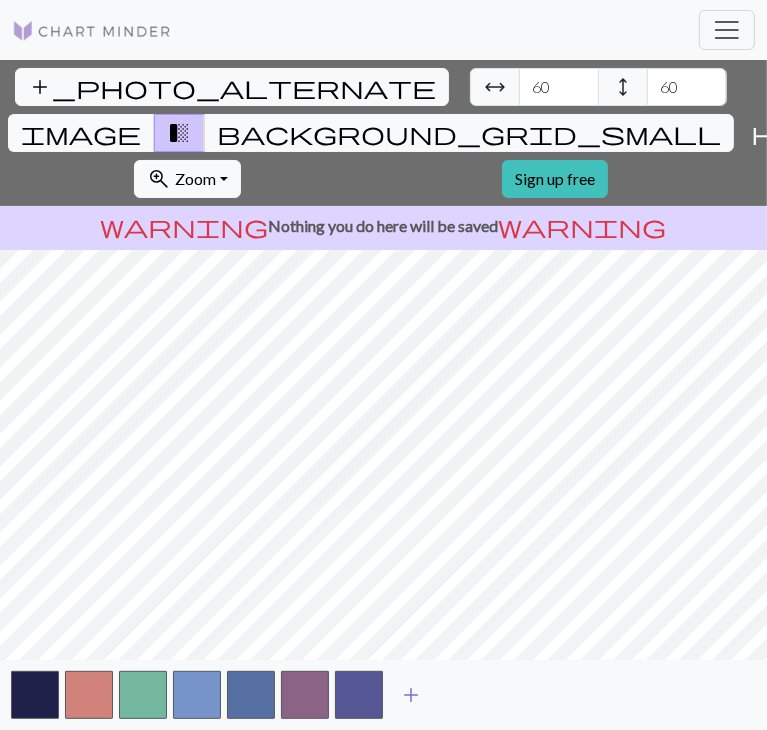 click on "add" at bounding box center [411, 695] 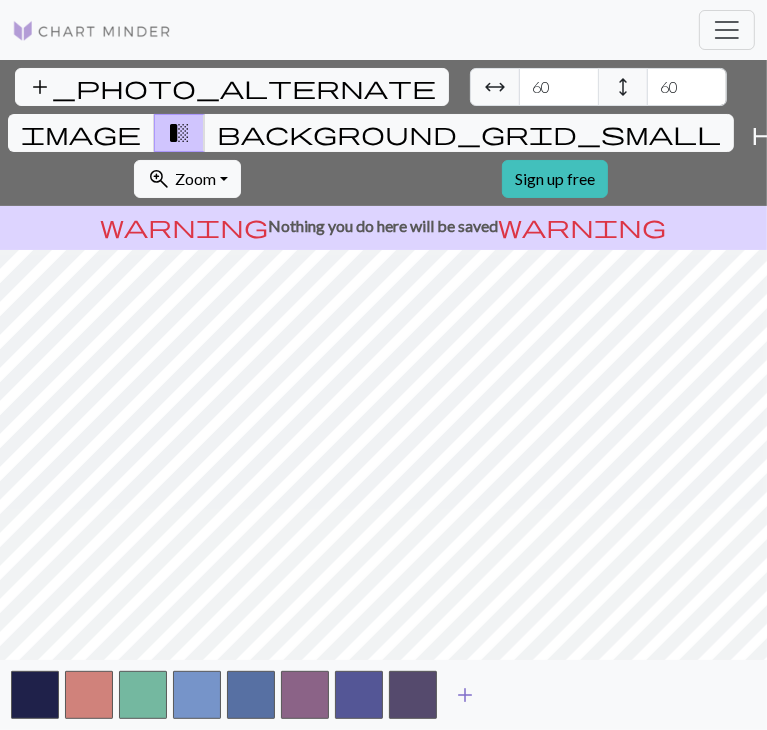 click on "add" at bounding box center [465, 695] 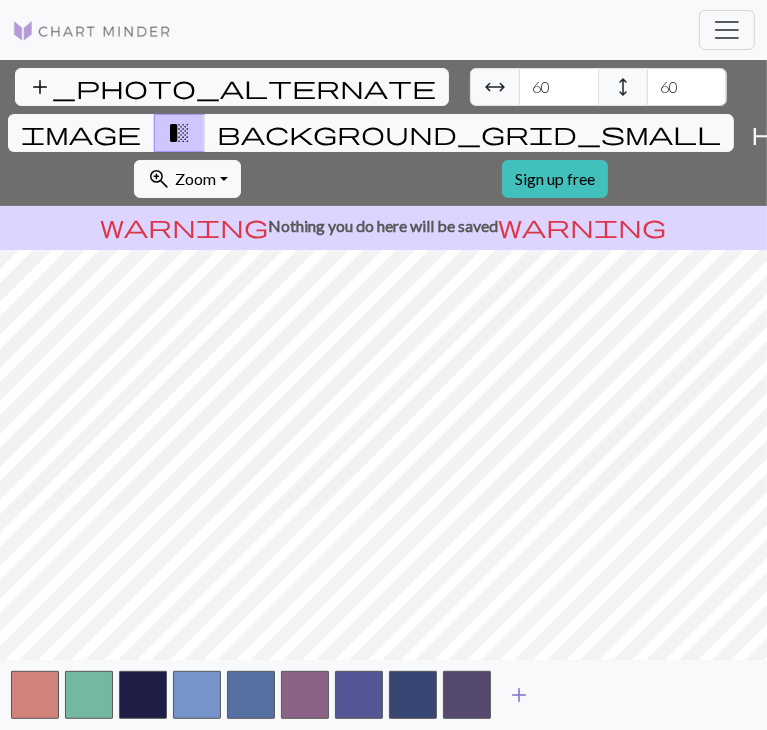 click on "add" at bounding box center (519, 695) 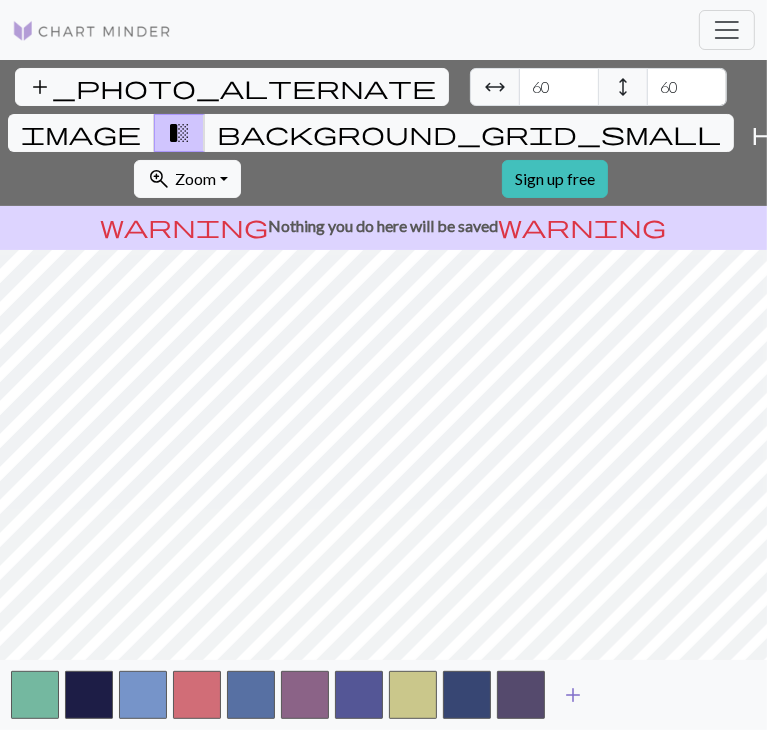 click on "add" at bounding box center [573, 695] 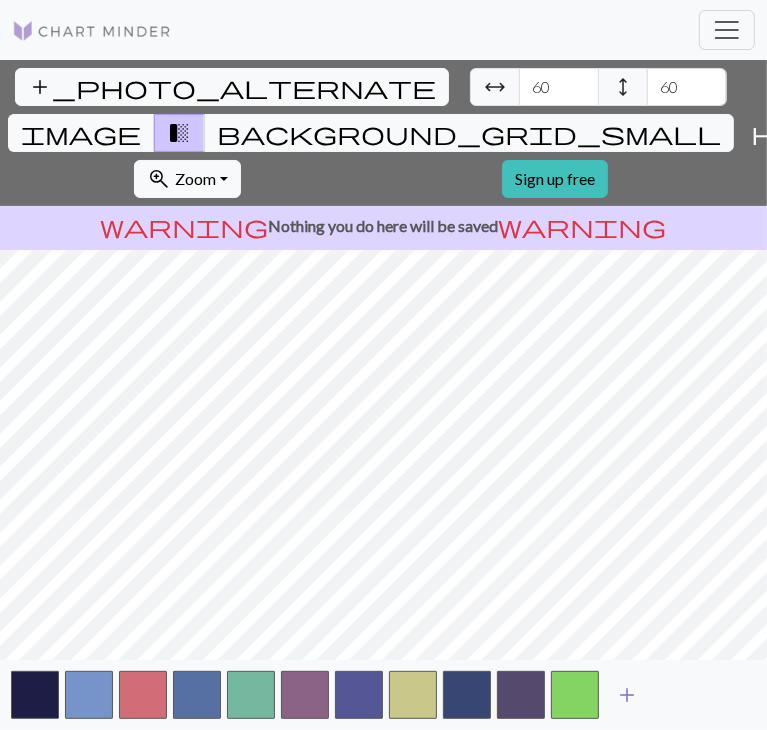 click on "add" at bounding box center (627, 695) 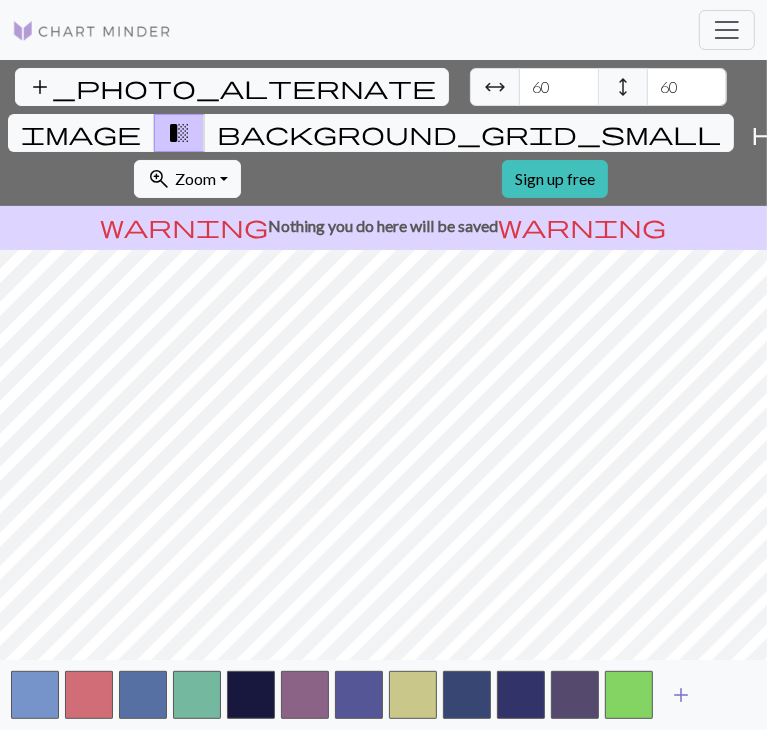 click on "add" at bounding box center (681, 695) 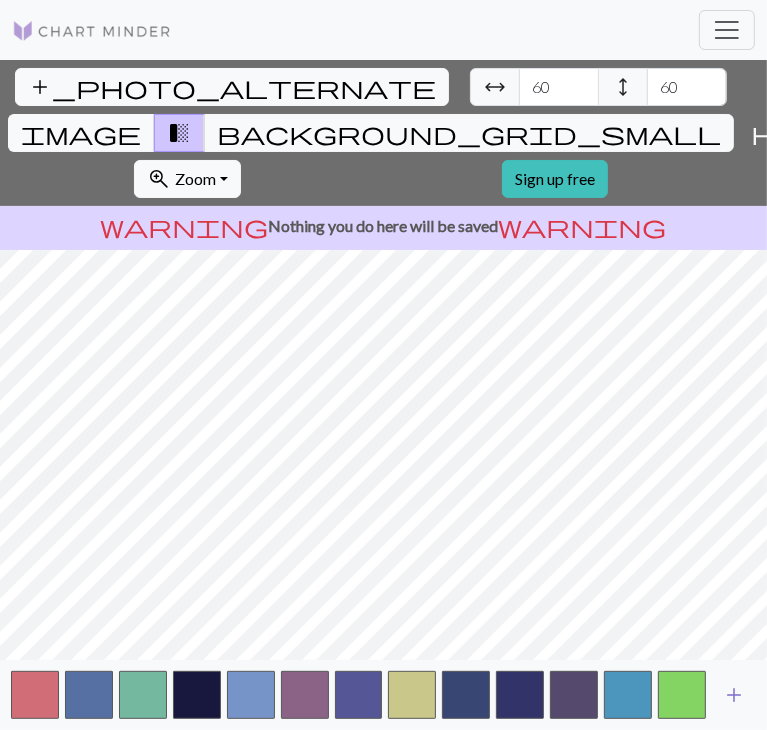 click on "add" at bounding box center [734, 695] 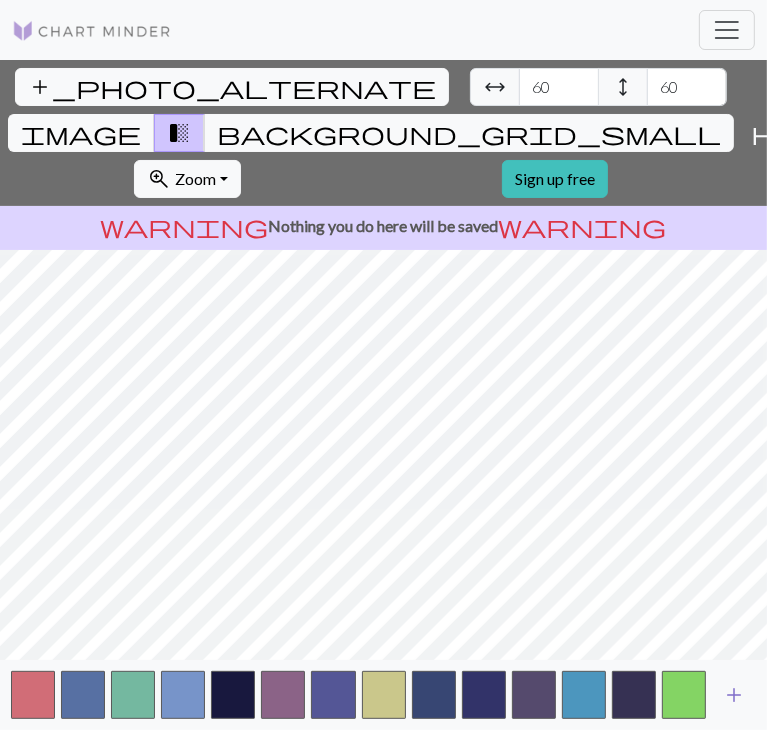 click on "add" at bounding box center (734, 695) 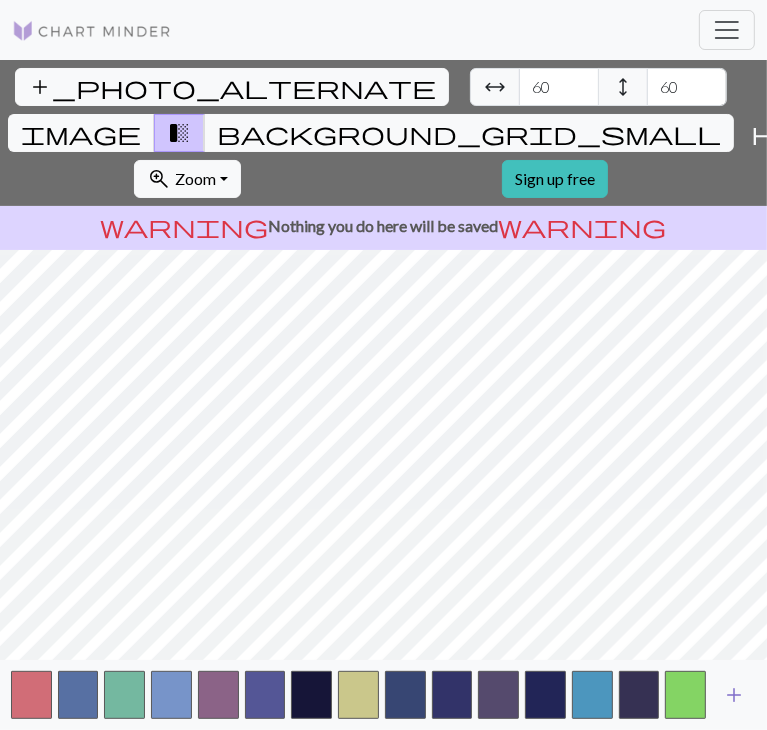 click on "add" at bounding box center (734, 695) 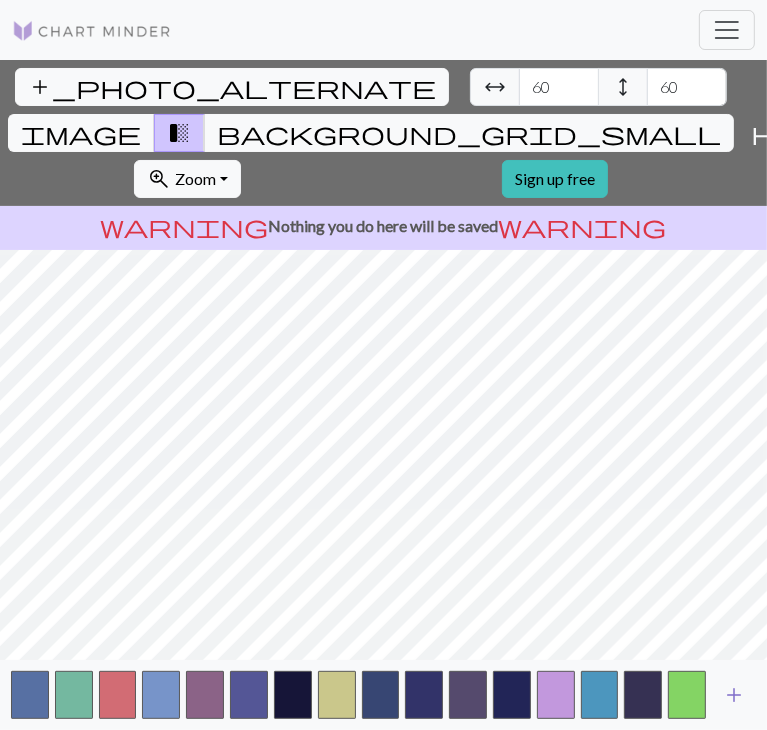 click on "add" at bounding box center [734, 695] 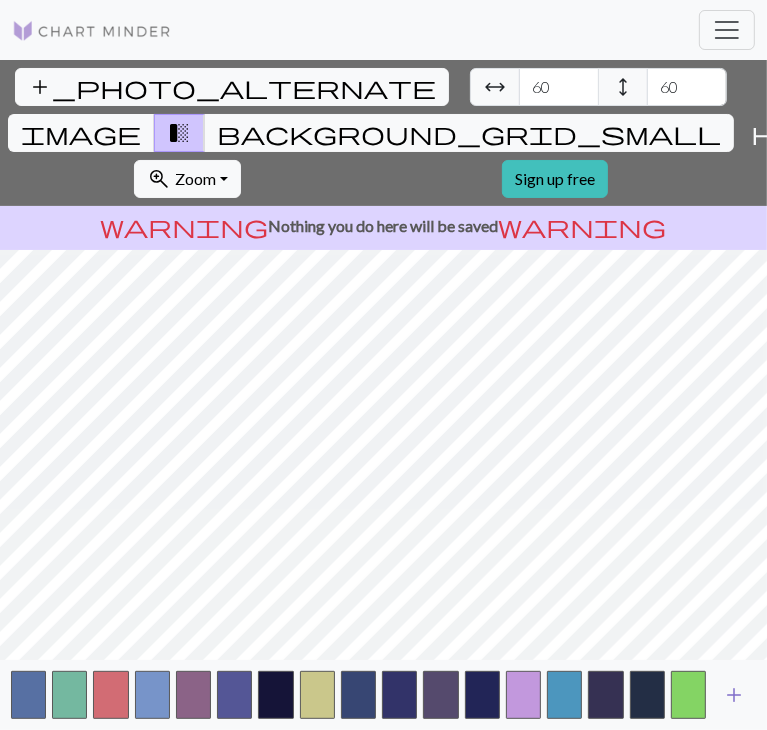 click on "add" at bounding box center [734, 695] 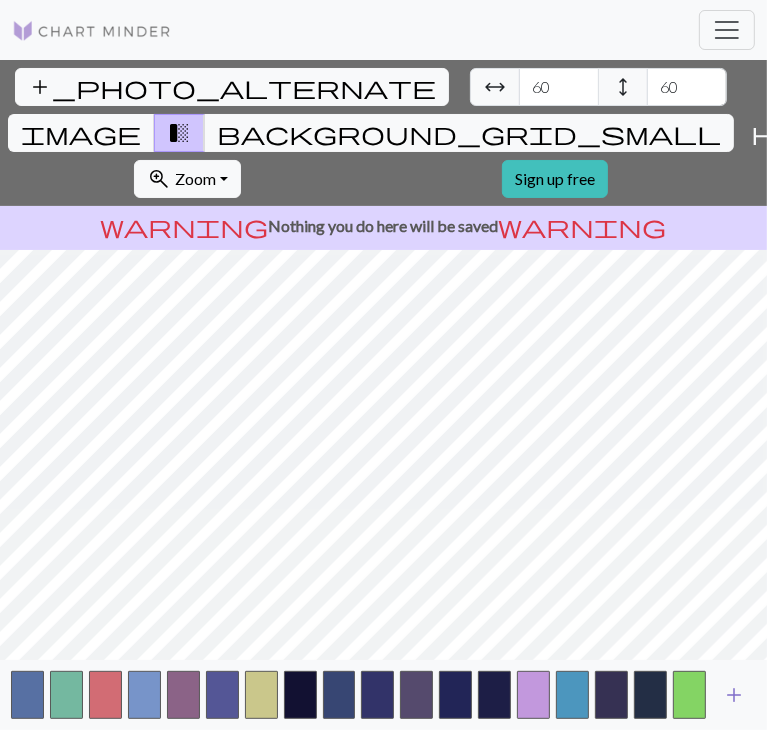 click on "add" at bounding box center [734, 695] 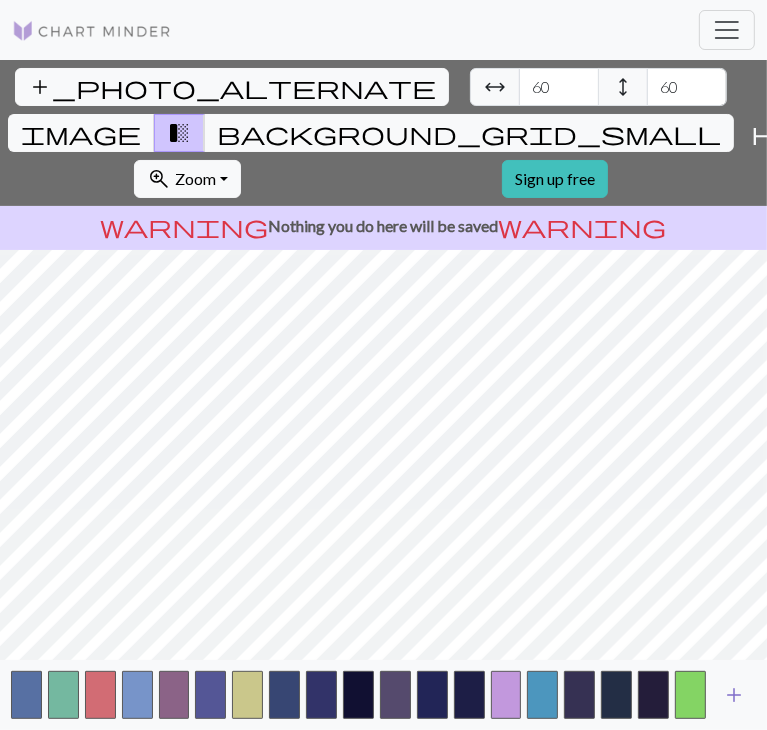 click on "add" at bounding box center [734, 695] 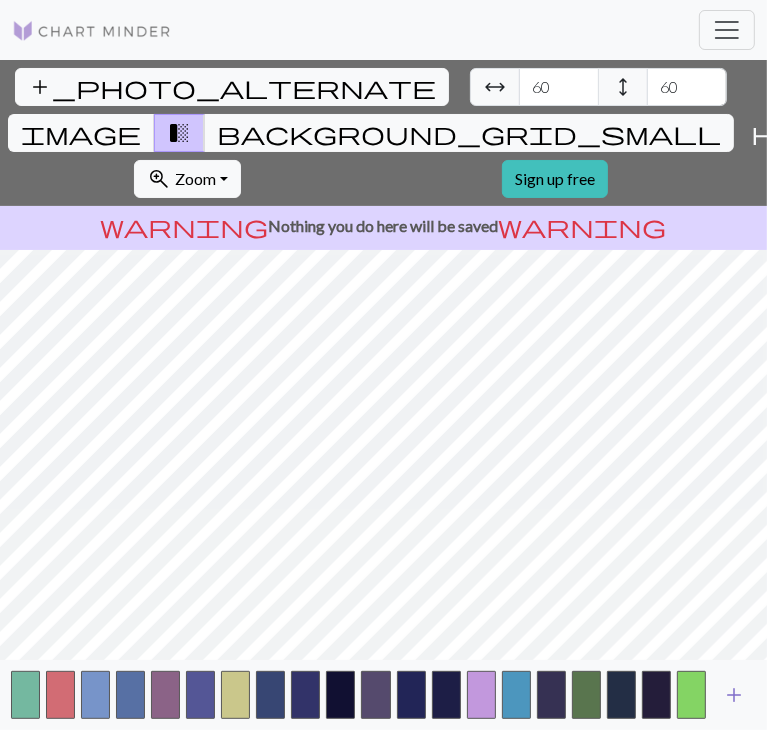 click on "add" at bounding box center [734, 695] 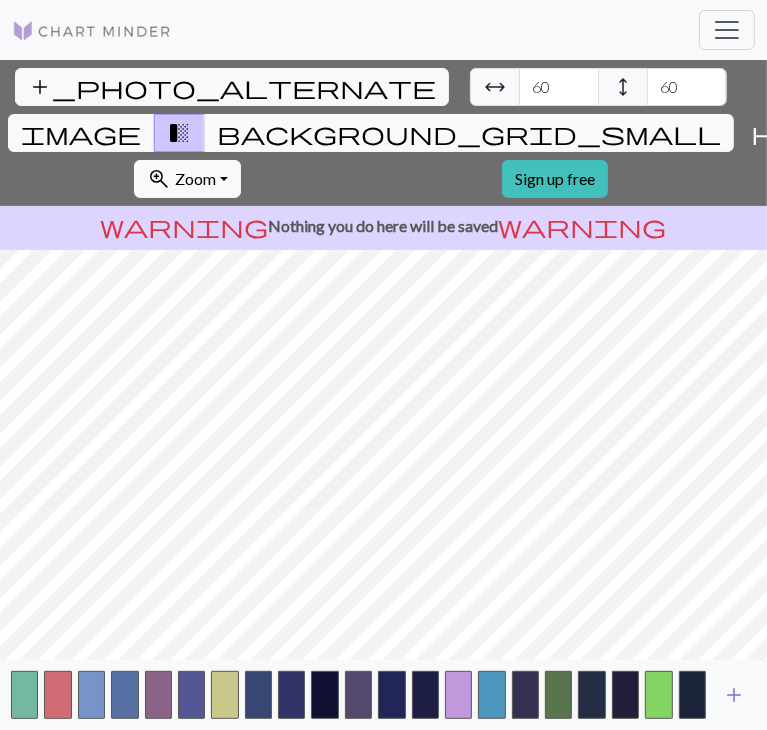 click on "add" at bounding box center [734, 695] 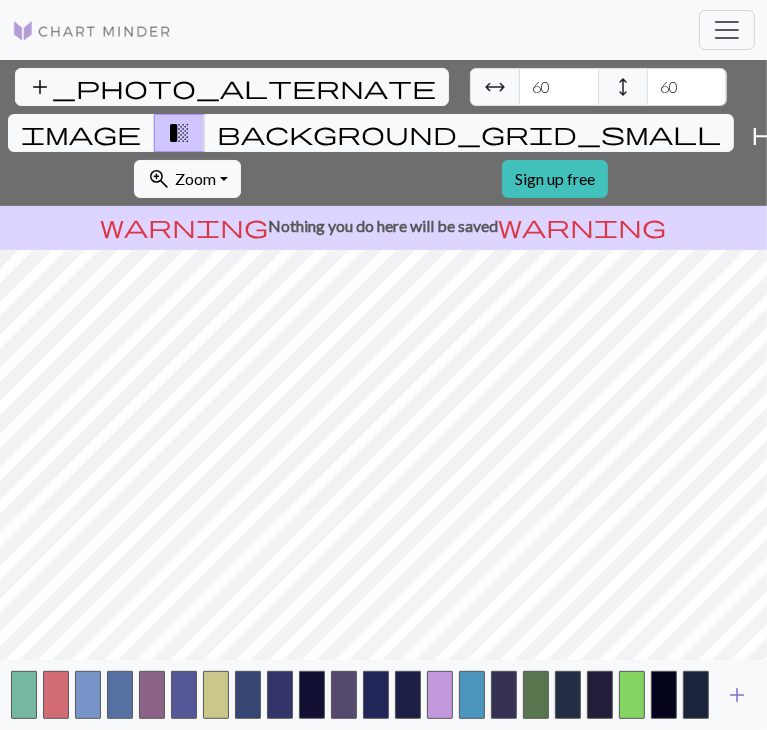 click on "add" at bounding box center [737, 695] 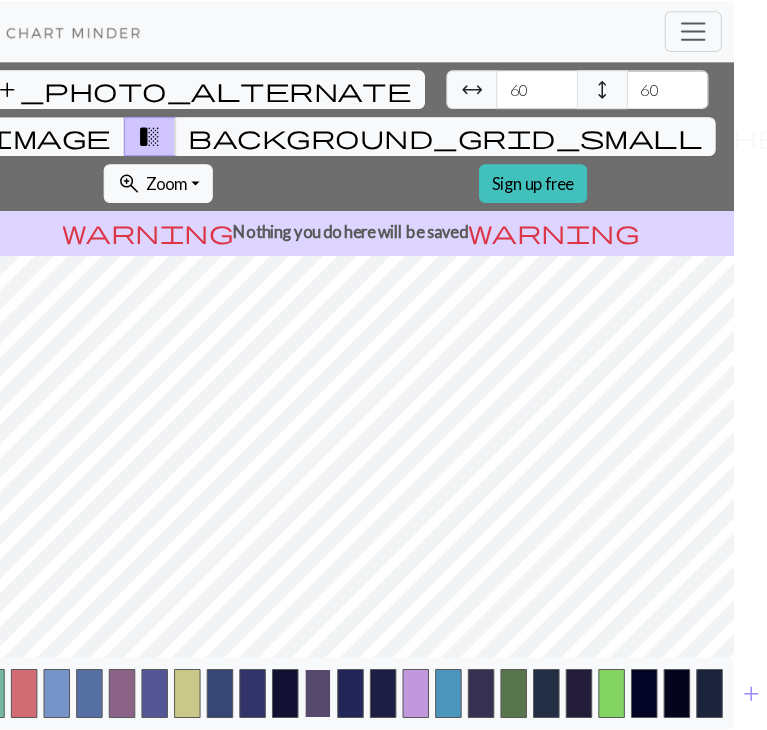 scroll, scrollTop: 0, scrollLeft: 0, axis: both 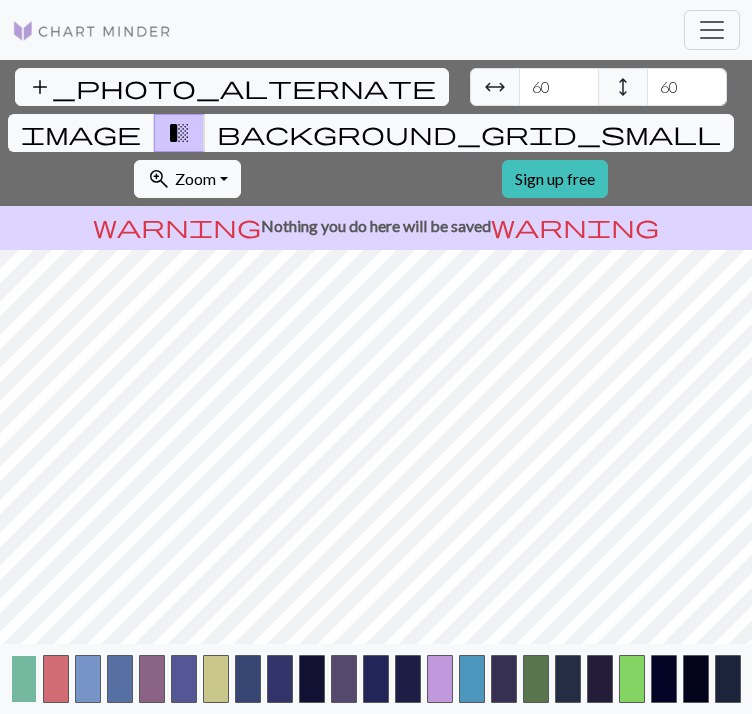 click at bounding box center (24, 679) 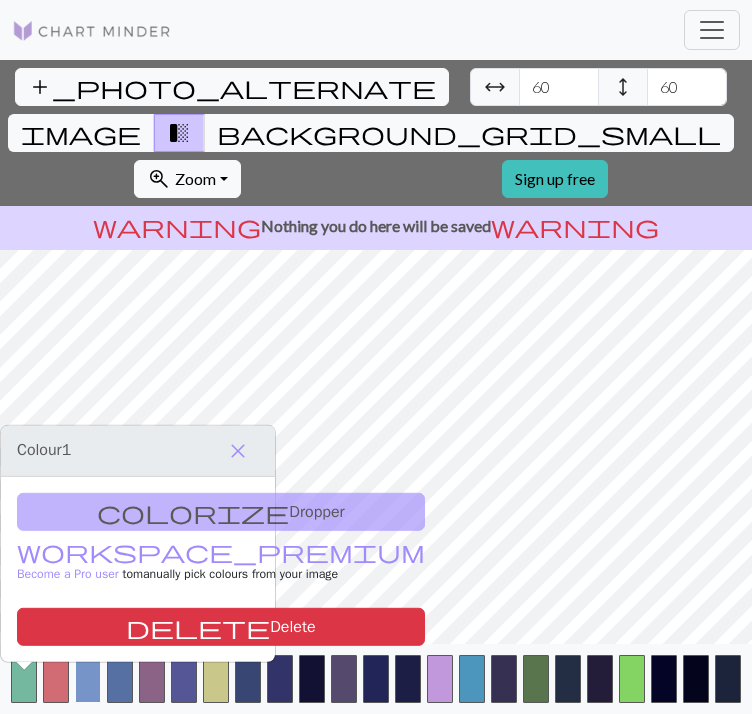 drag, startPoint x: 92, startPoint y: 689, endPoint x: 78, endPoint y: 705, distance: 21.260292 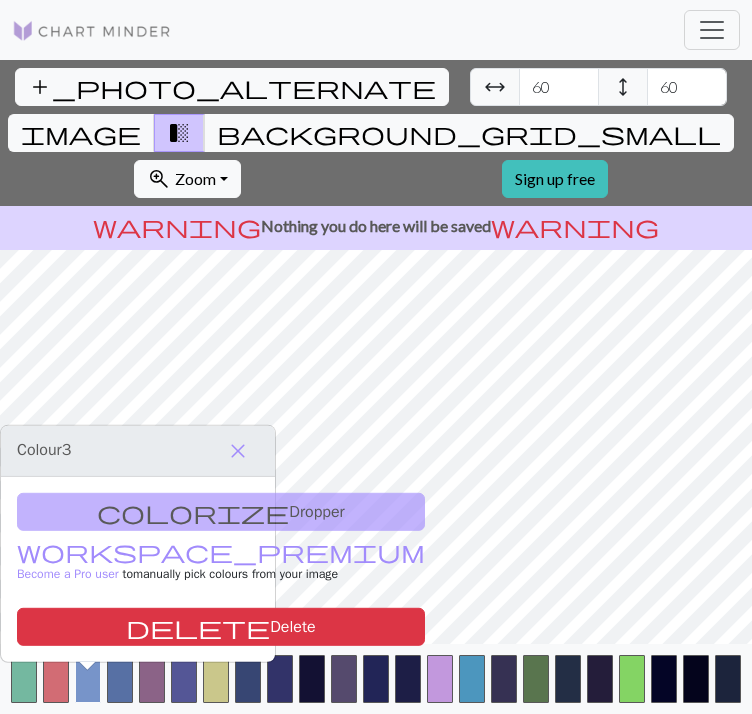 click at bounding box center (88, 679) 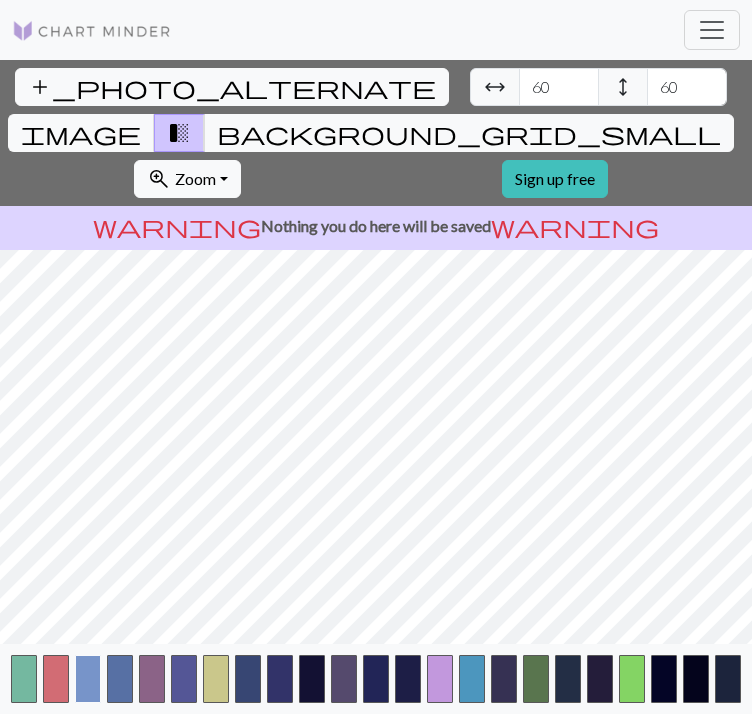 click at bounding box center (88, 679) 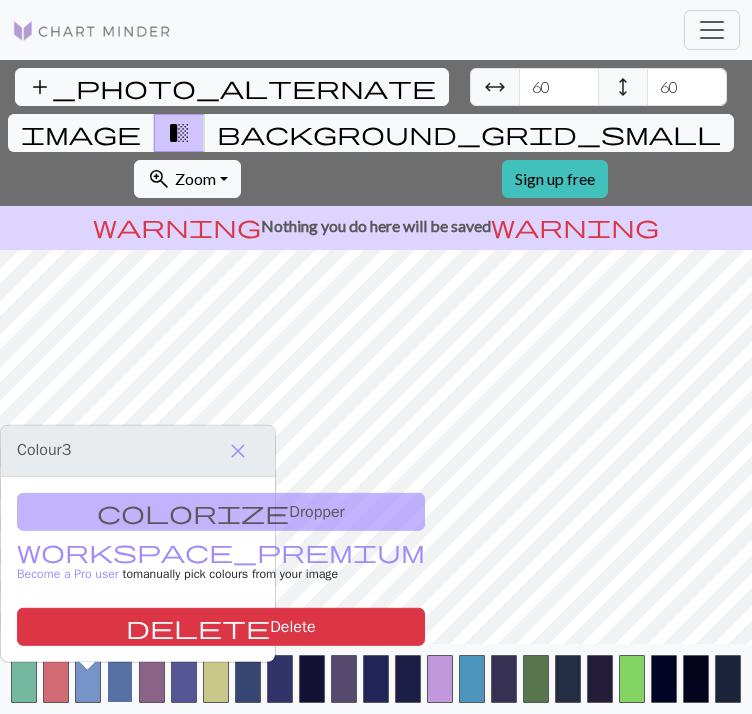 click at bounding box center (120, 679) 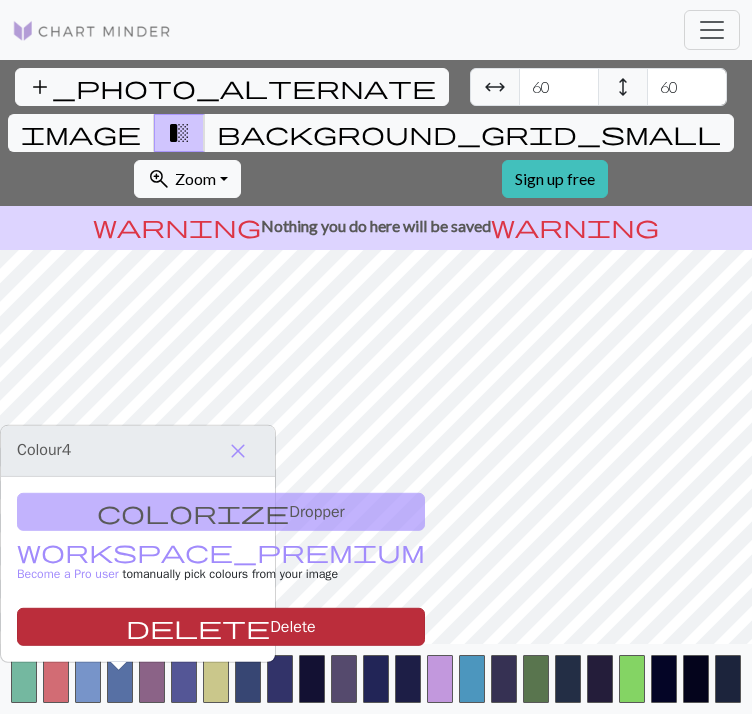 click on "delete Delete" at bounding box center (221, 627) 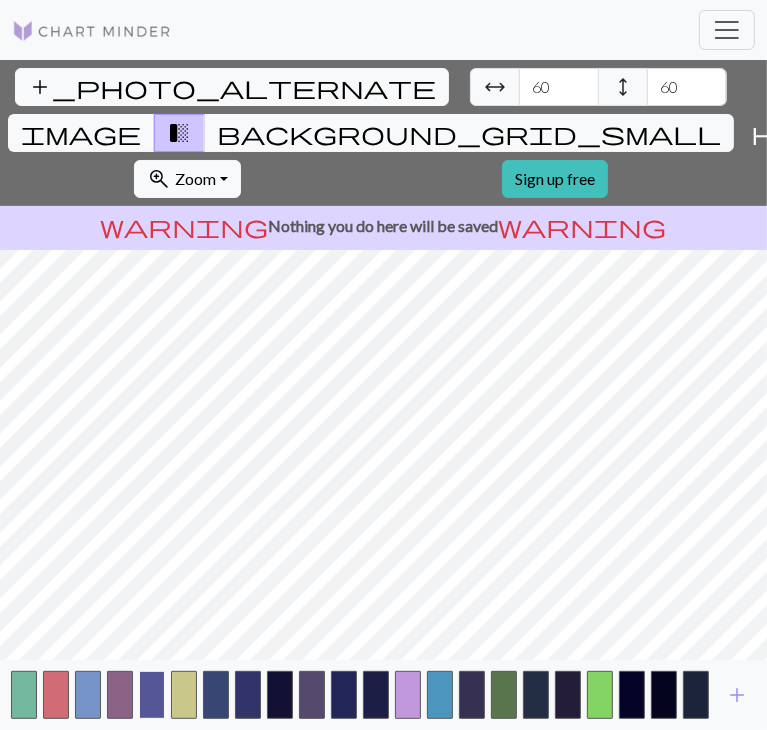click at bounding box center [152, 695] 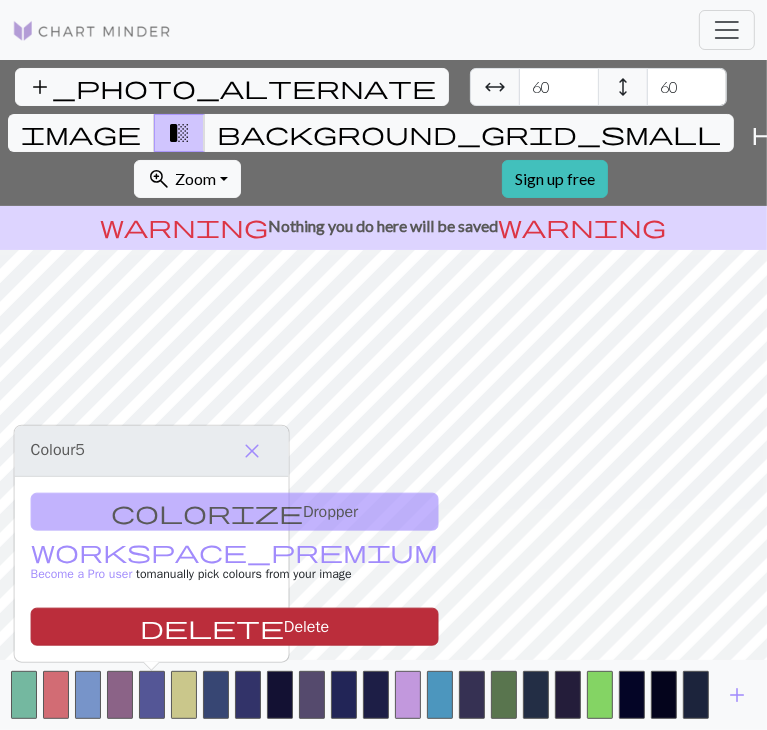 click on "delete Delete" at bounding box center [235, 627] 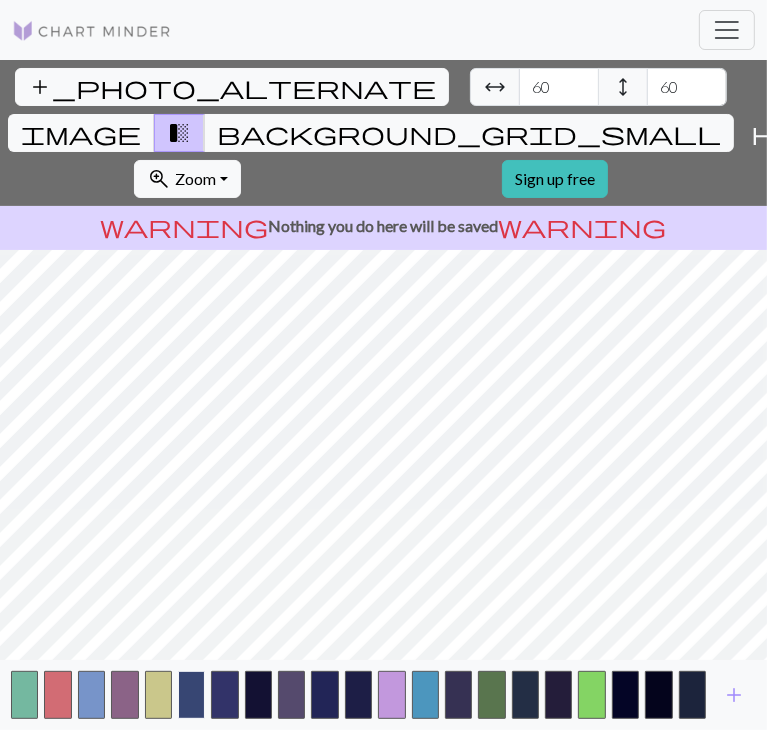 click at bounding box center [191, 695] 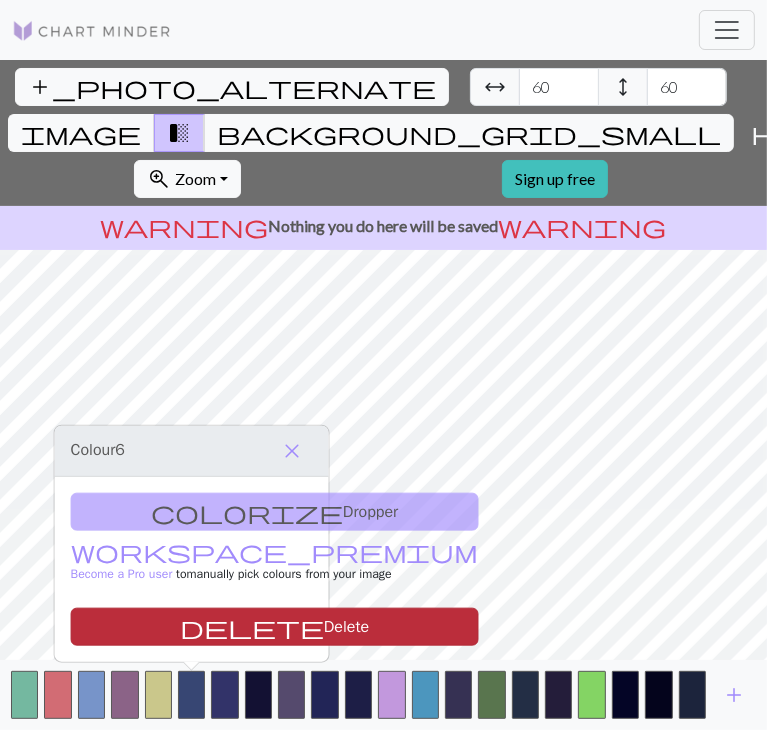 click on "delete Delete" at bounding box center [275, 627] 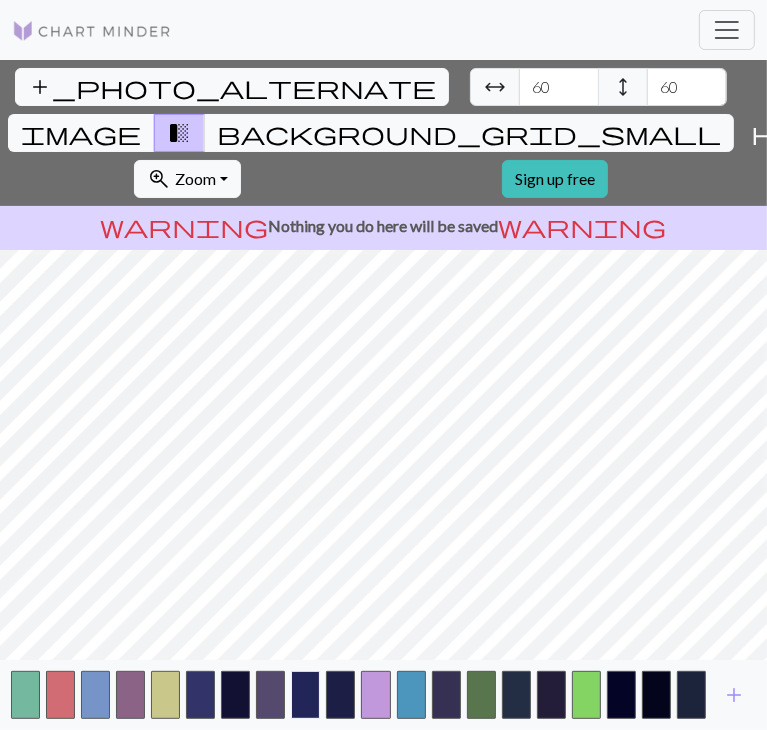 click at bounding box center (305, 695) 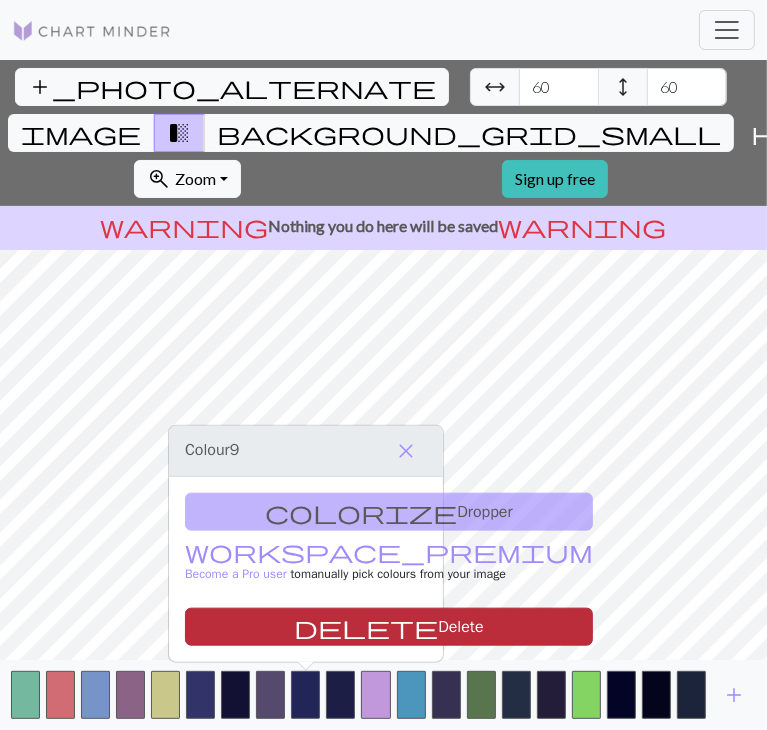 click on "delete Delete" at bounding box center (389, 627) 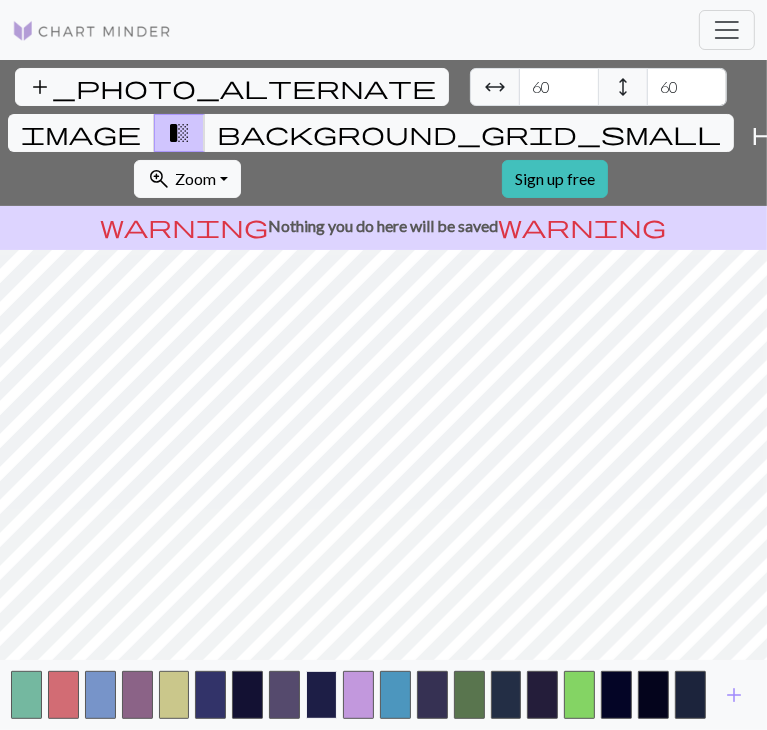 click at bounding box center [321, 695] 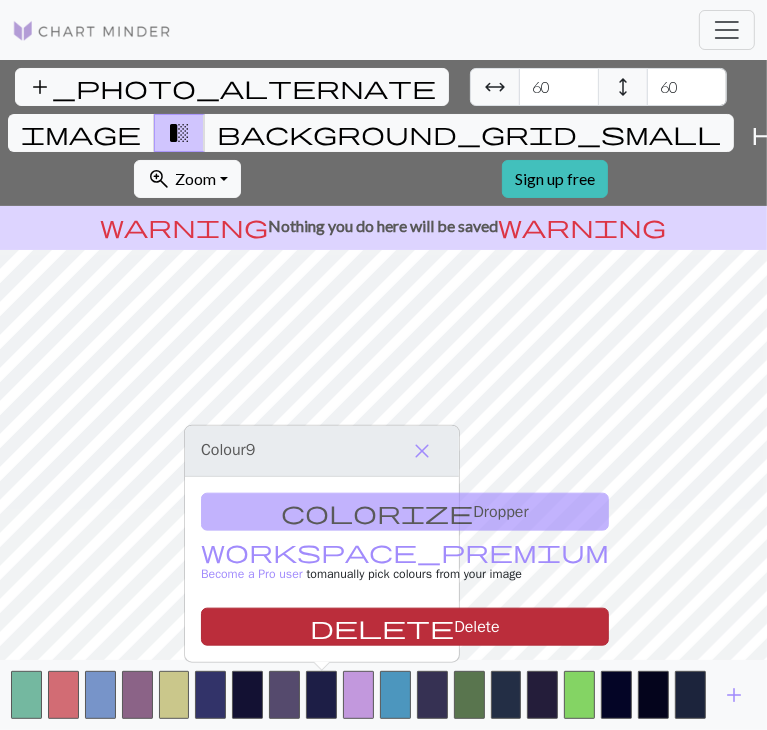 click on "delete Delete" at bounding box center [405, 627] 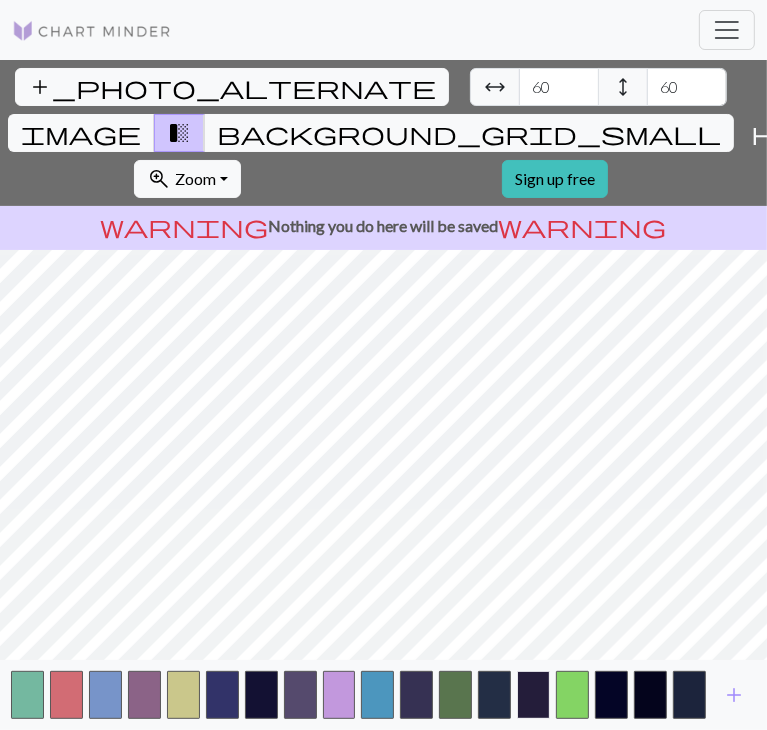 click at bounding box center (533, 695) 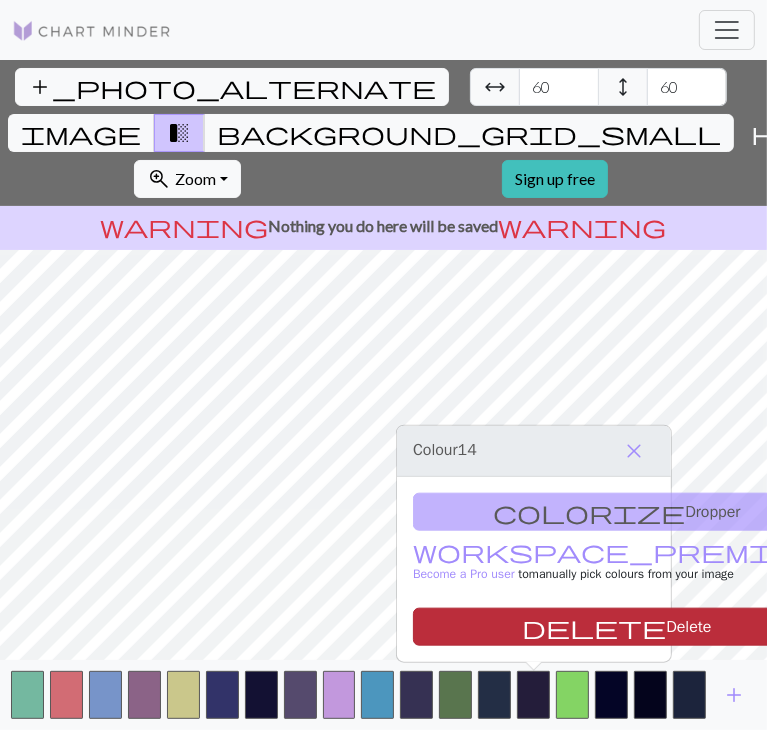 click on "delete Delete" at bounding box center (617, 627) 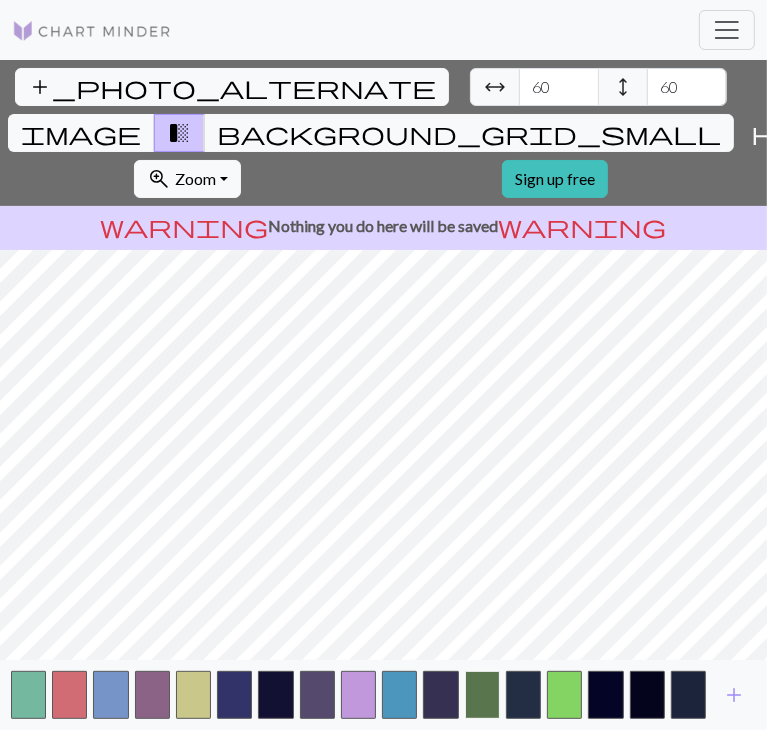 click at bounding box center [482, 695] 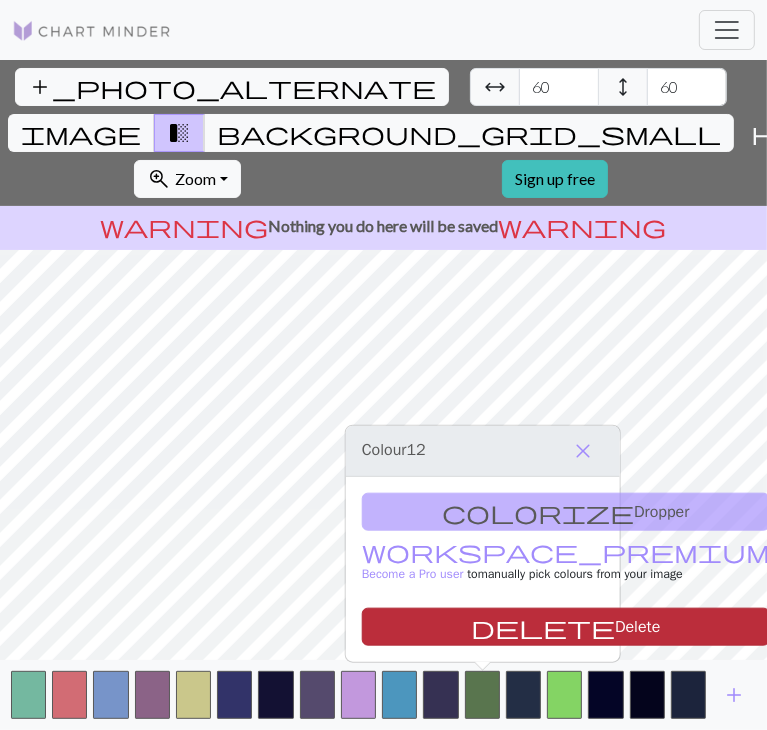 click on "delete" at bounding box center (543, 627) 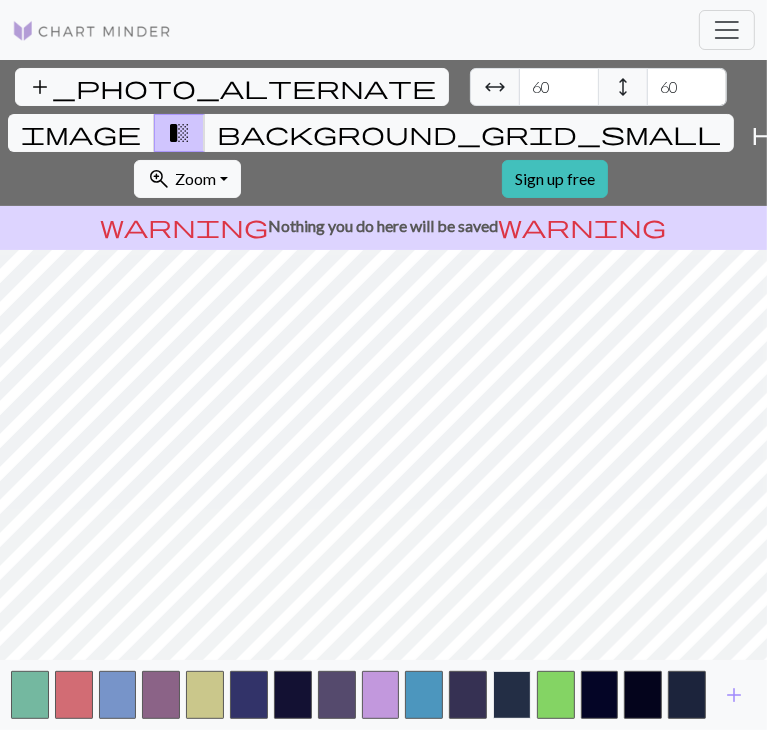 click at bounding box center [512, 695] 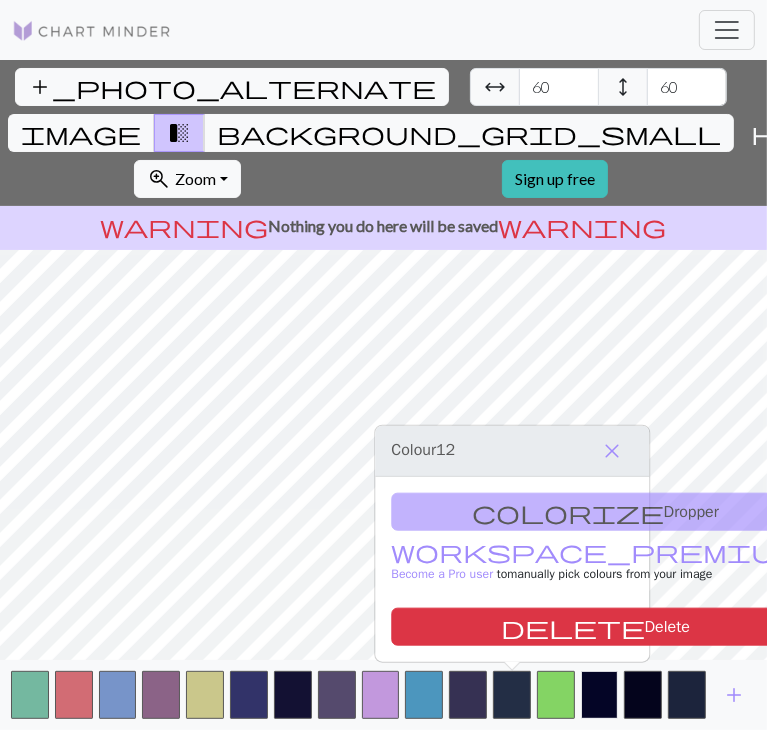 click at bounding box center (600, 695) 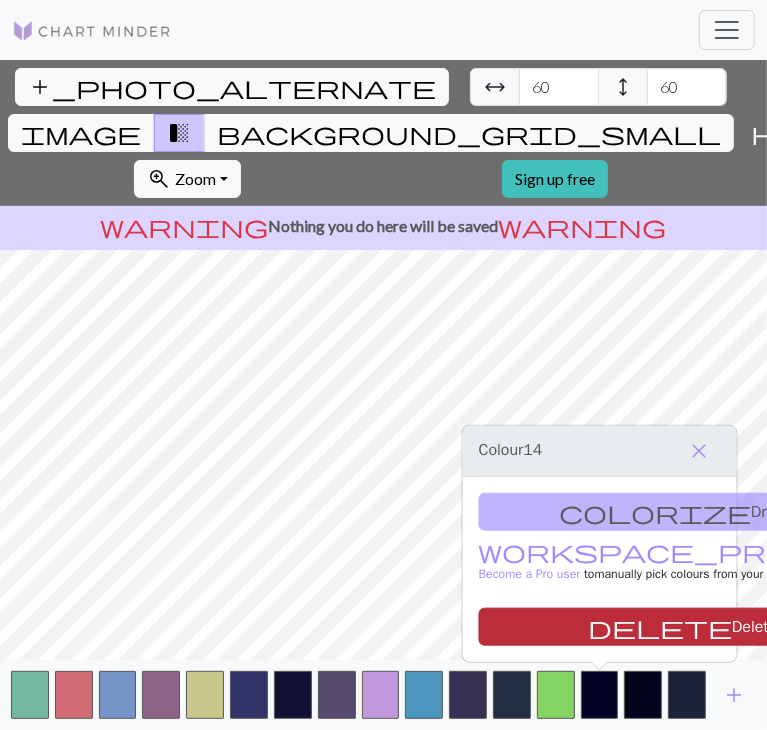 click on "delete" at bounding box center (660, 627) 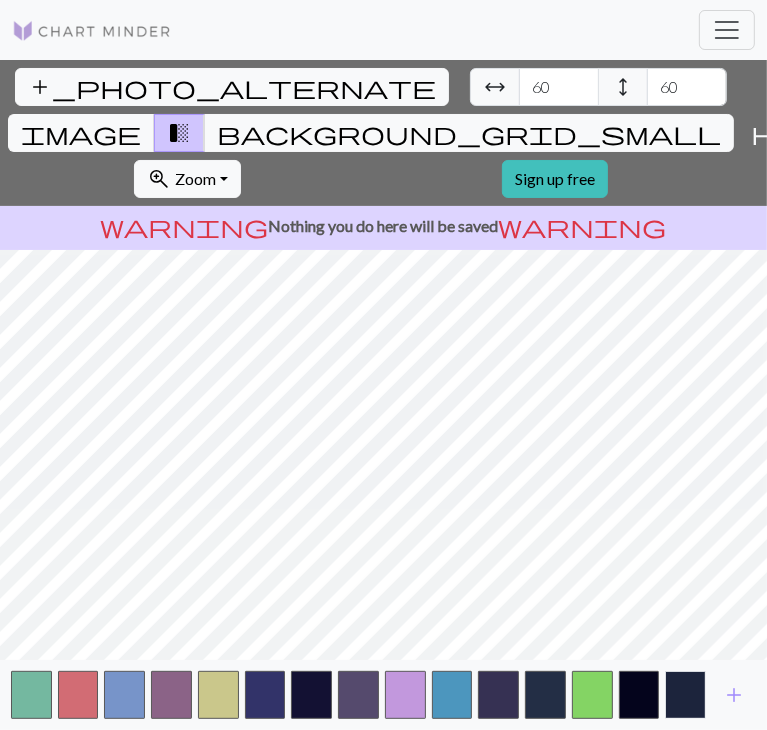 click at bounding box center [685, 695] 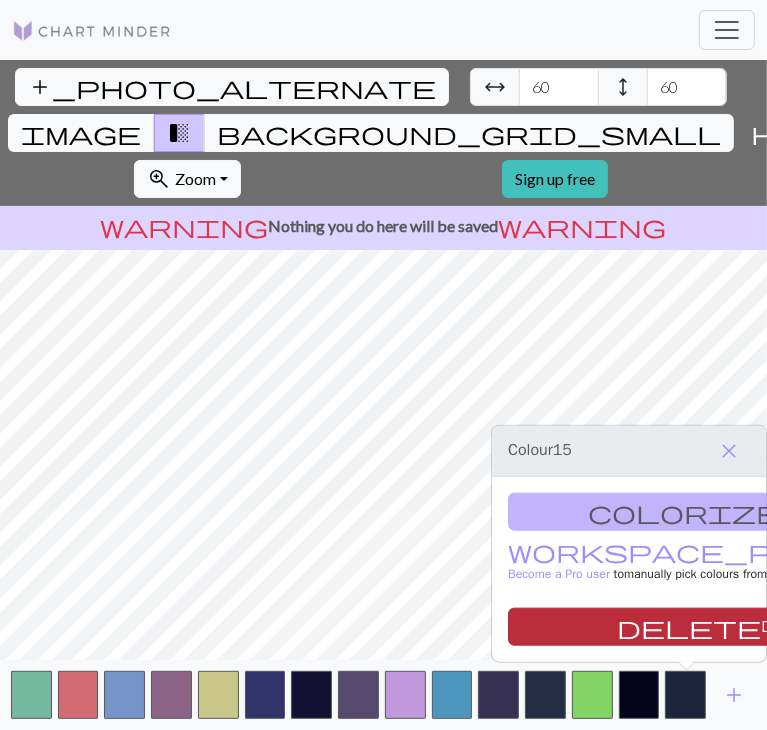 click on "delete Delete" at bounding box center (712, 627) 